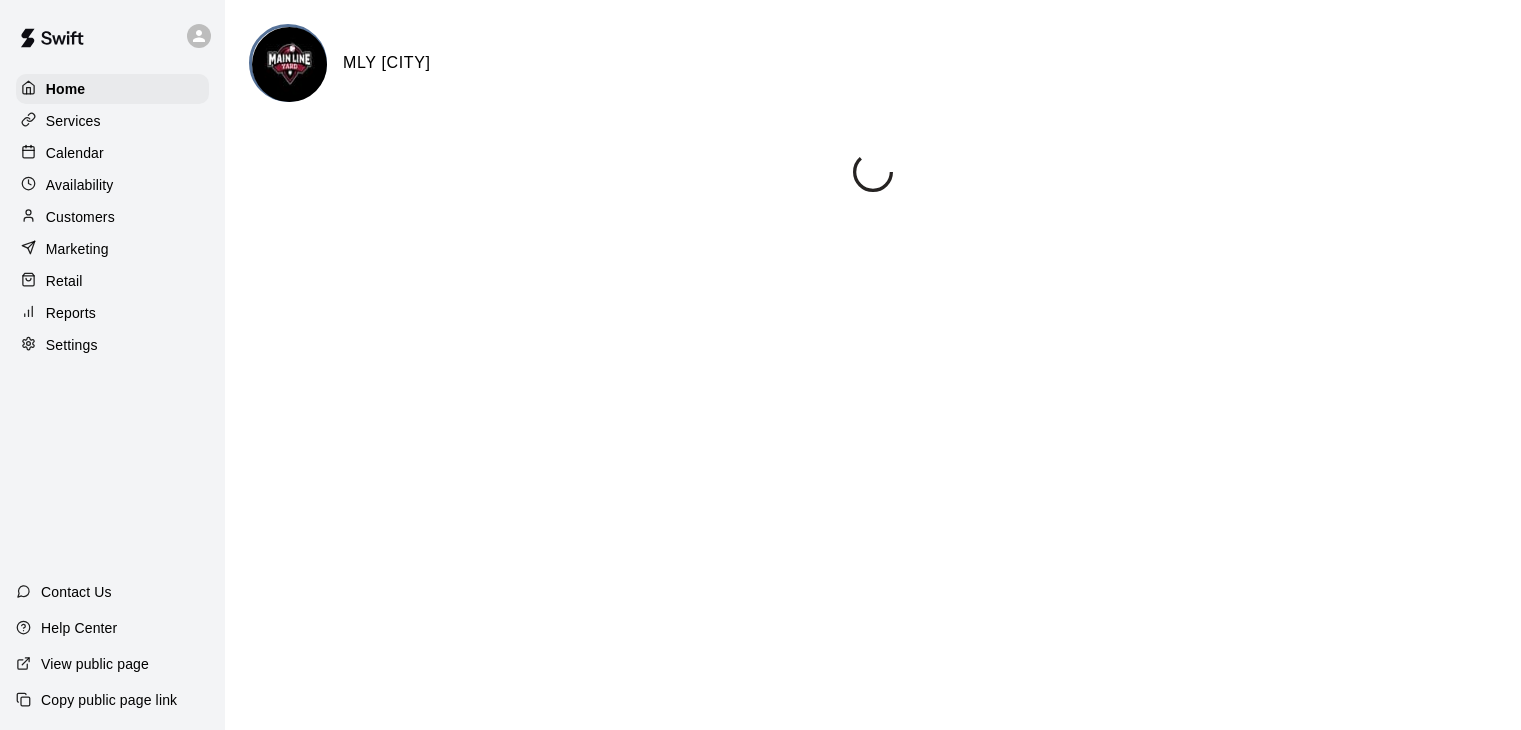 scroll, scrollTop: 0, scrollLeft: 0, axis: both 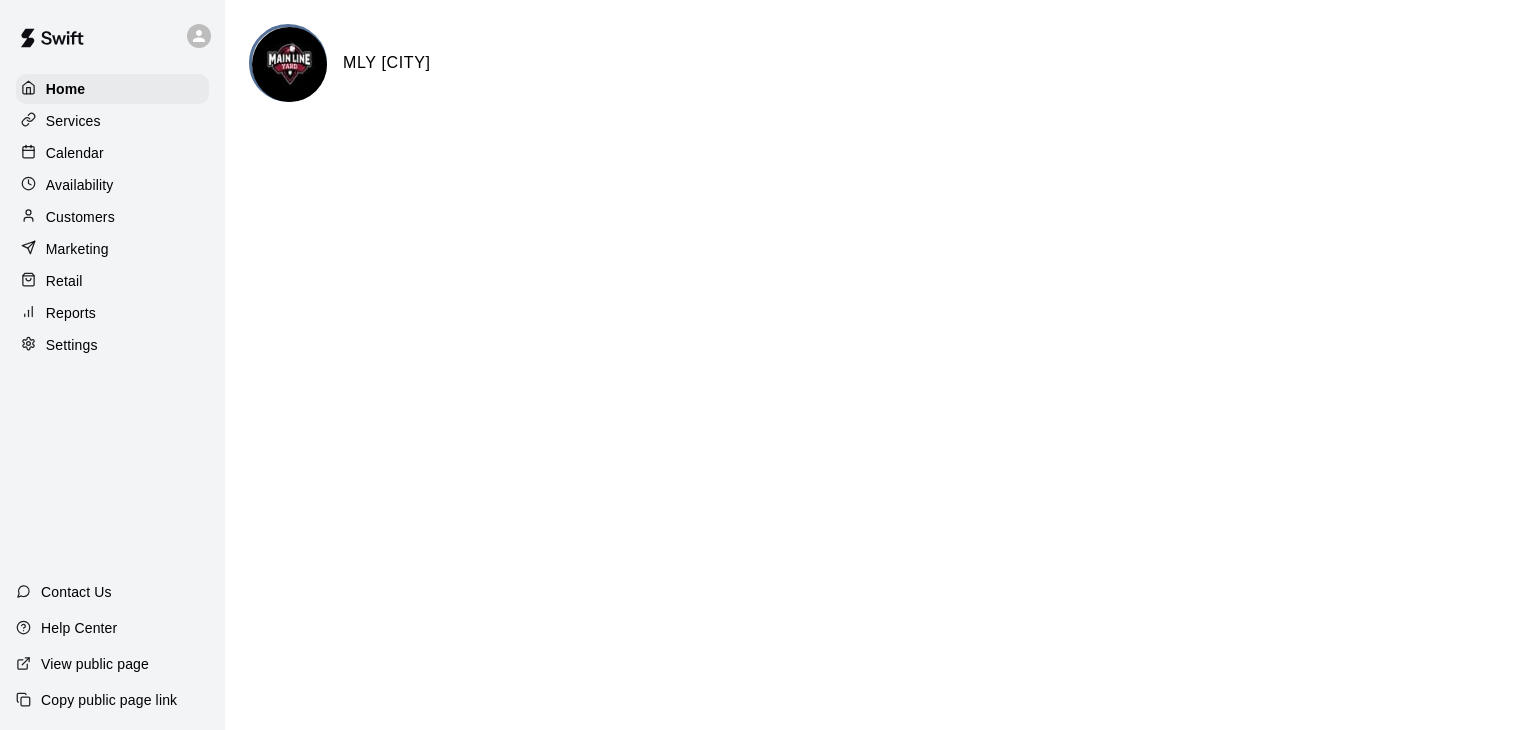 click on "Availability" at bounding box center (80, 185) 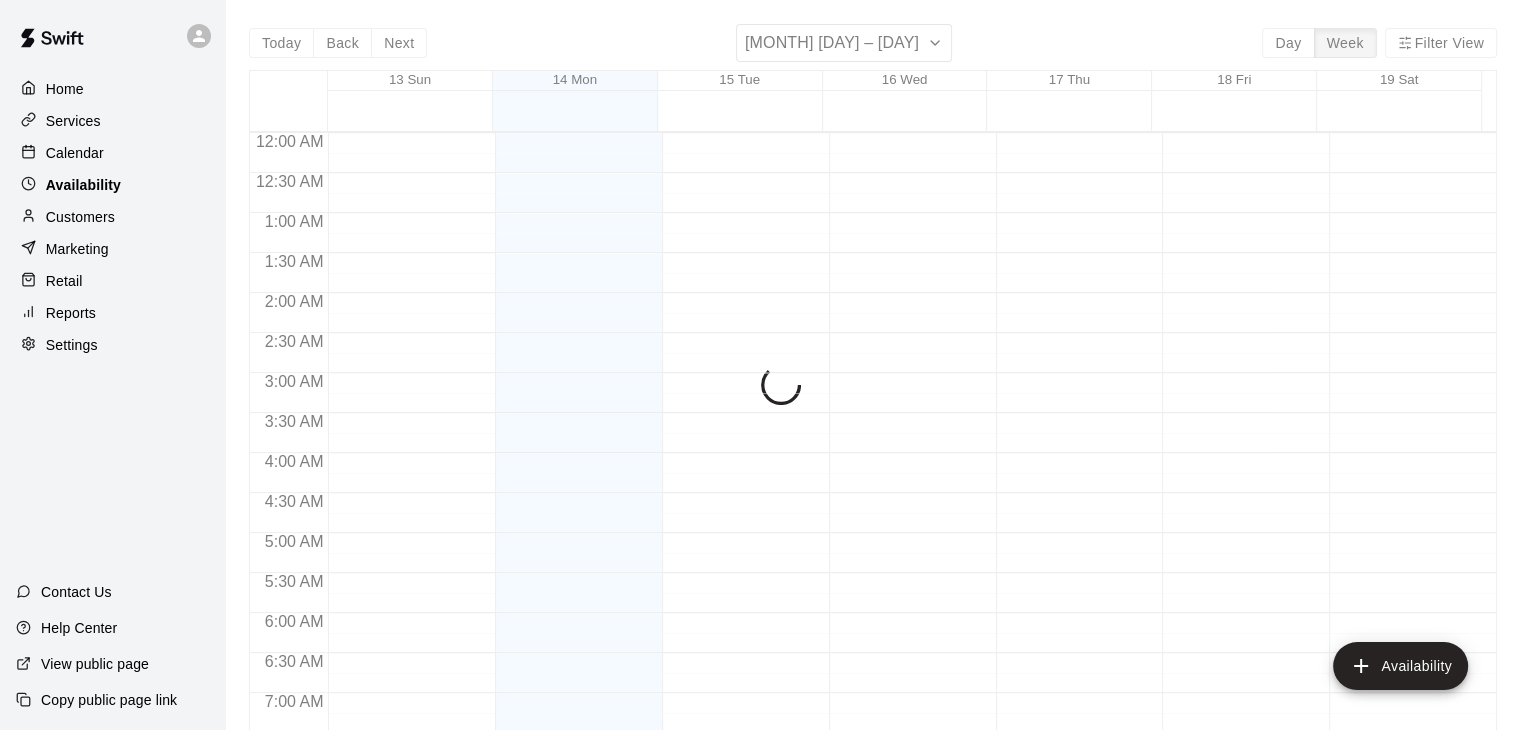 scroll, scrollTop: 916, scrollLeft: 0, axis: vertical 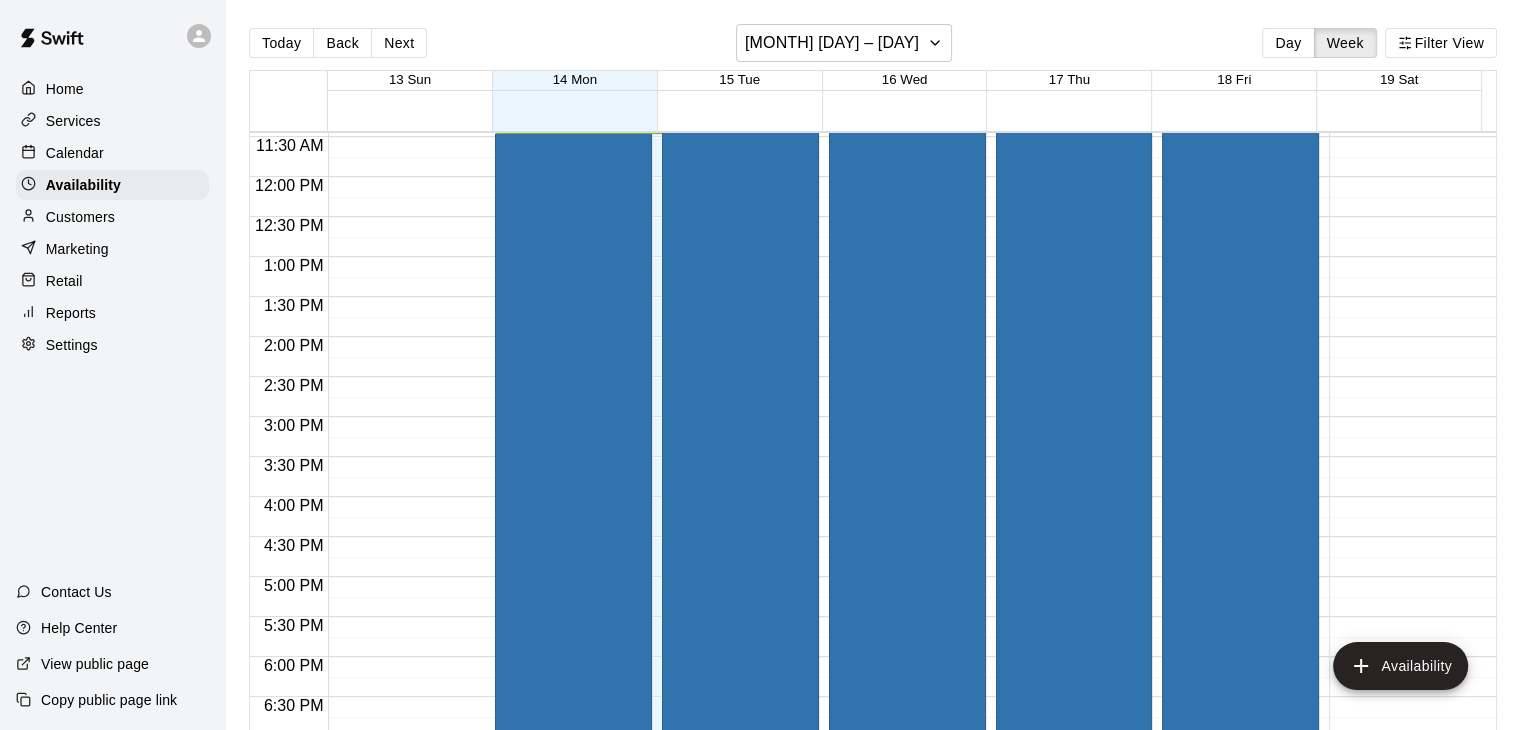 click on "Calendar" at bounding box center (75, 153) 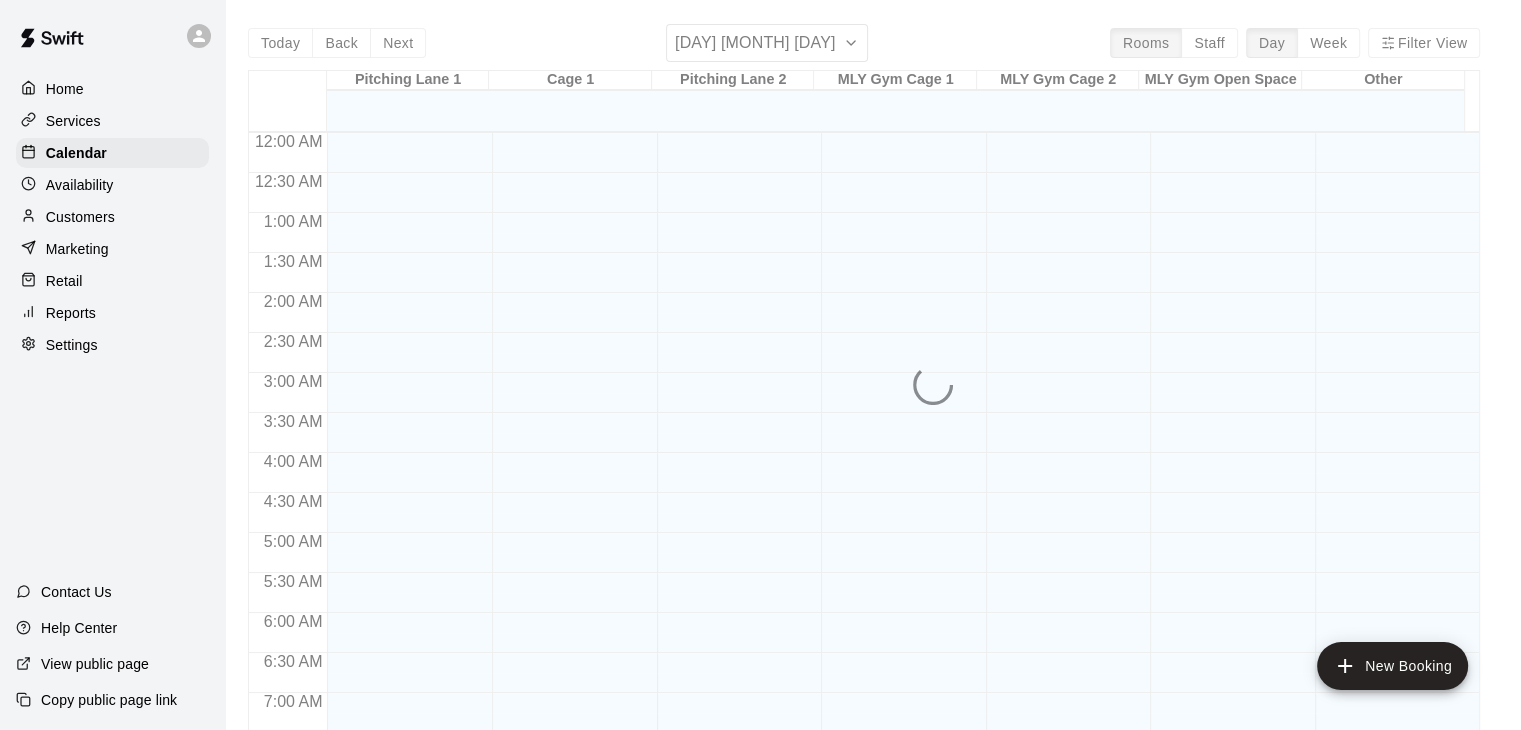 scroll, scrollTop: 916, scrollLeft: 0, axis: vertical 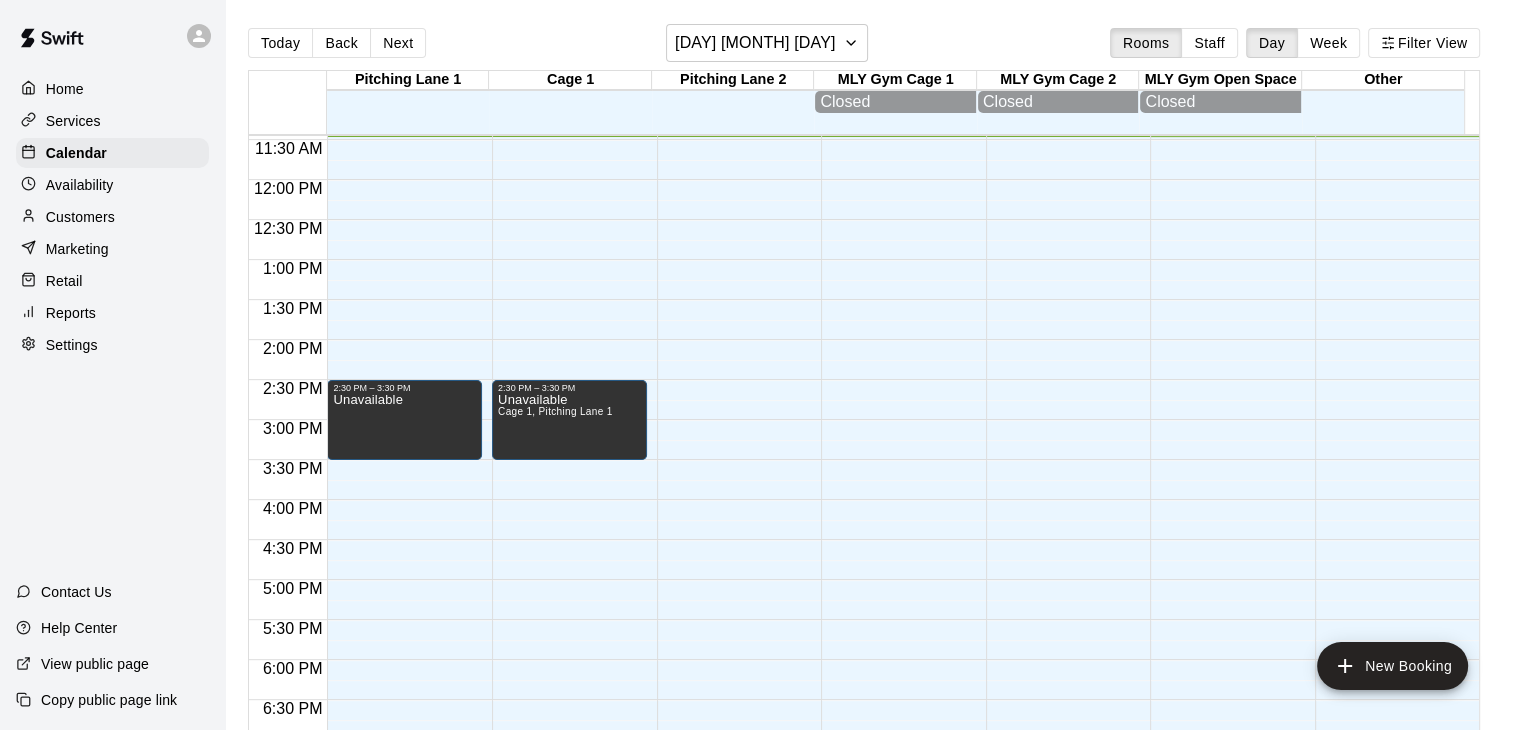 click on "Week" at bounding box center [1328, 43] 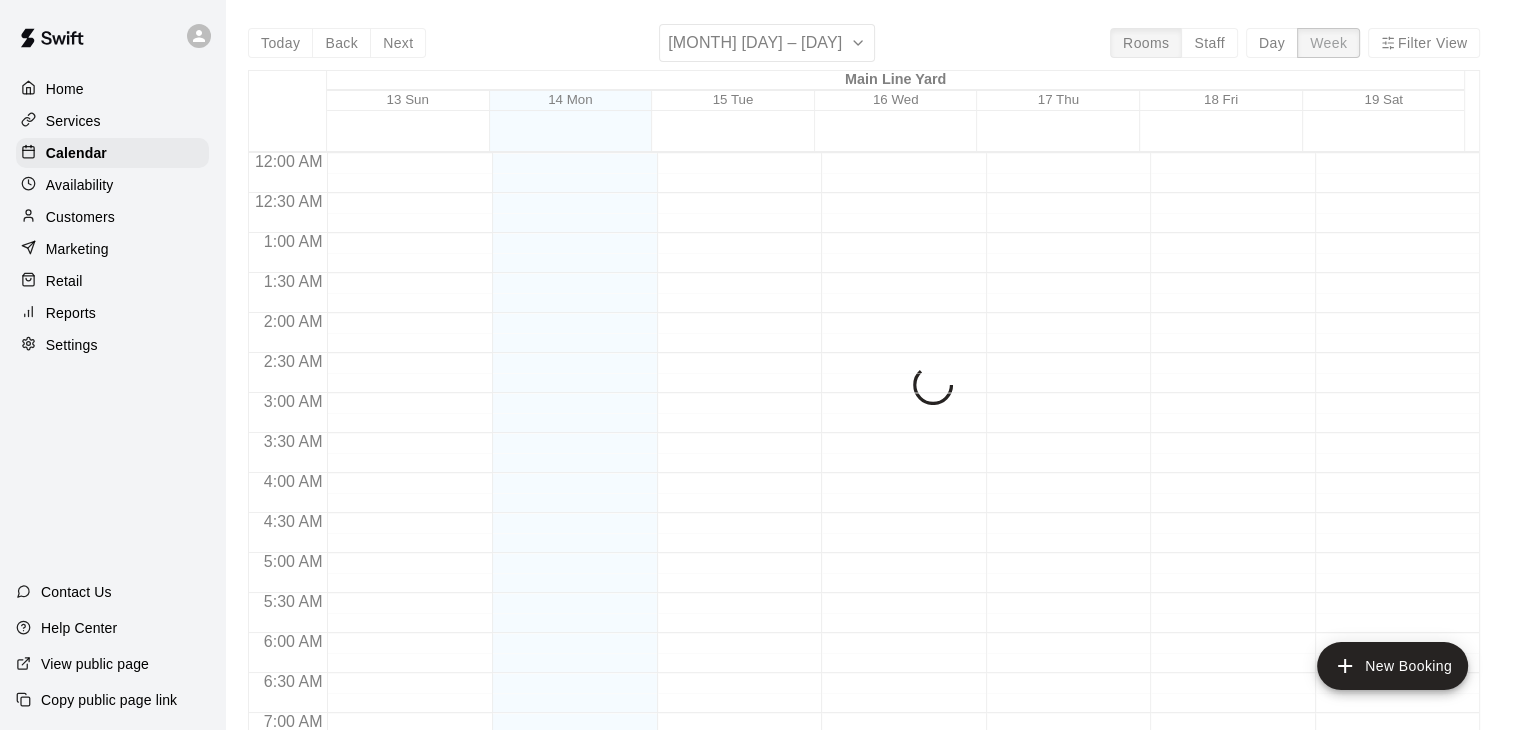 scroll, scrollTop: 916, scrollLeft: 0, axis: vertical 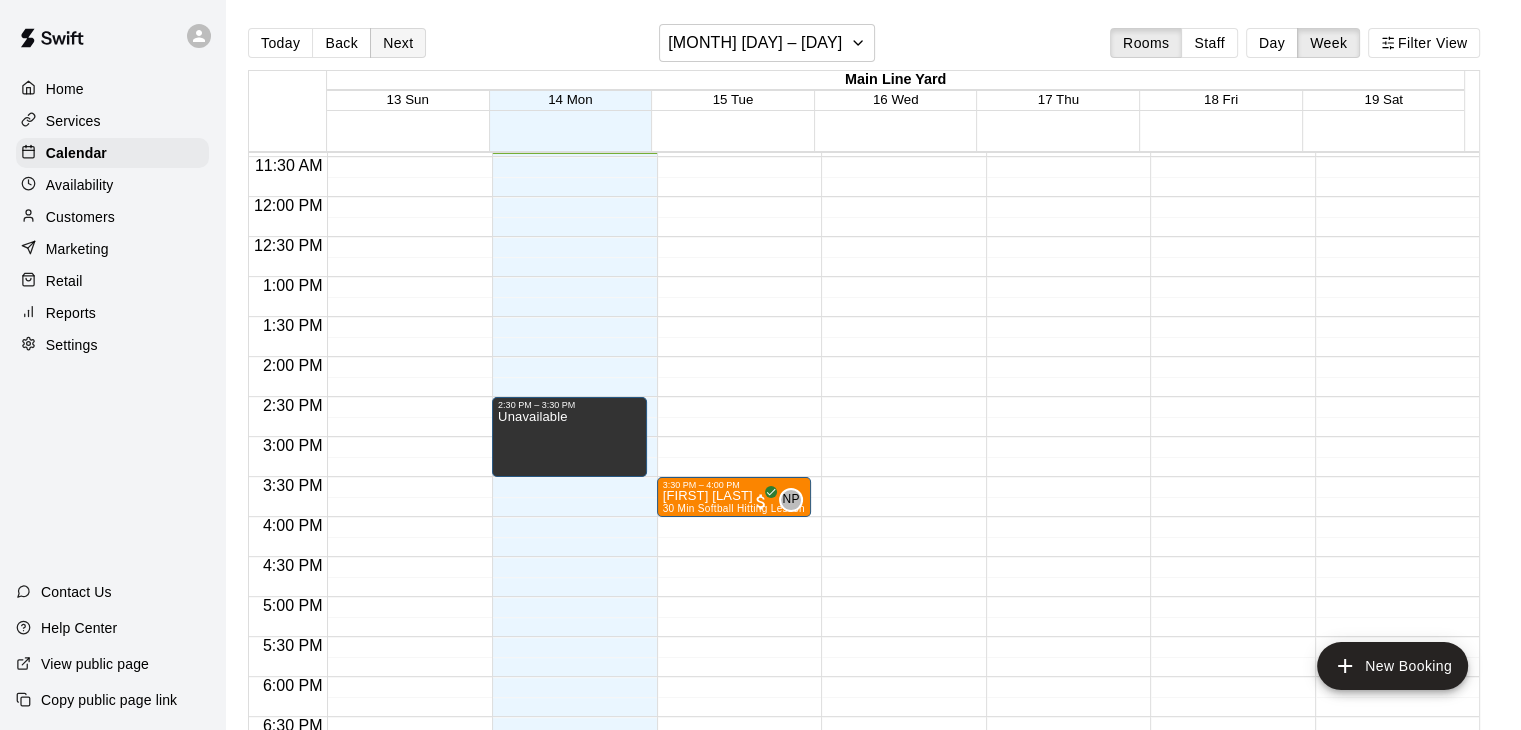 click on "Next" at bounding box center [398, 43] 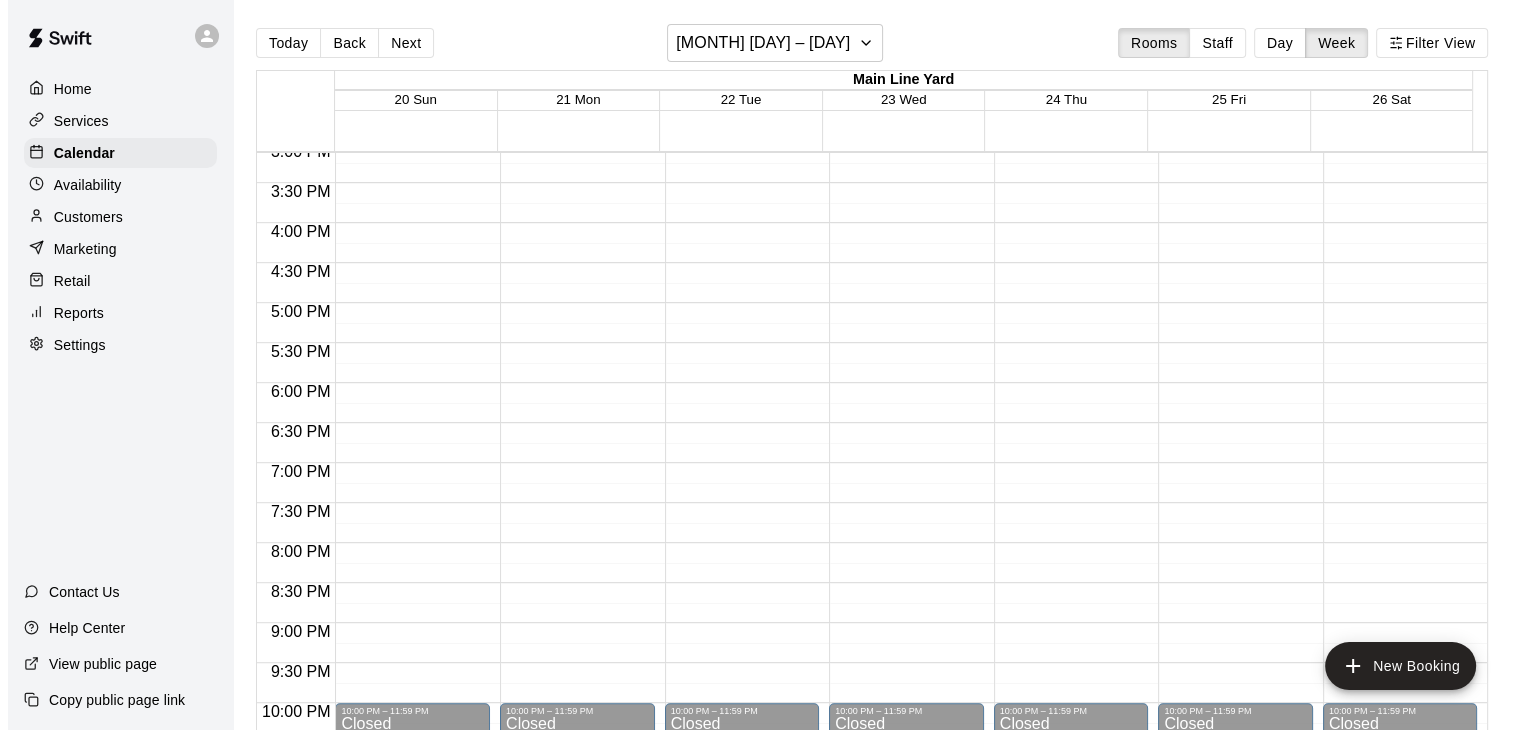 scroll, scrollTop: 1316, scrollLeft: 0, axis: vertical 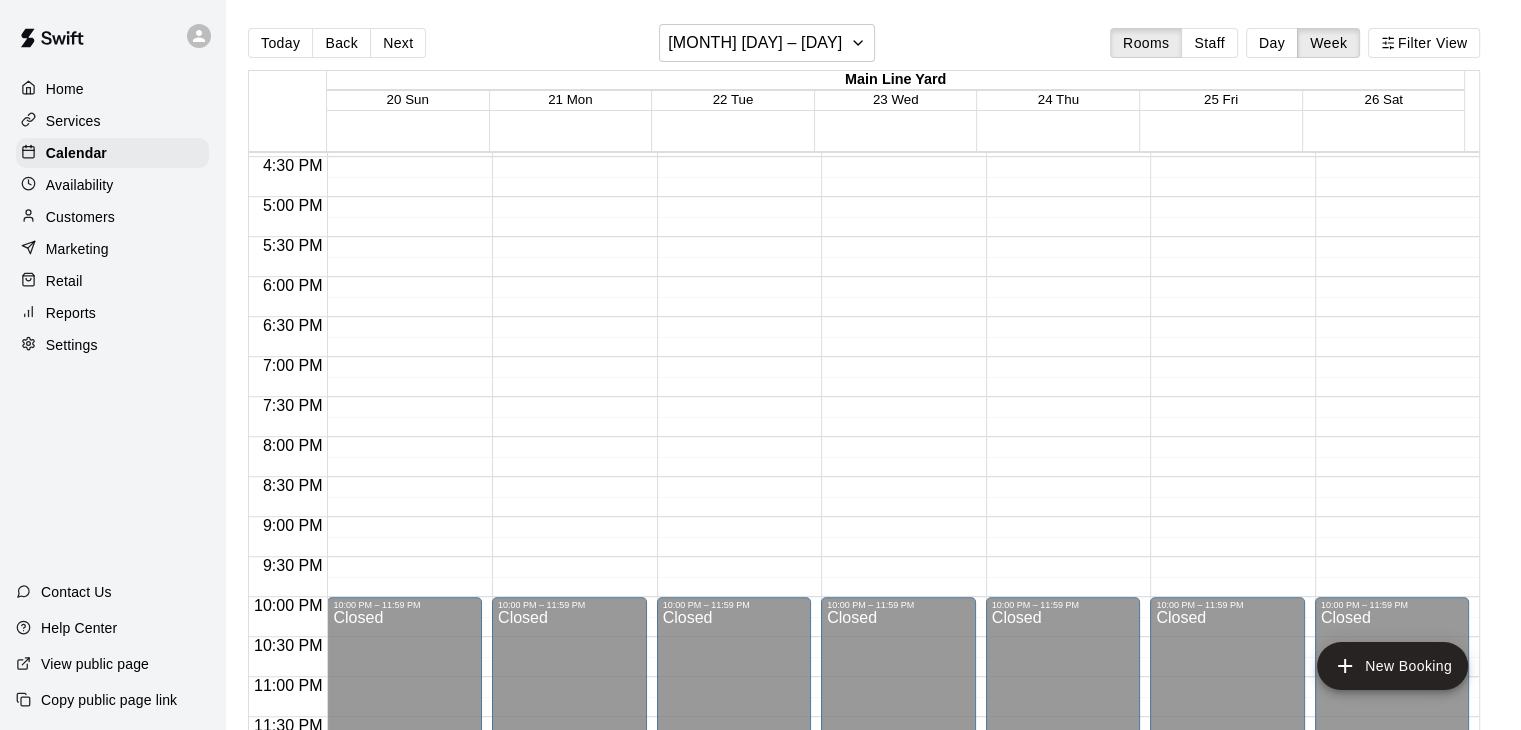 click on "12:00 AM – 8:00 AM Closed 10:00 PM – 11:59 PM Closed" at bounding box center [569, -203] 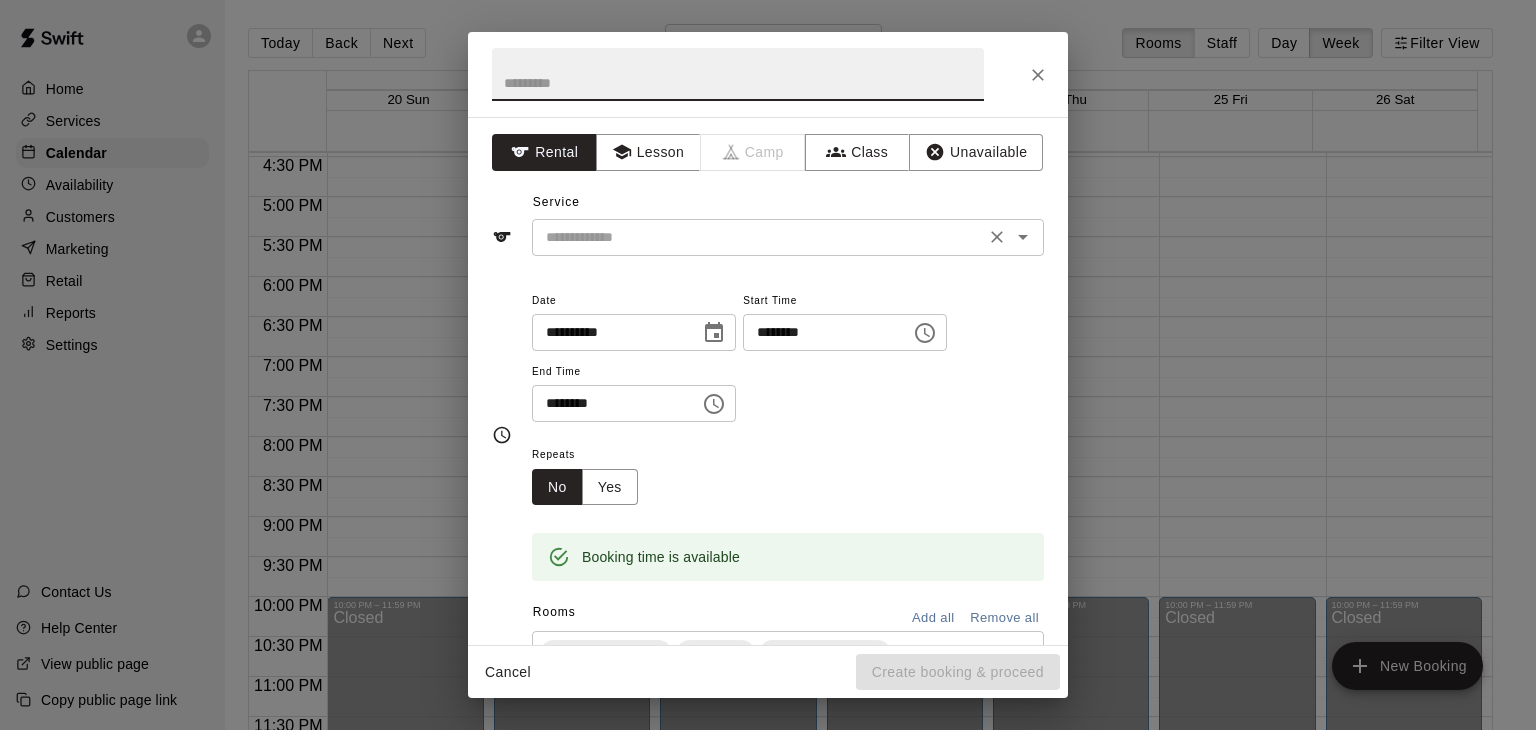 click 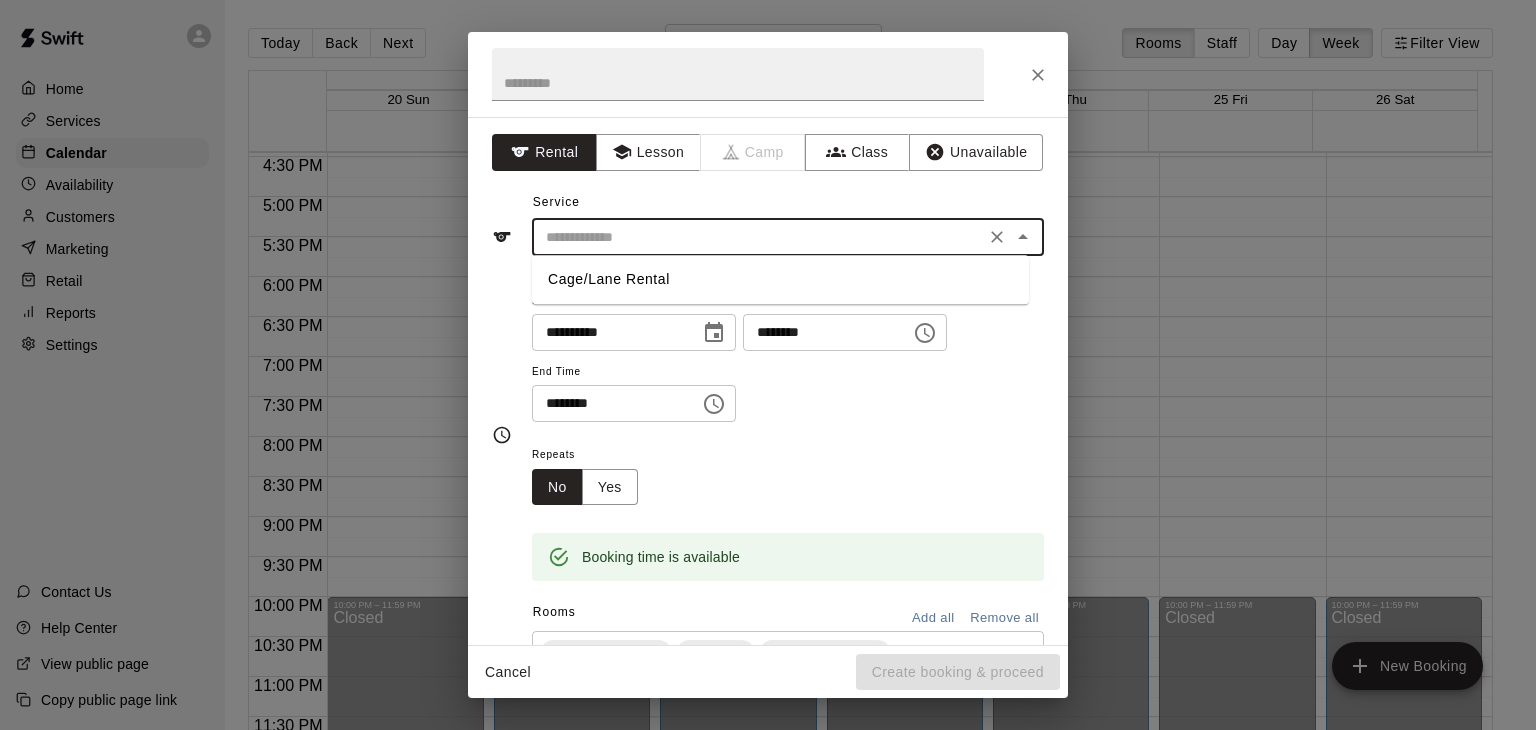 click 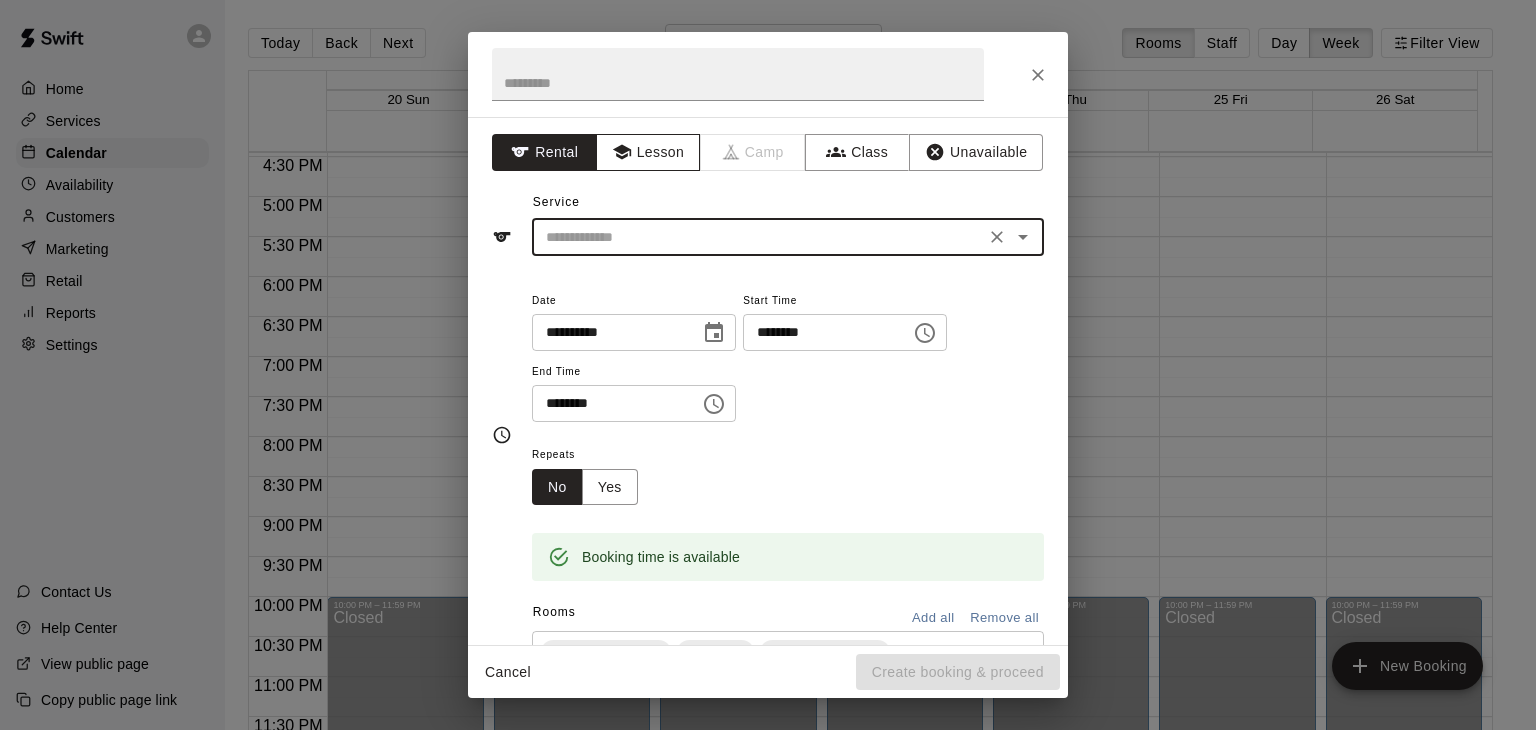 click on "Lesson" at bounding box center [648, 152] 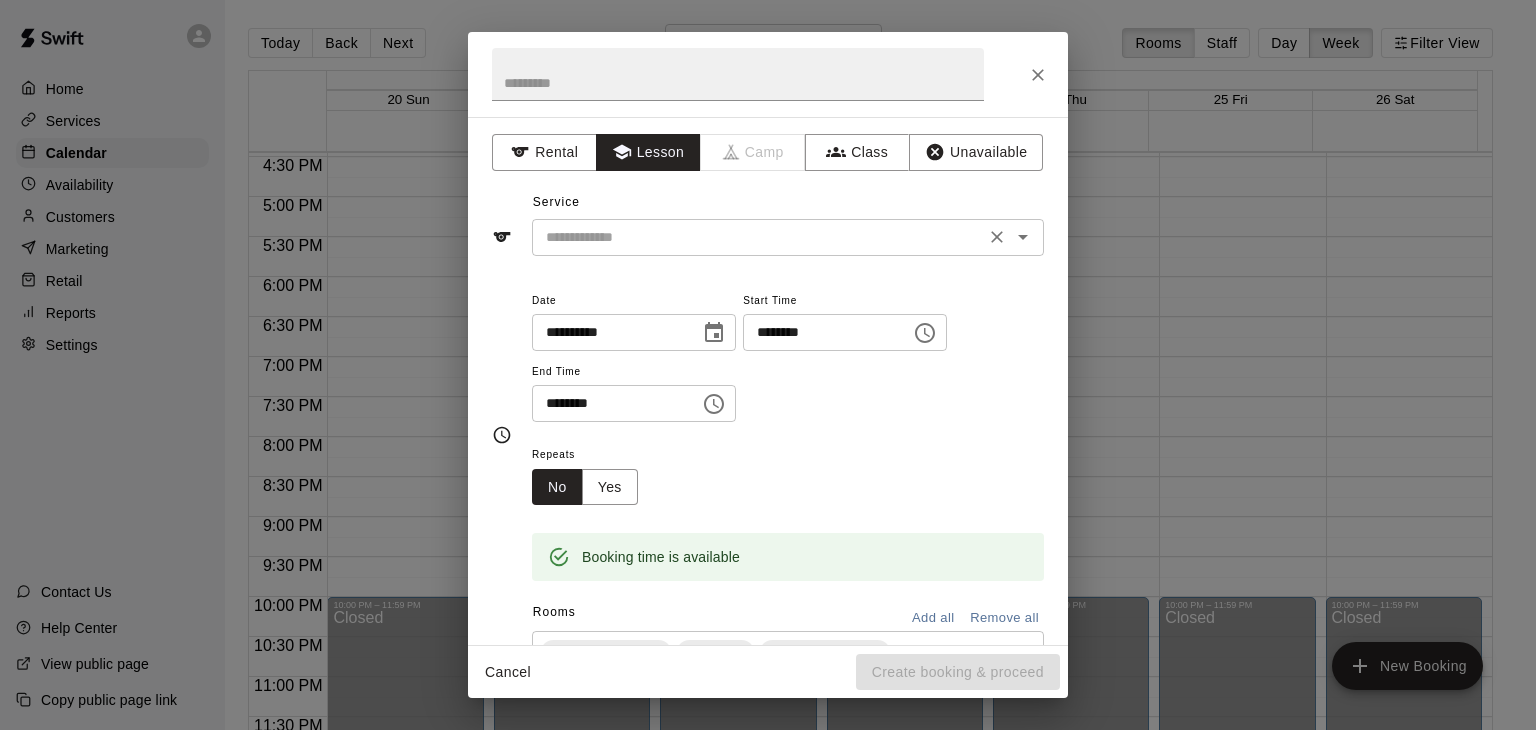 click 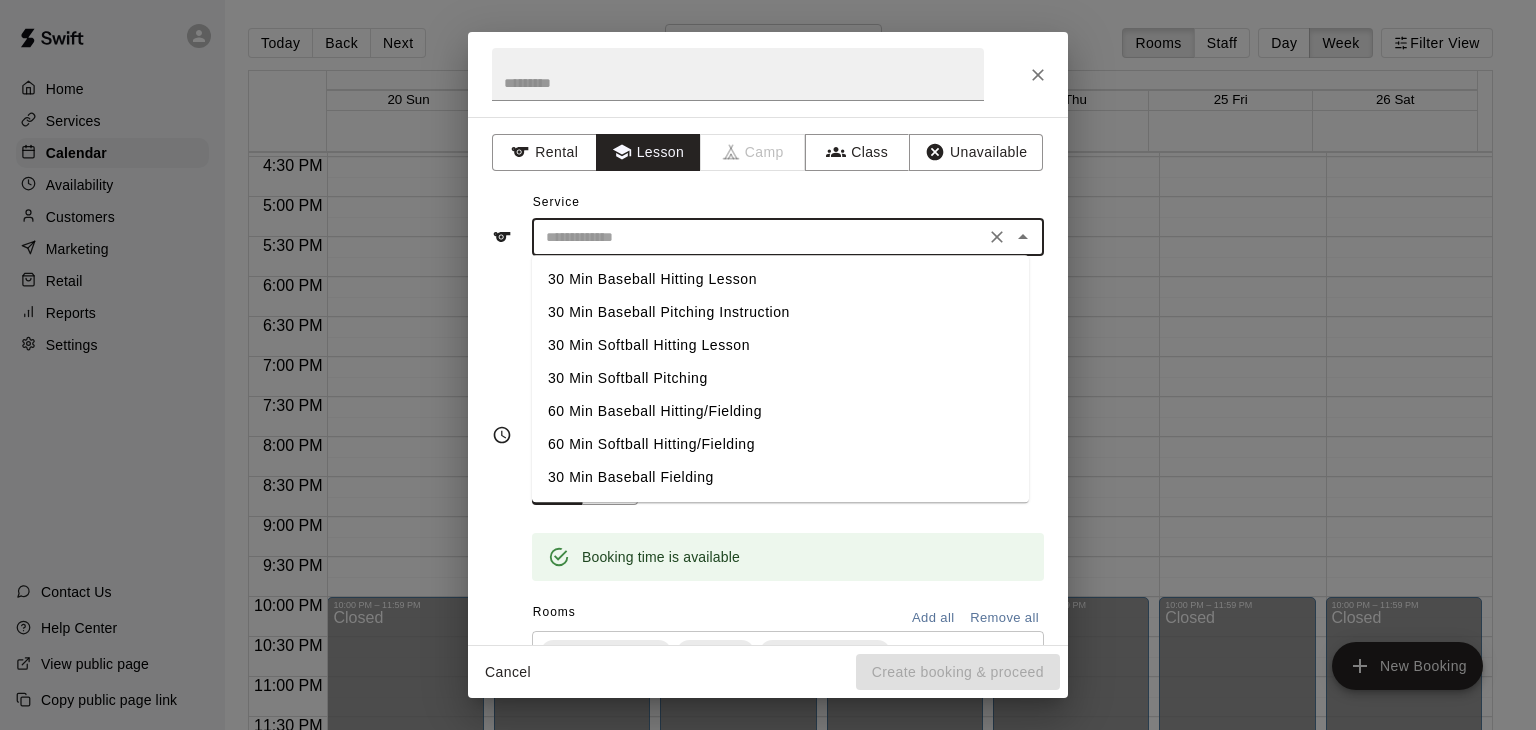 drag, startPoint x: 632, startPoint y: 371, endPoint x: 645, endPoint y: 338, distance: 35.468296 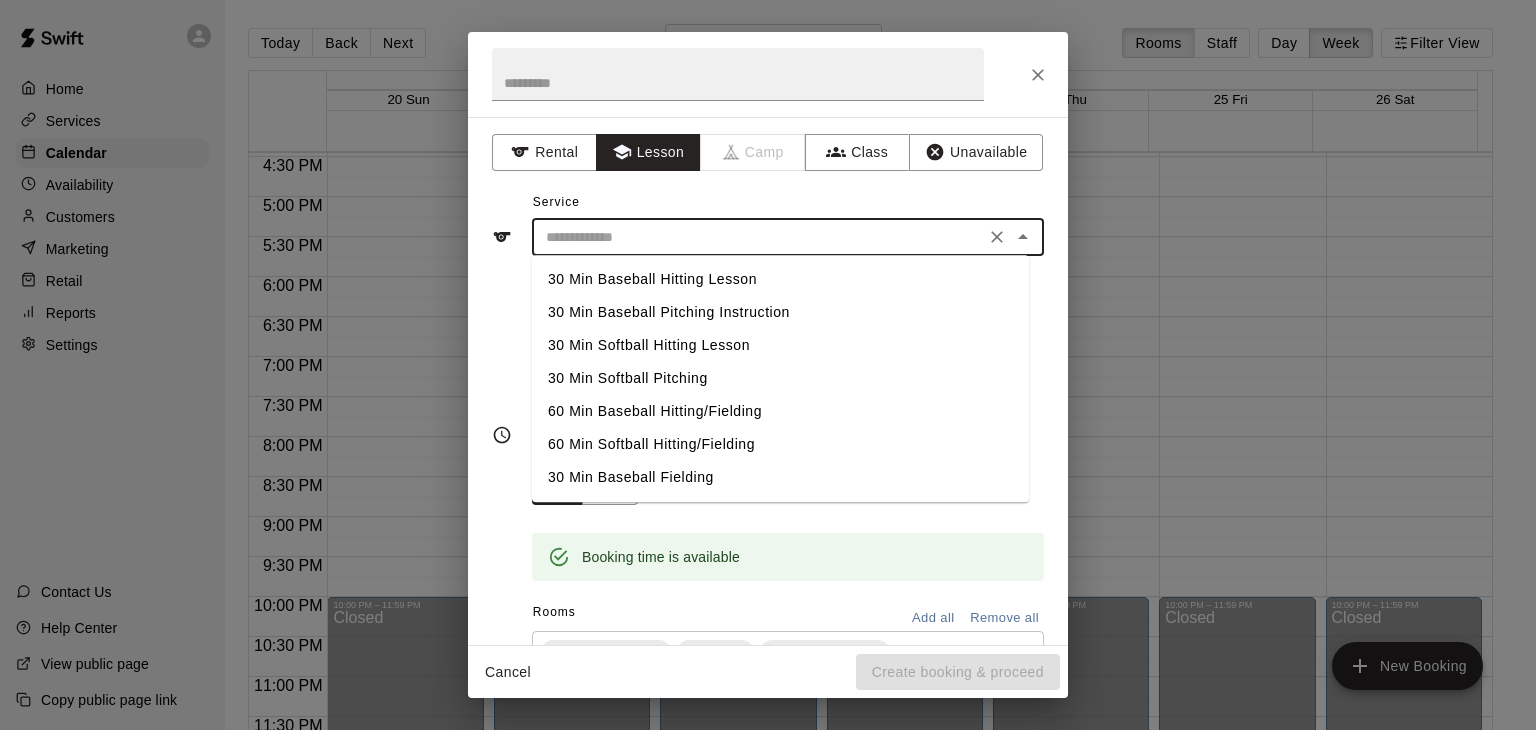click on "30 Min Softball Hitting Lesson" at bounding box center (780, 345) 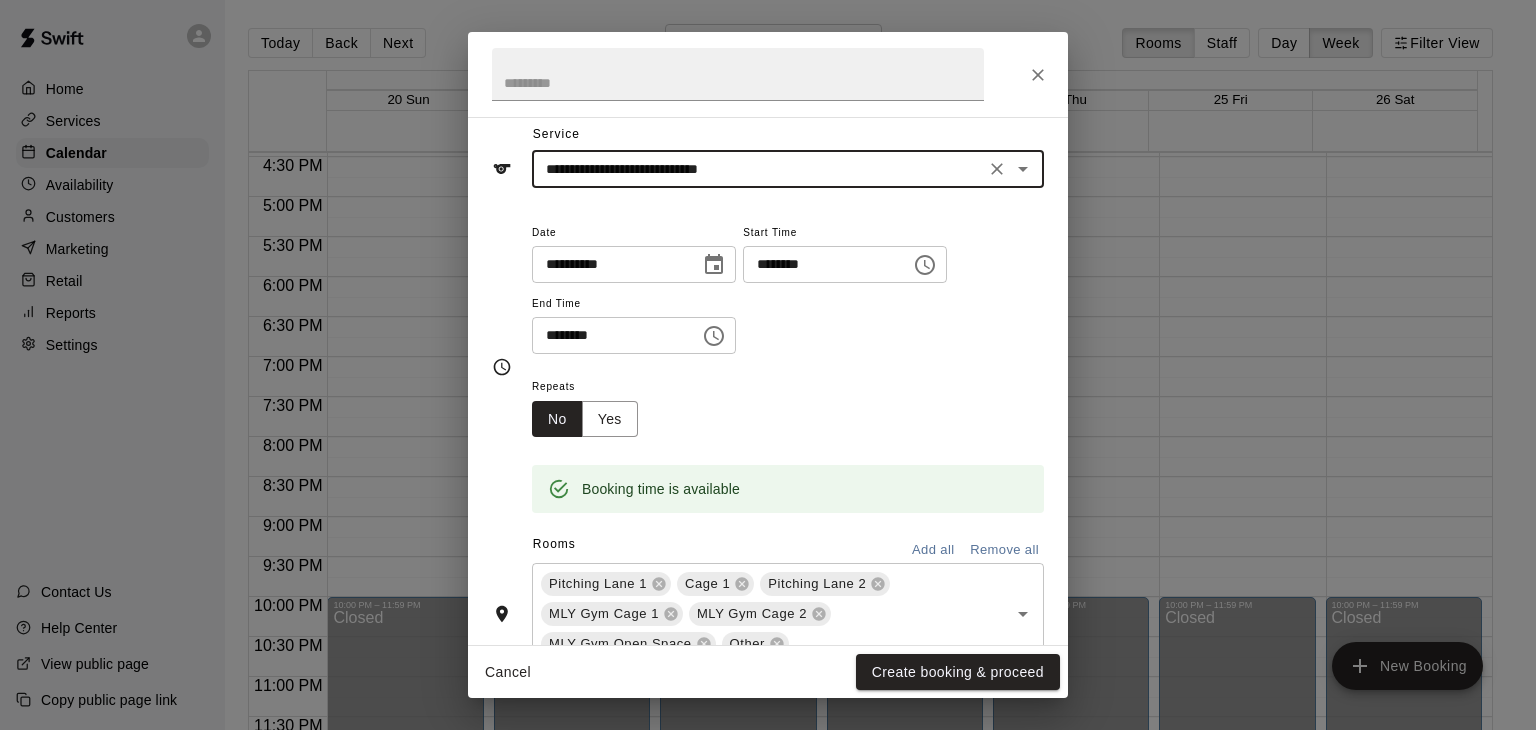 scroll, scrollTop: 100, scrollLeft: 0, axis: vertical 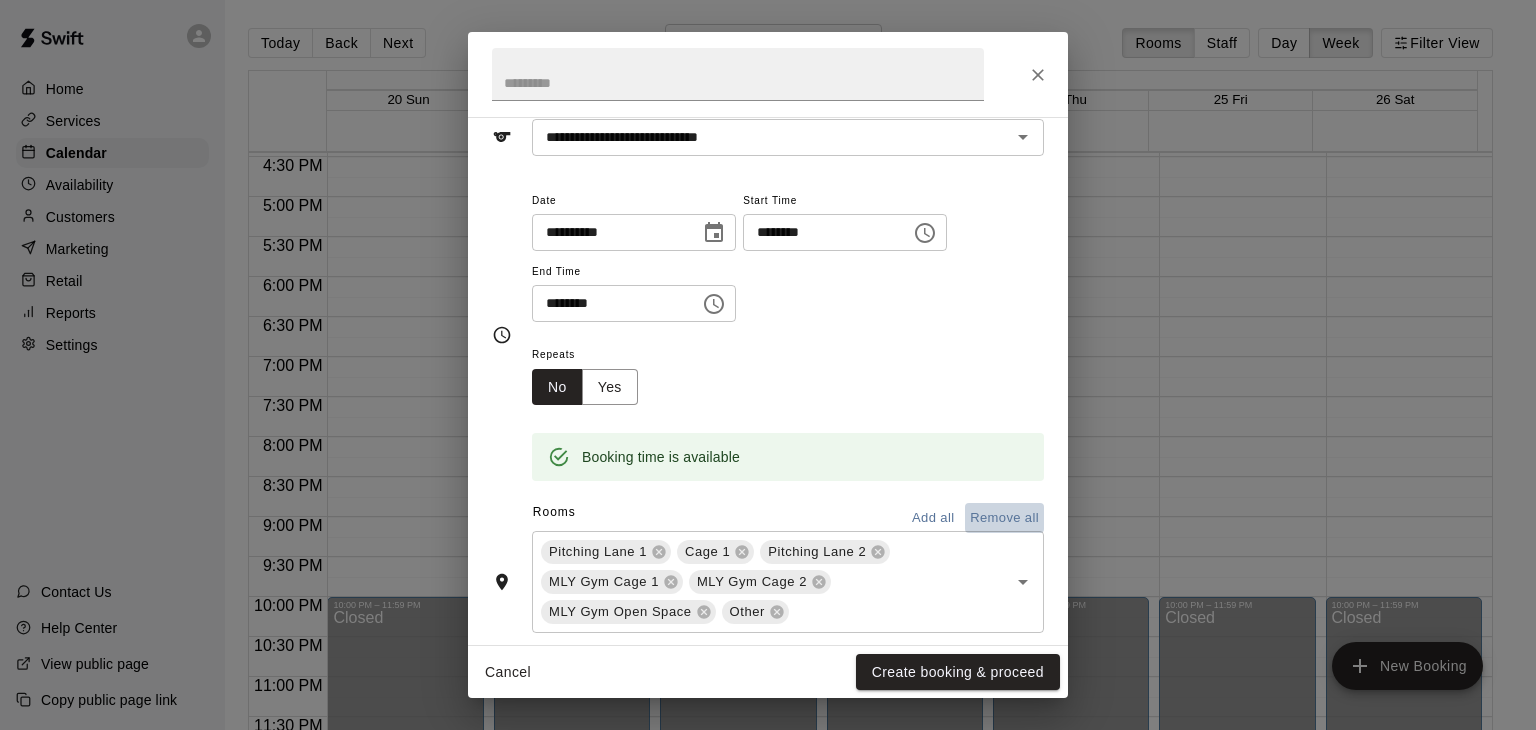 click on "Remove all" at bounding box center (1004, 518) 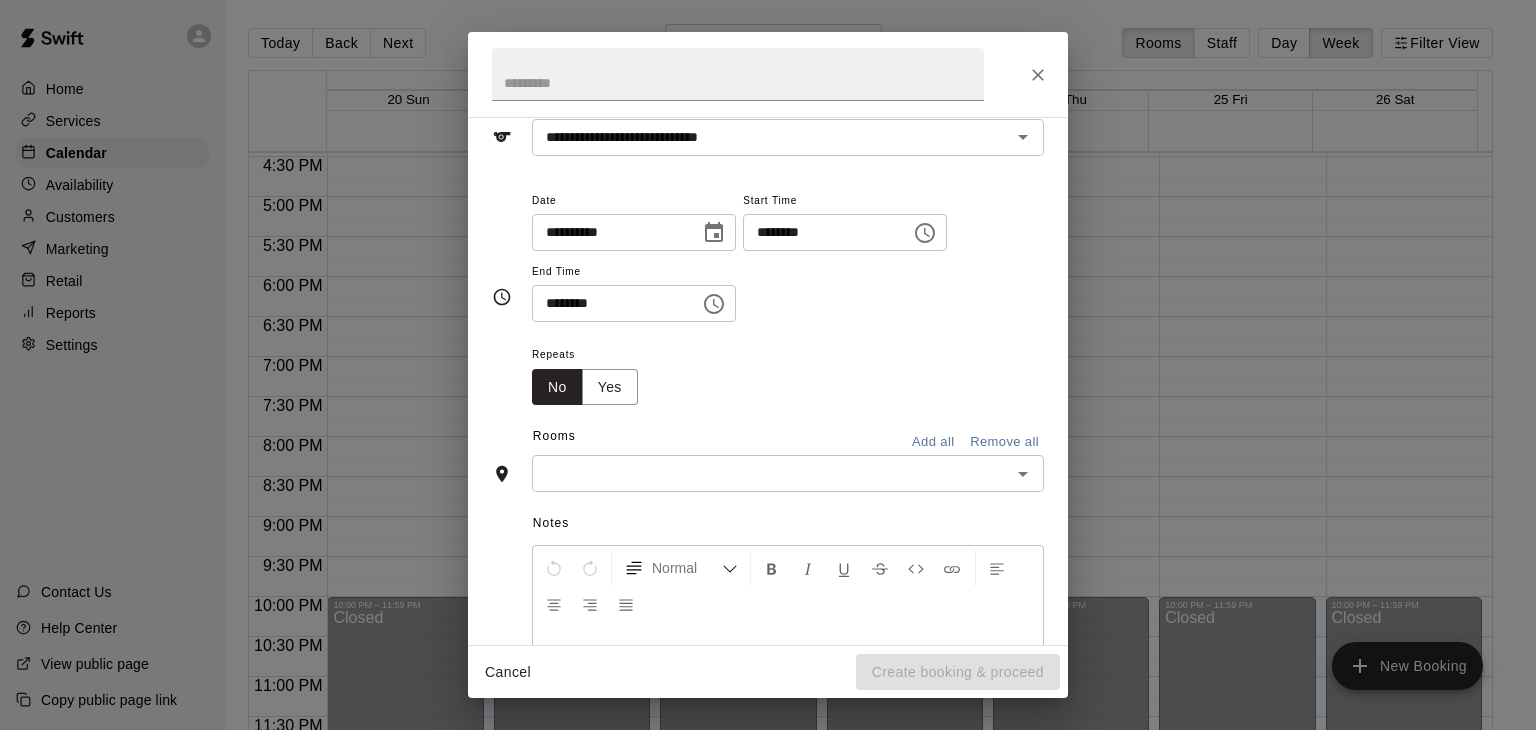 click 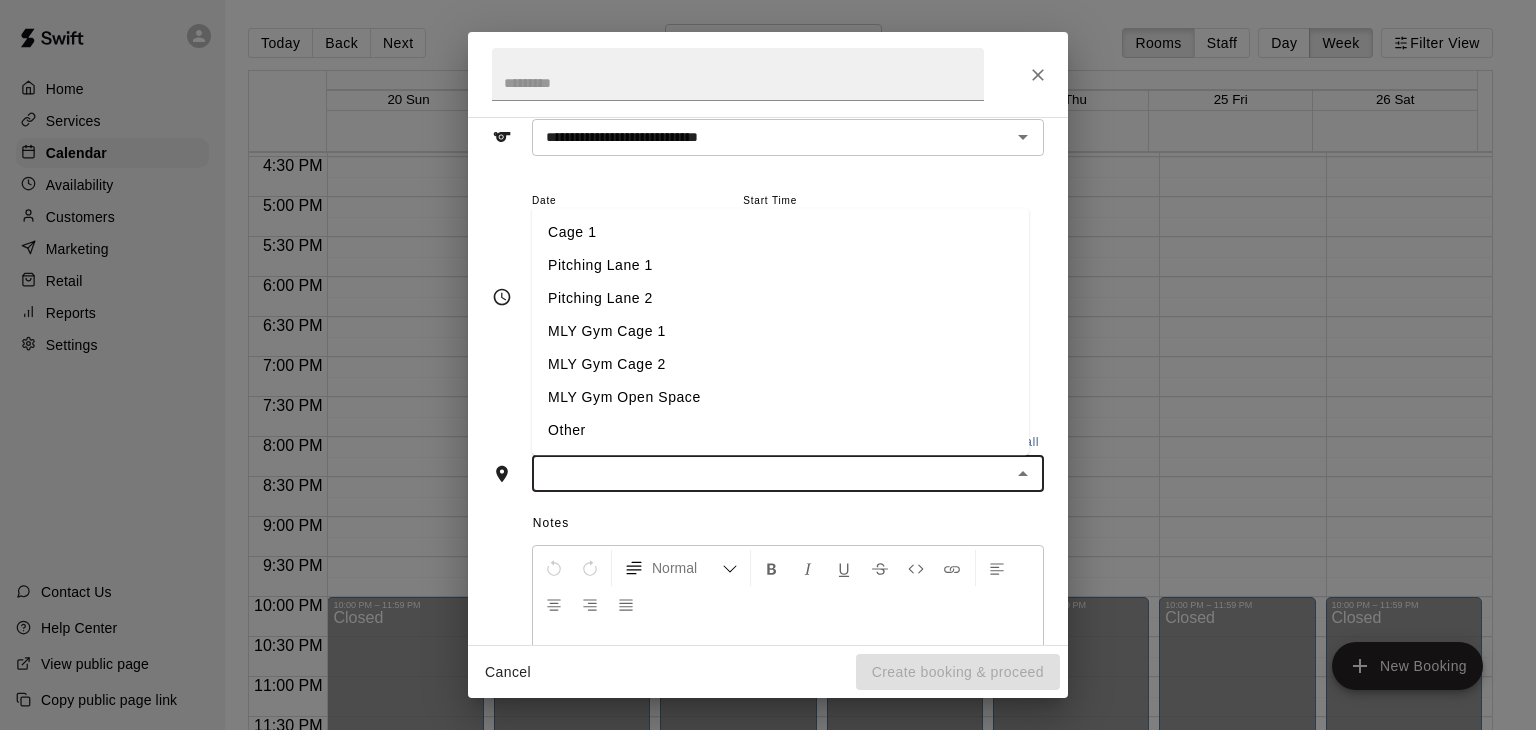 click on "Cage 1" at bounding box center [780, 233] 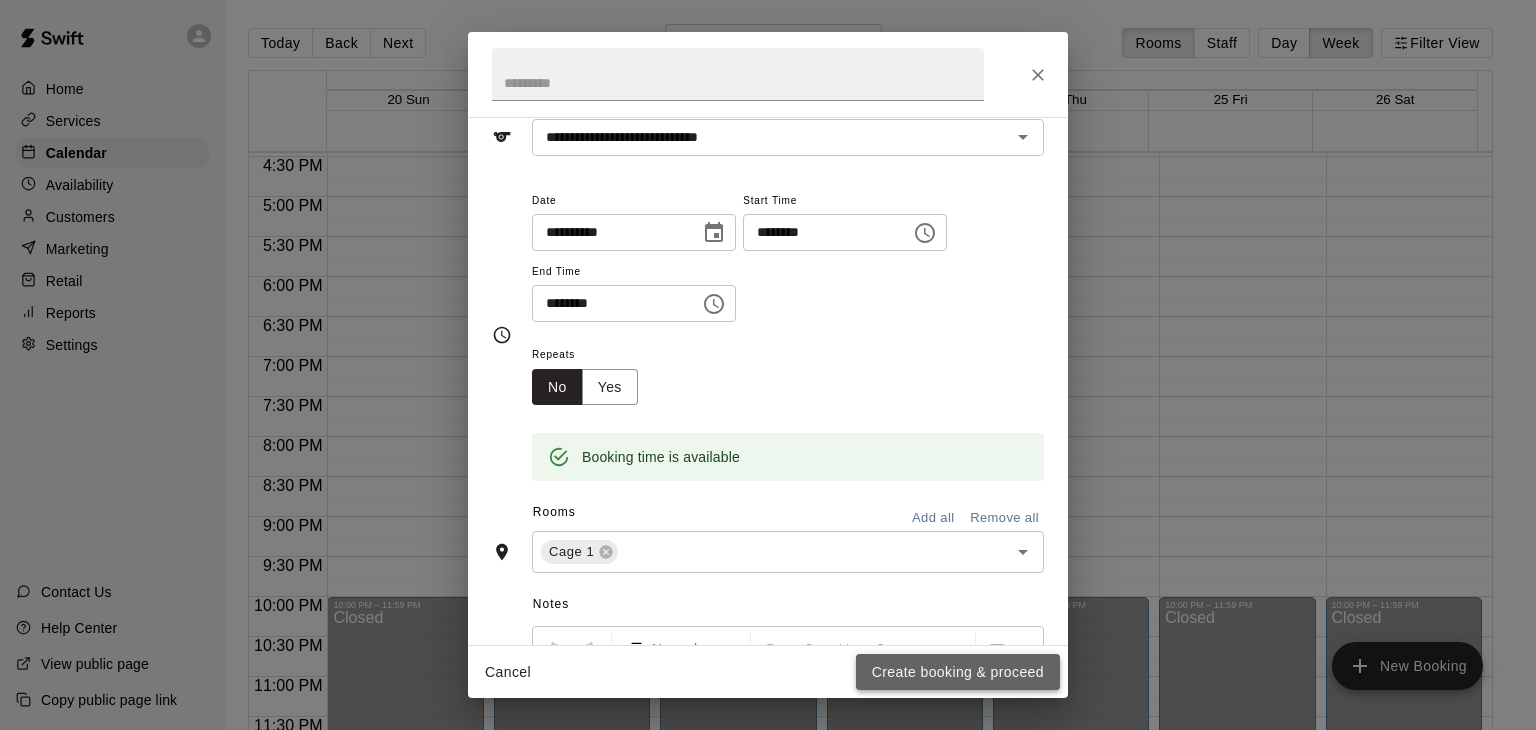 click on "Create booking & proceed" at bounding box center (958, 672) 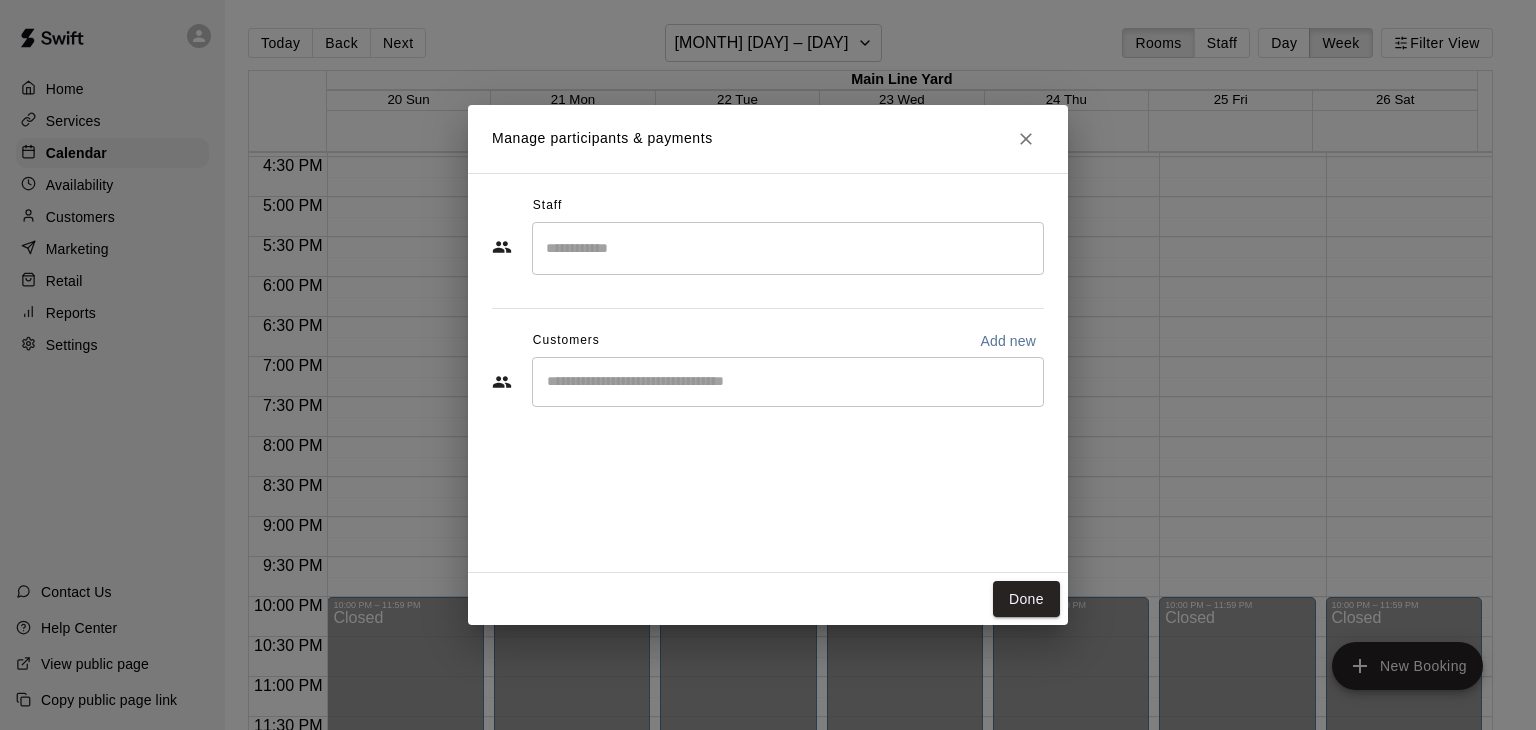 click at bounding box center (788, 248) 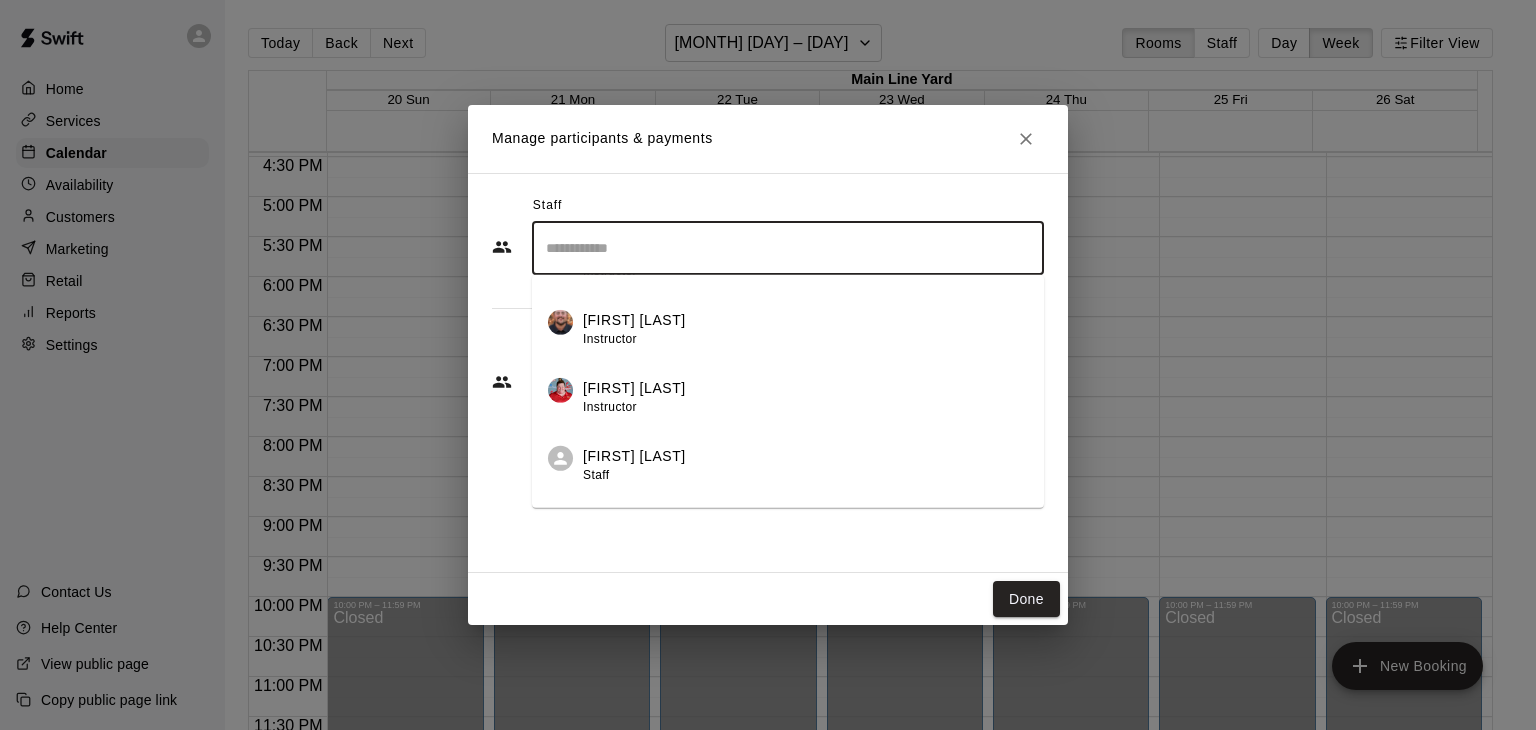 scroll, scrollTop: 378, scrollLeft: 0, axis: vertical 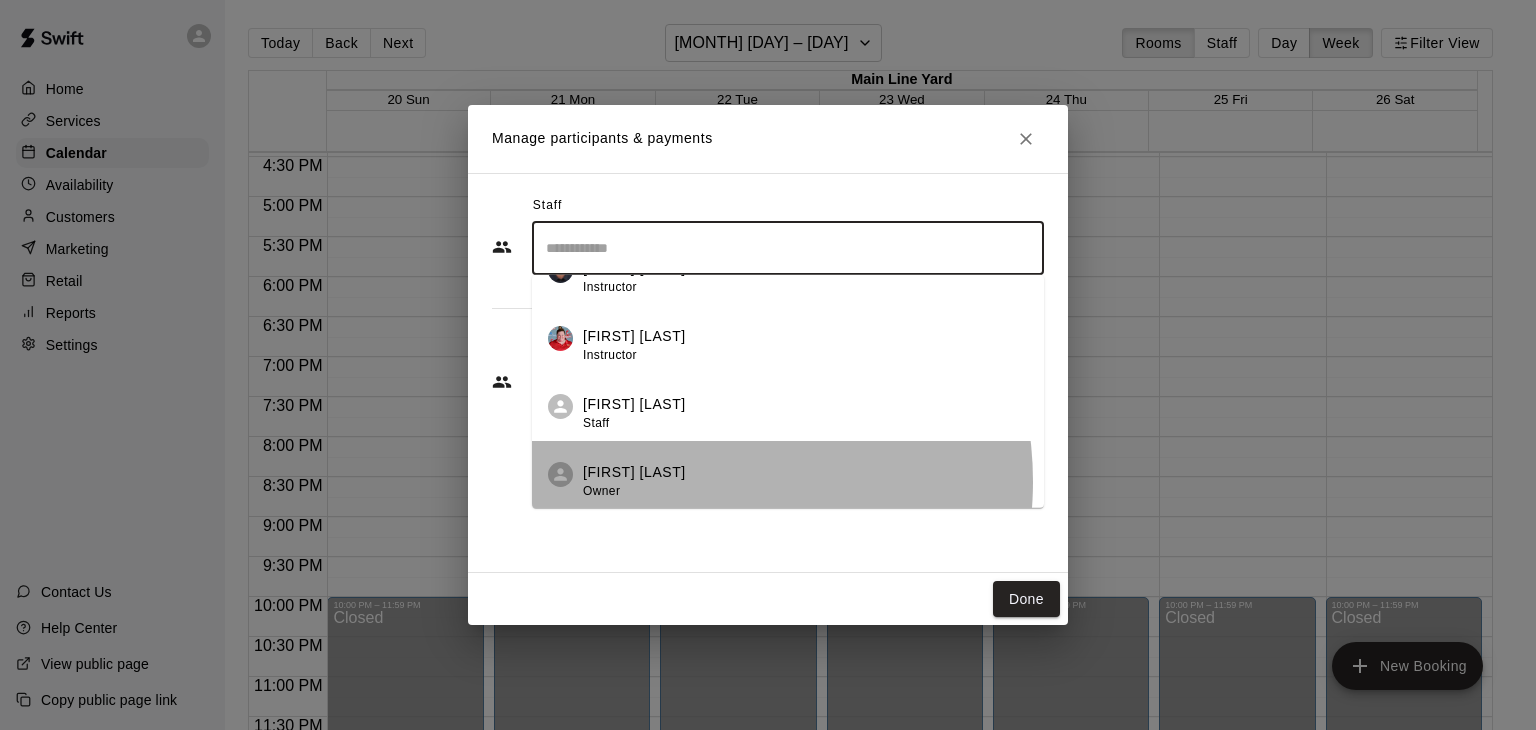 click on "[LAST] [LAST] Owner" at bounding box center (805, 481) 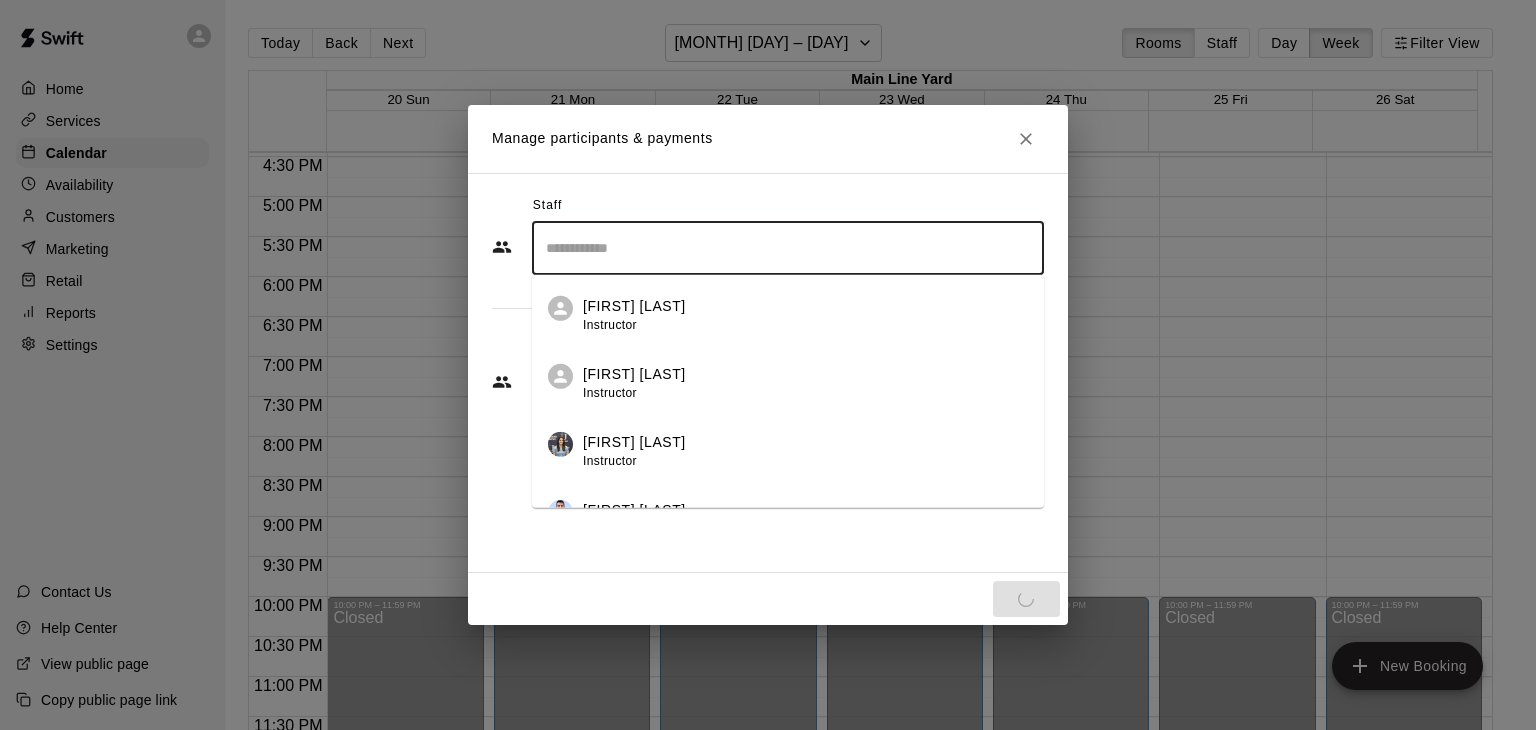 click on "Staff [FIRST] [LAST] Instructor [FIRST] [LAST] Instructor [FIRST] [LAST] Instructor [FIRST] [LAST] Instructor [FIRST] [LAST] Instructor [FIRST] [LAST] Instructor [FIRST] [LAST] Instructor [FIRST] [LAST] Staff [LAST] [LAST] Owner Customers Add new Done" at bounding box center (768, 373) 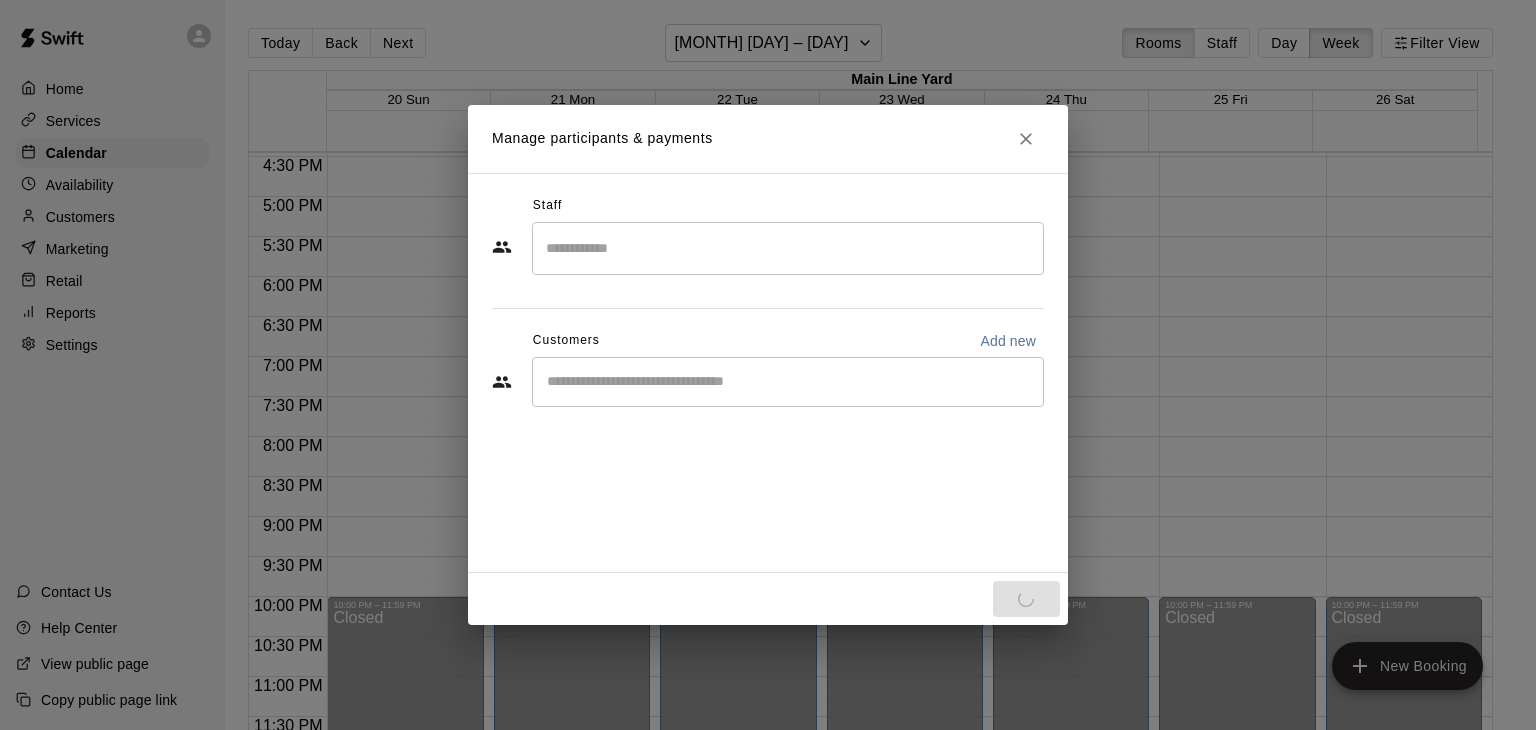 click on "​" at bounding box center [788, 382] 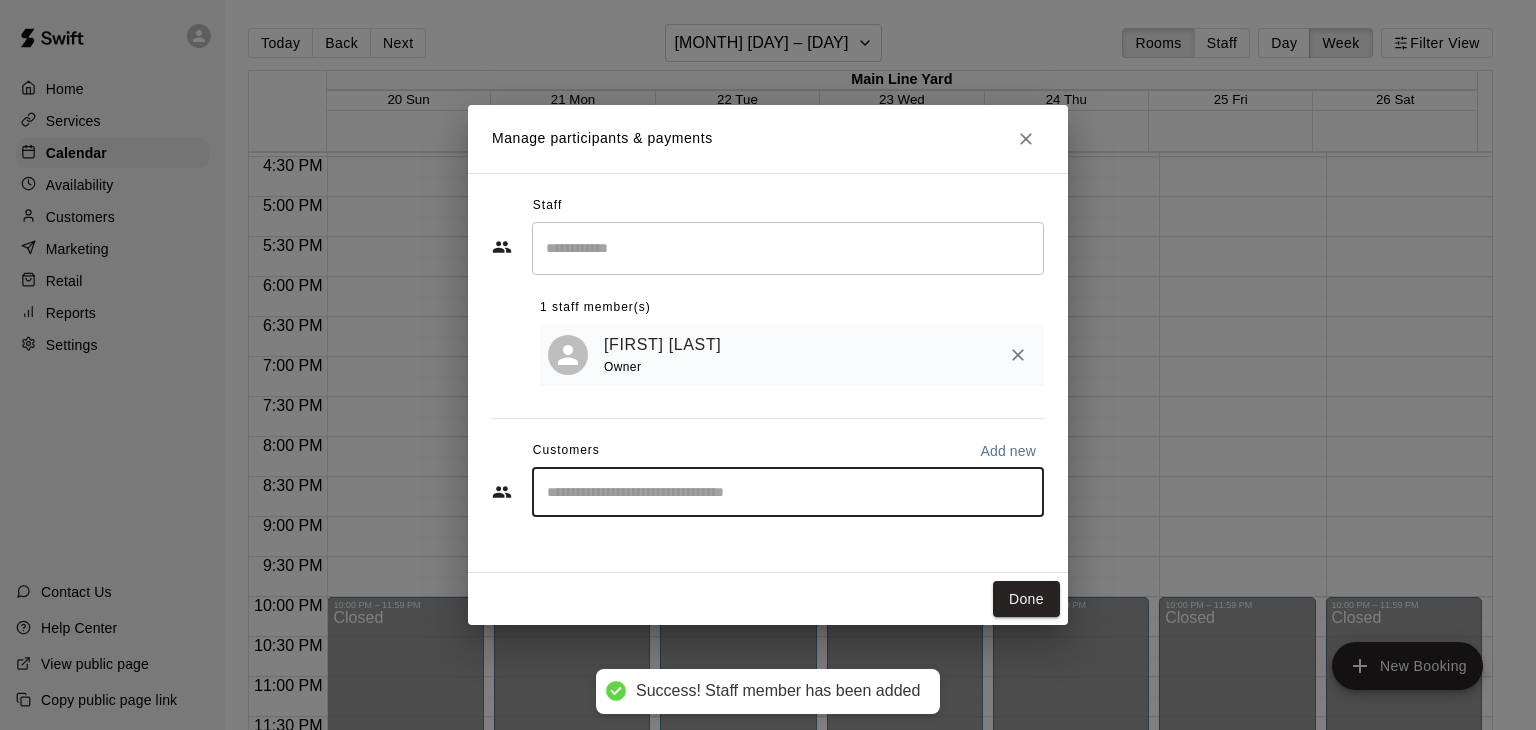 click on "Owner" at bounding box center (666, 367) 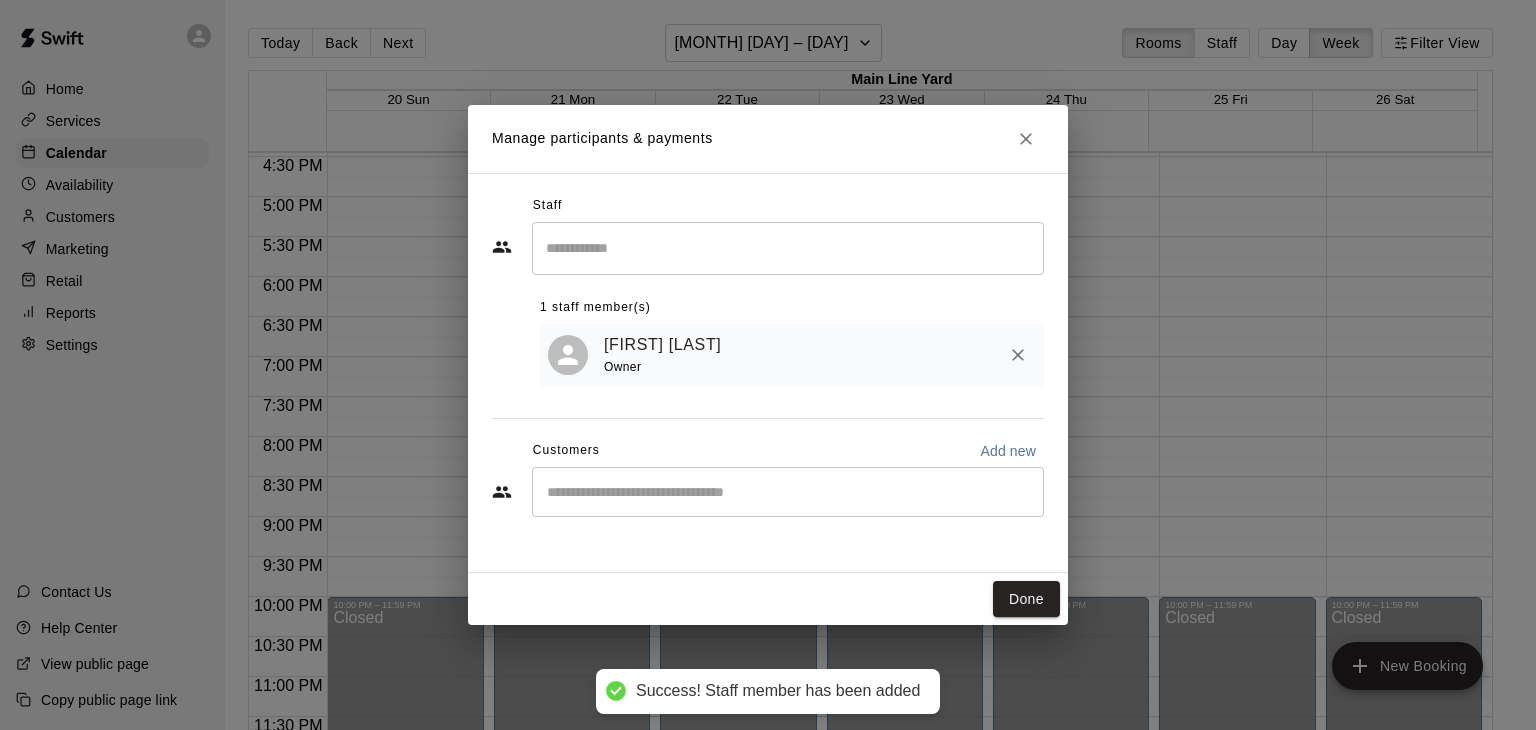 drag, startPoint x: 665, startPoint y: 517, endPoint x: 663, endPoint y: 496, distance: 21.095022 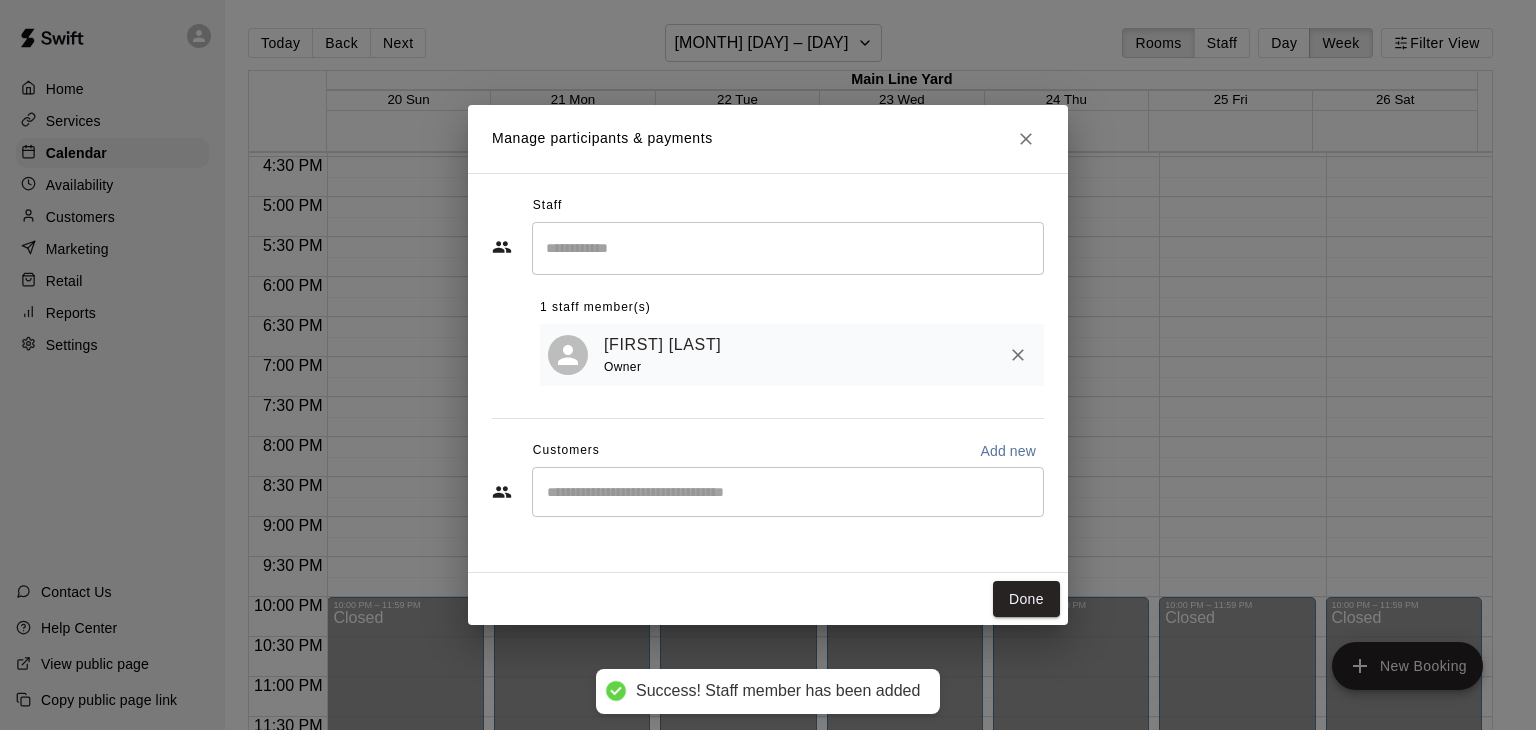 click on "​" at bounding box center [788, 492] 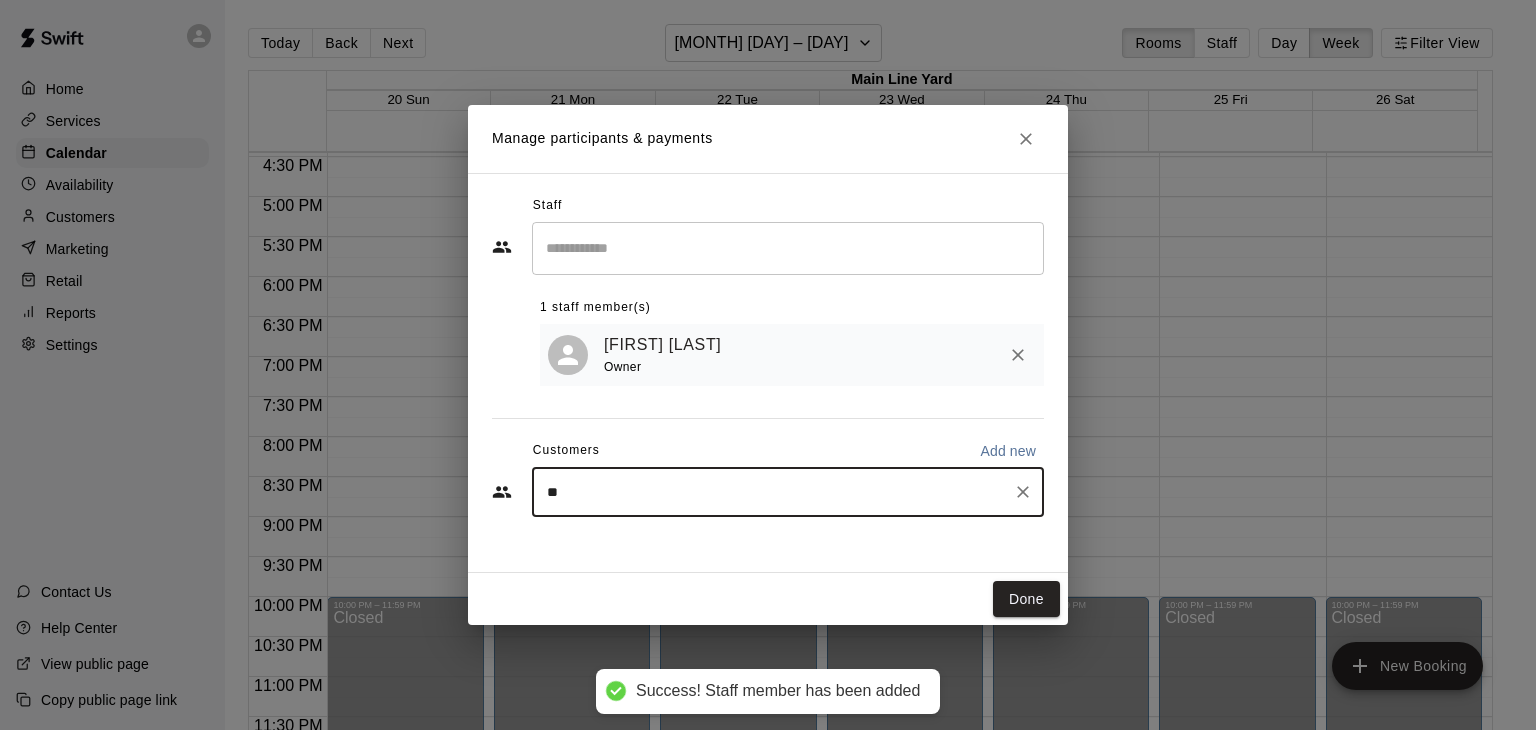 type on "***" 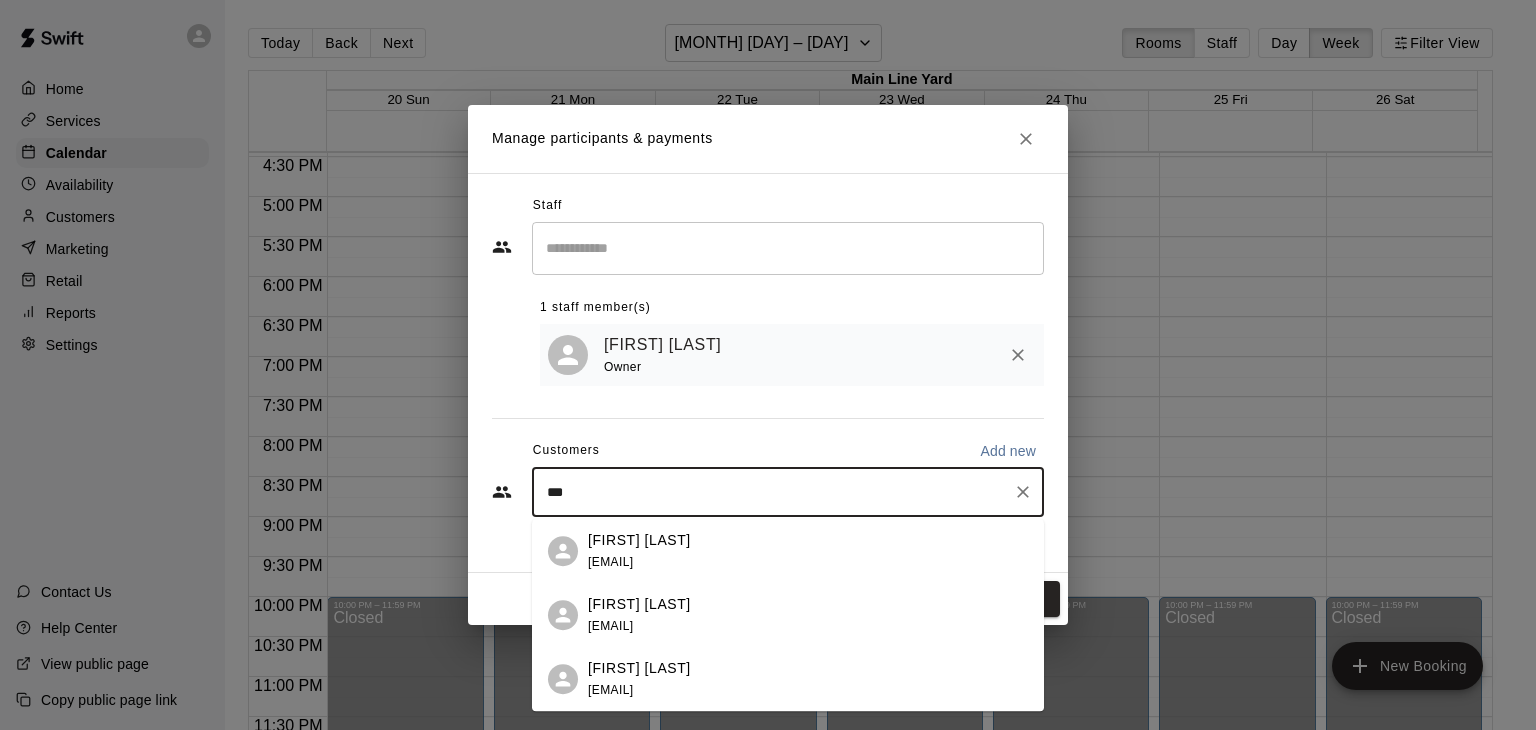 click on "[FIRST] [LAST]" at bounding box center (639, 668) 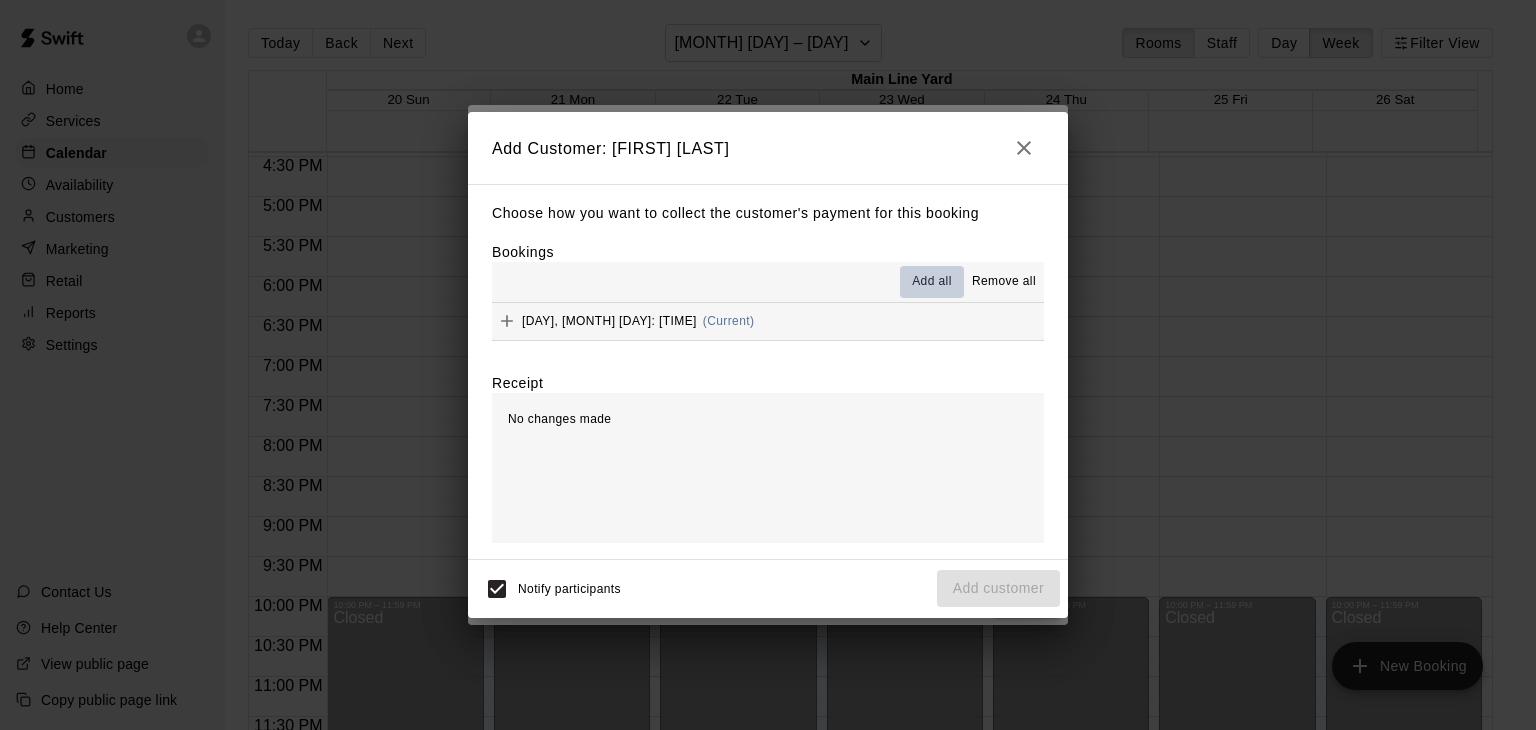 click on "Add all" at bounding box center (932, 282) 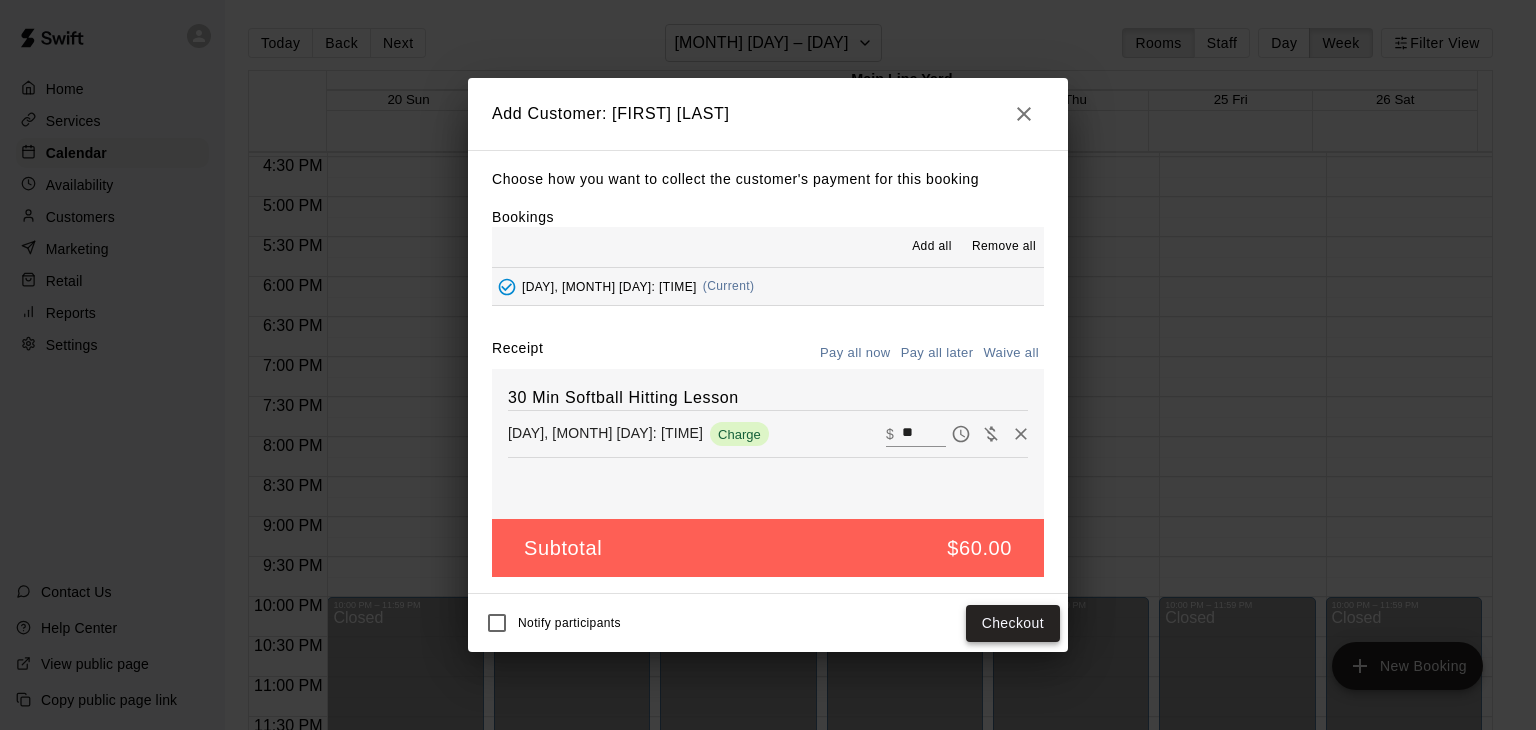 click on "Checkout" at bounding box center (1013, 623) 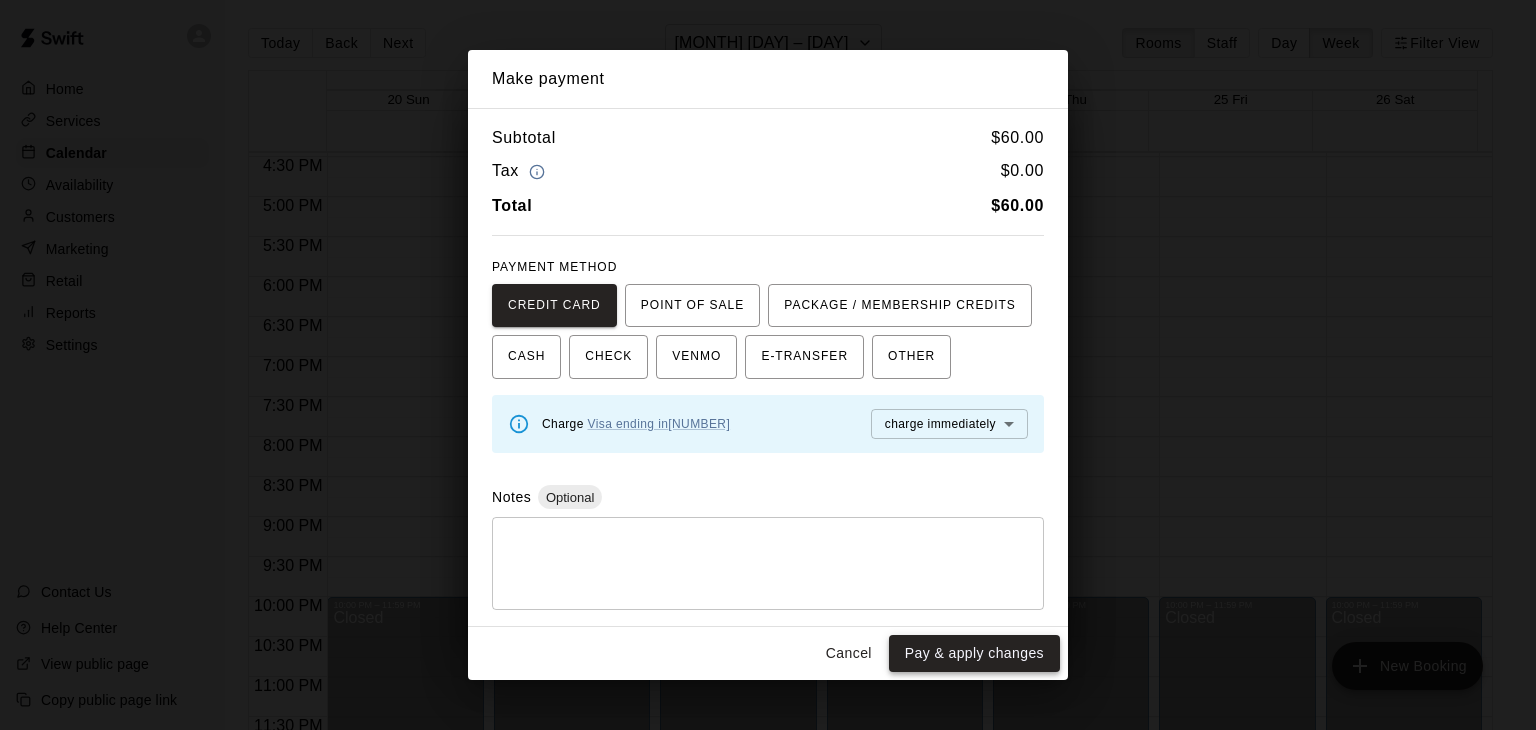 click on "Pay & apply changes" at bounding box center [974, 653] 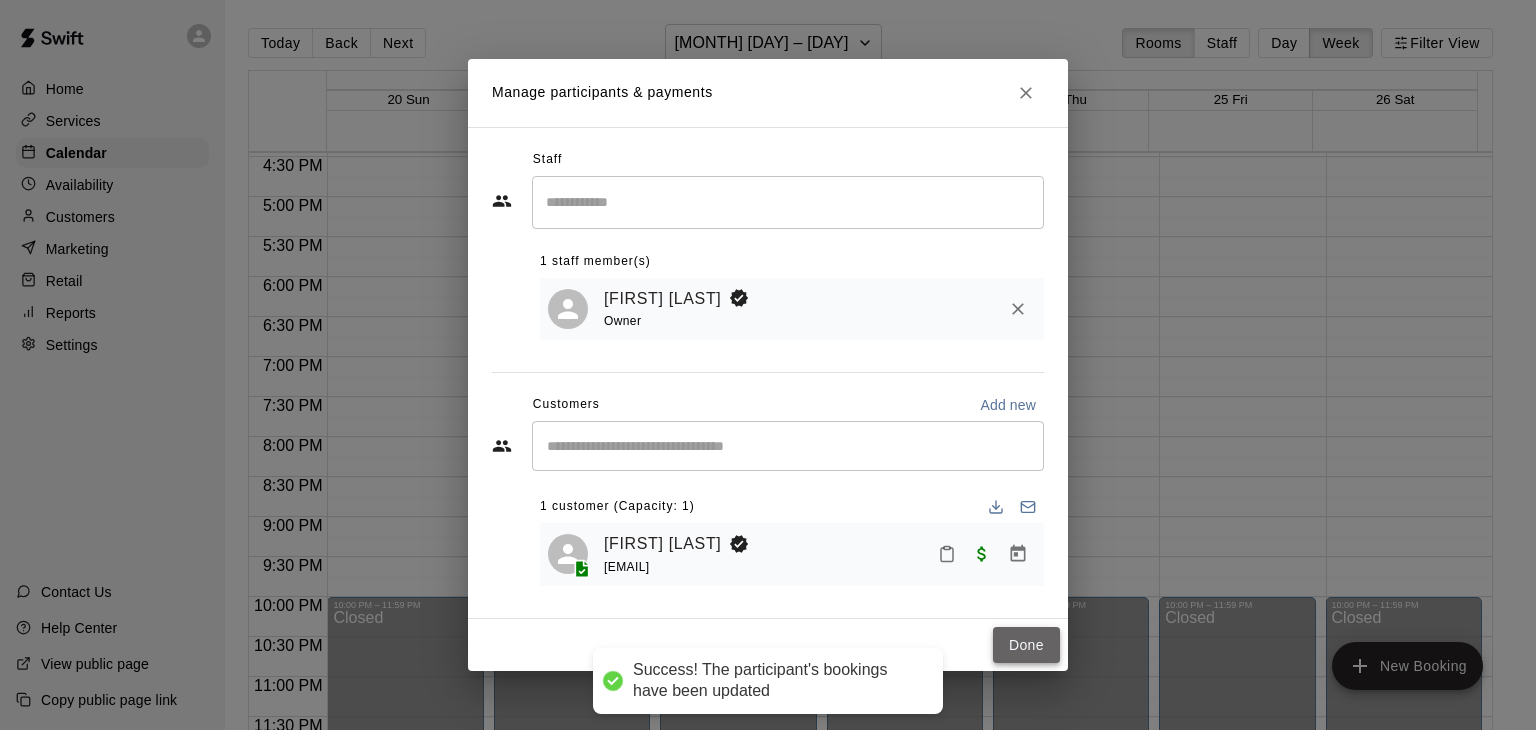 click on "Done" at bounding box center [1026, 645] 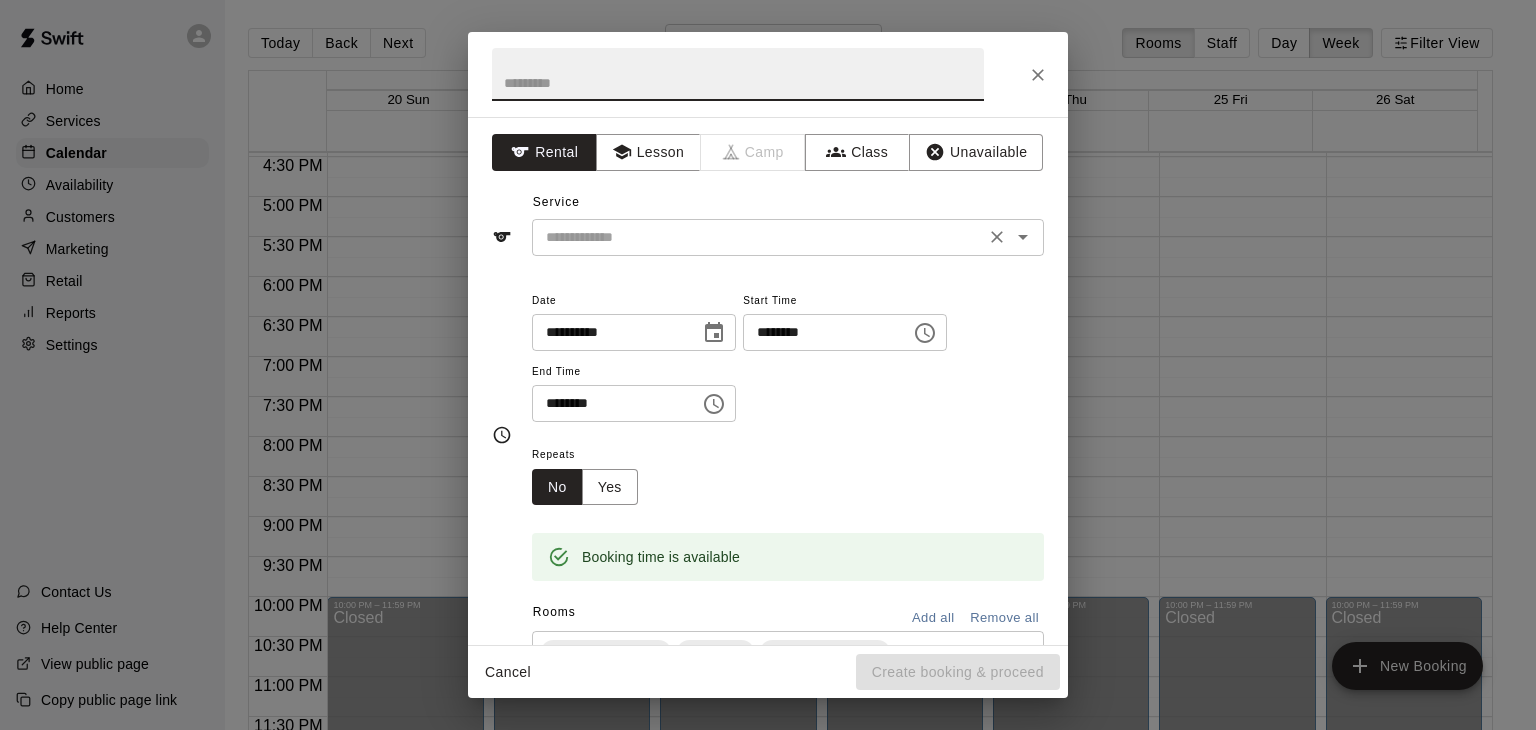 click 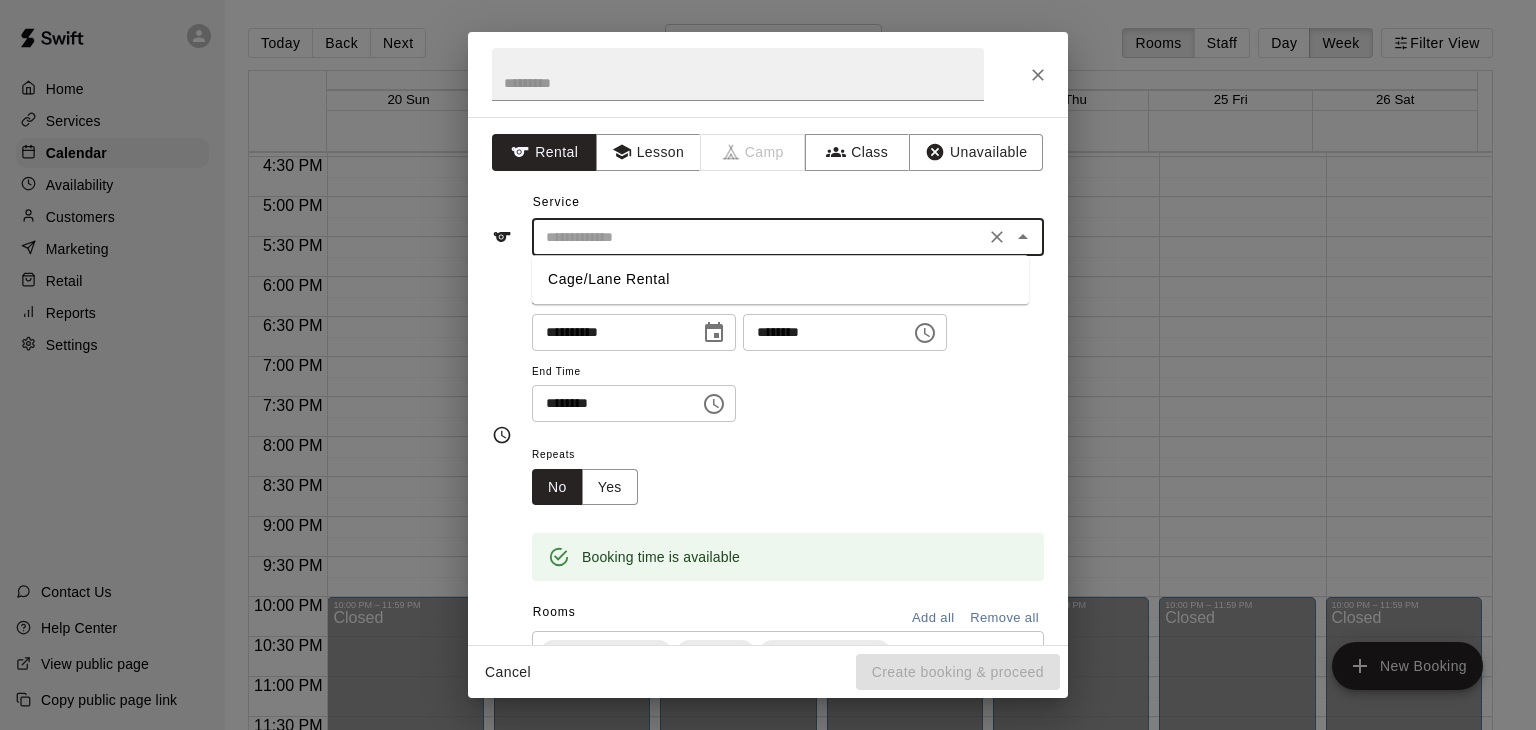click on "Cage/Lane Rental" at bounding box center (780, 279) 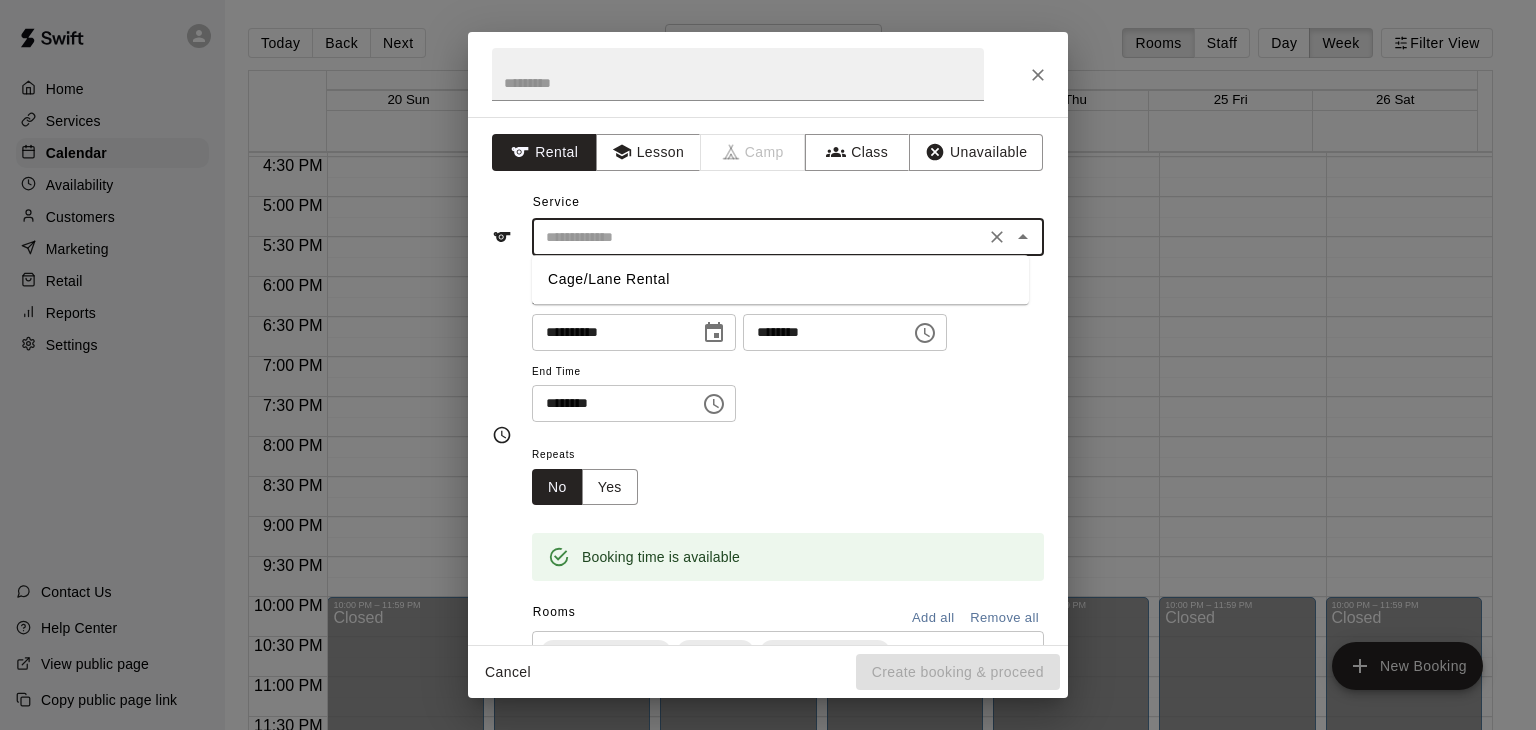type on "**********" 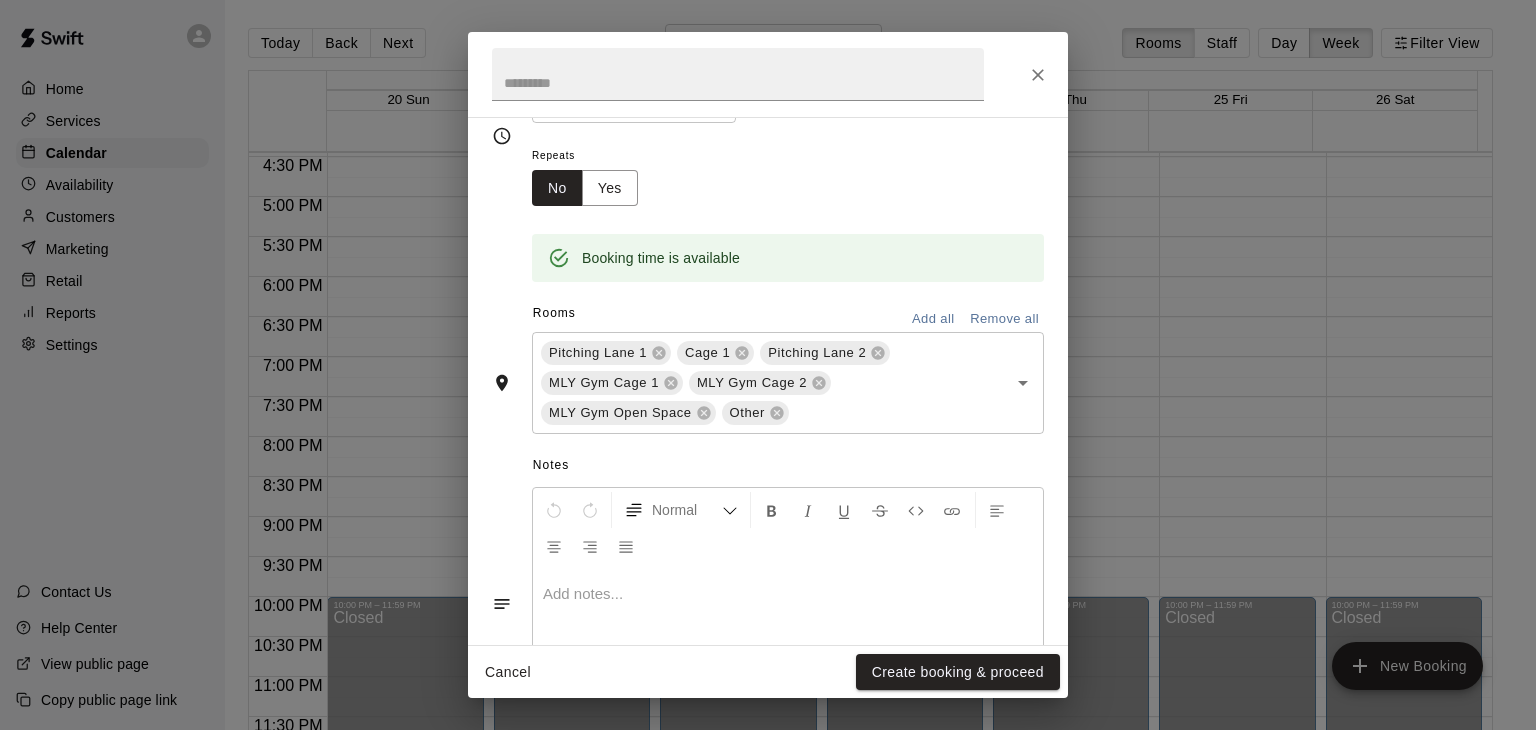 scroll, scrollTop: 300, scrollLeft: 0, axis: vertical 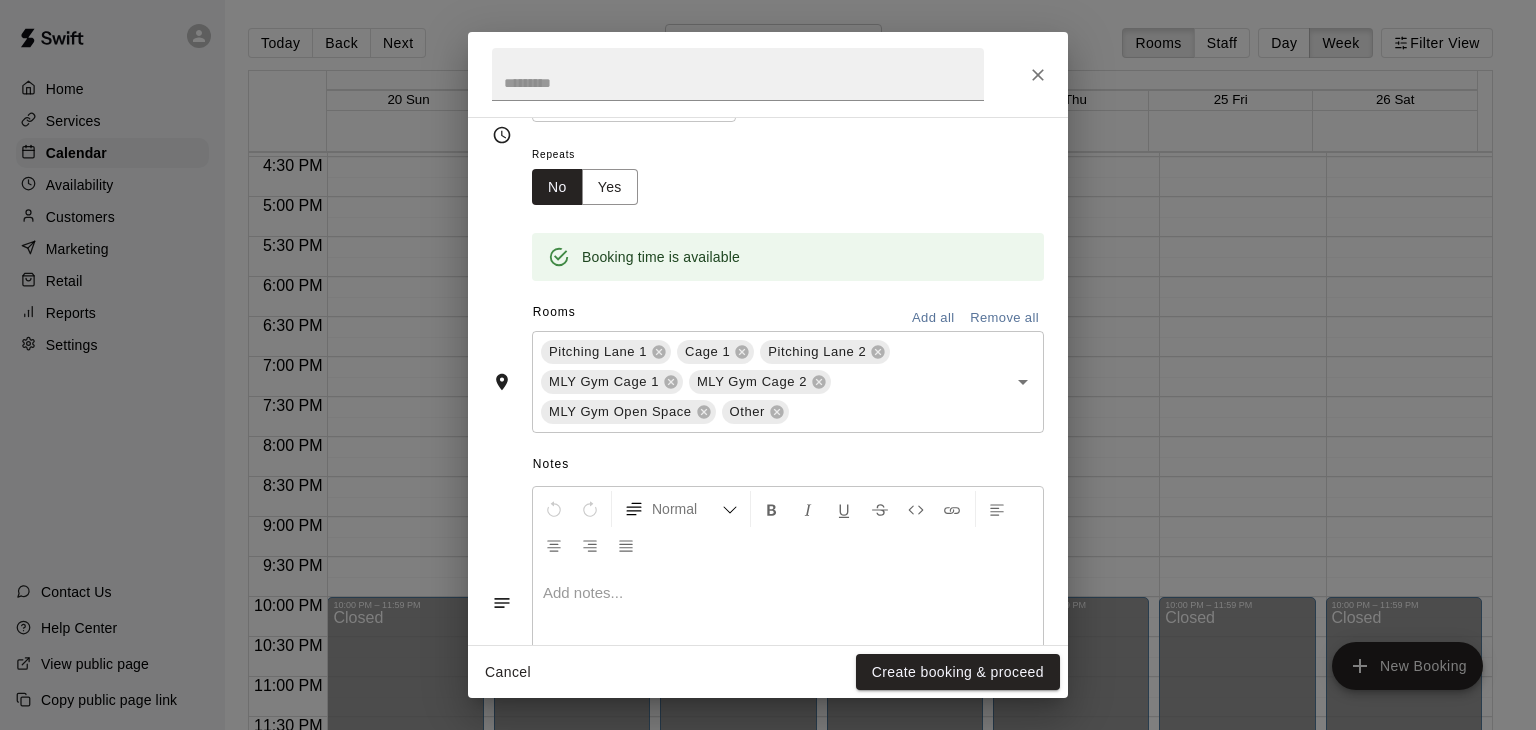 click on "Remove all" at bounding box center [1004, 318] 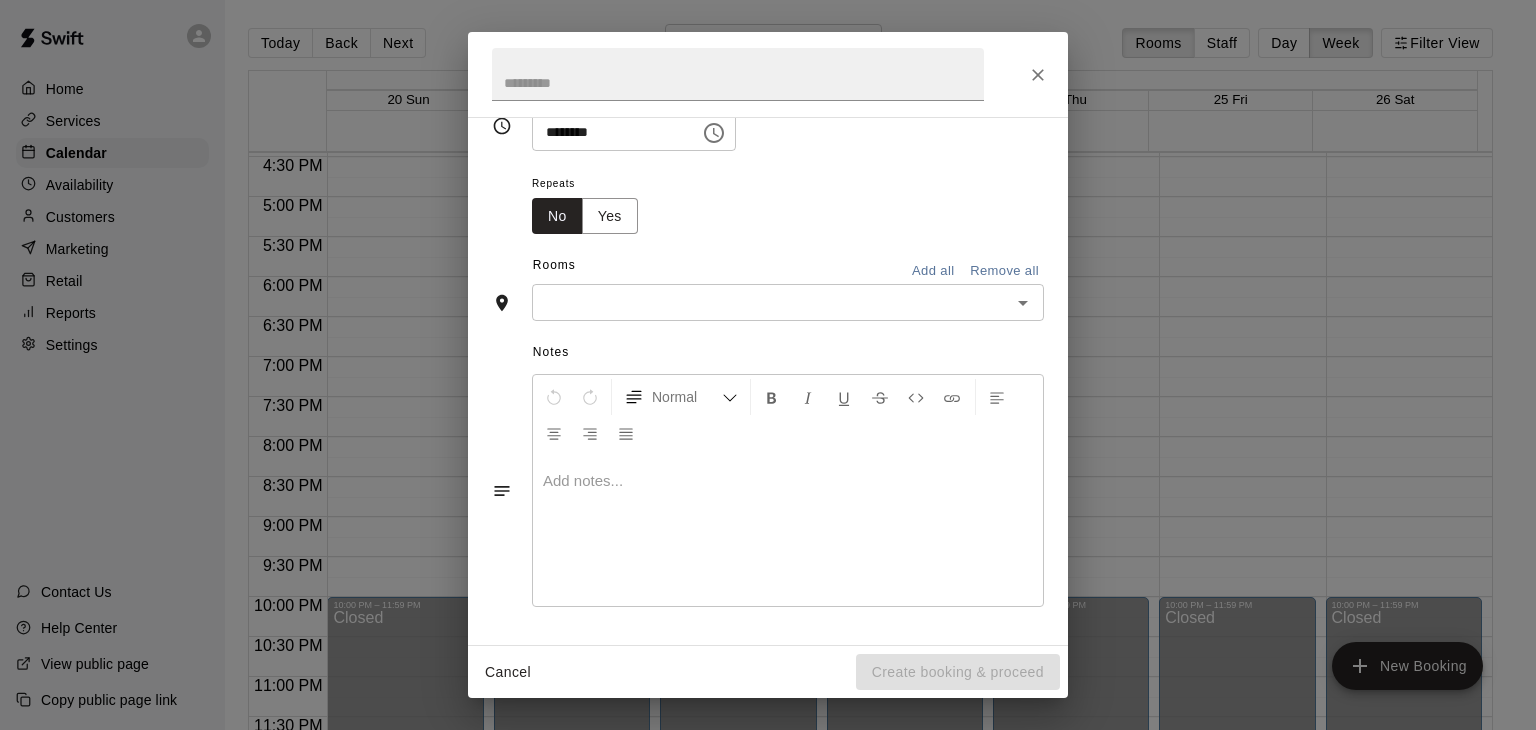 scroll, scrollTop: 262, scrollLeft: 0, axis: vertical 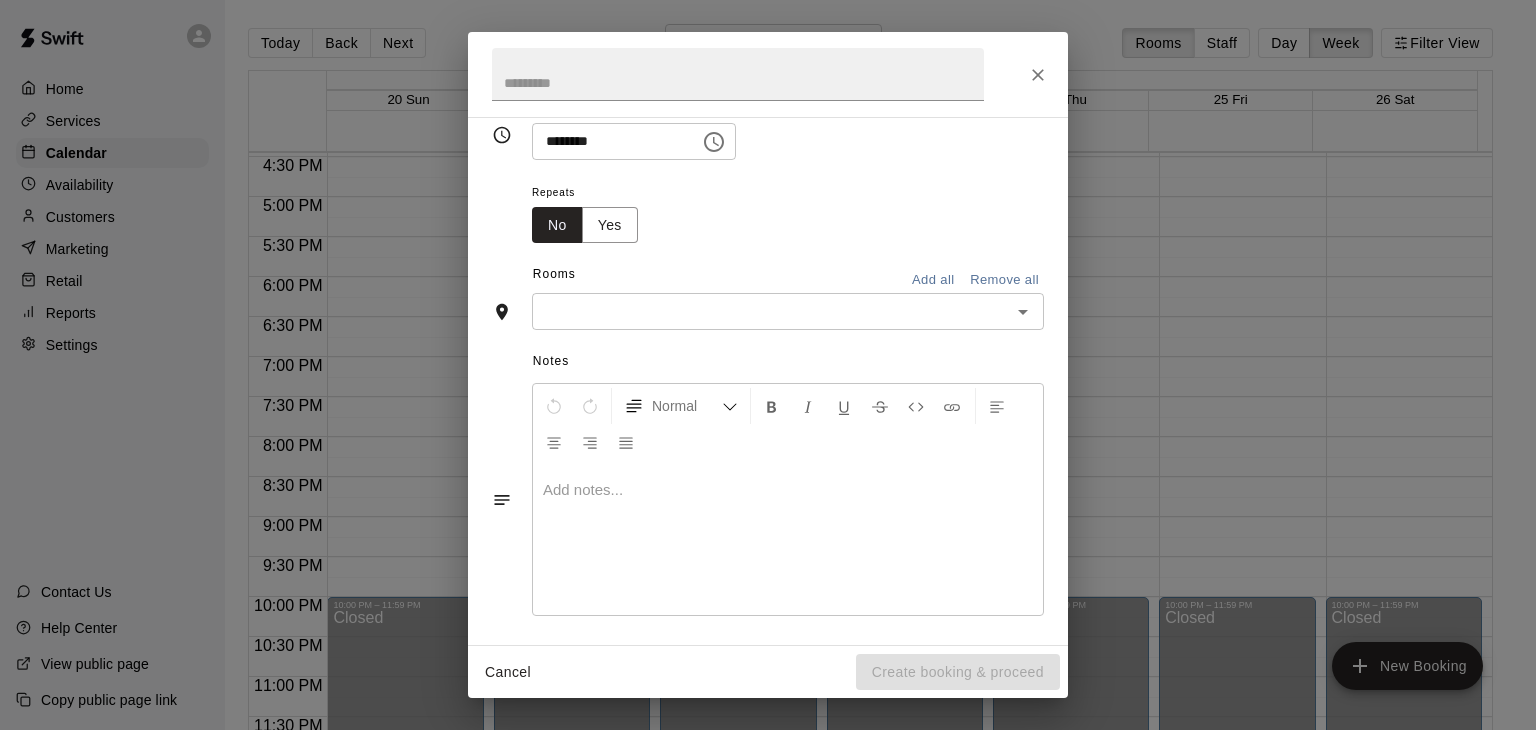 click 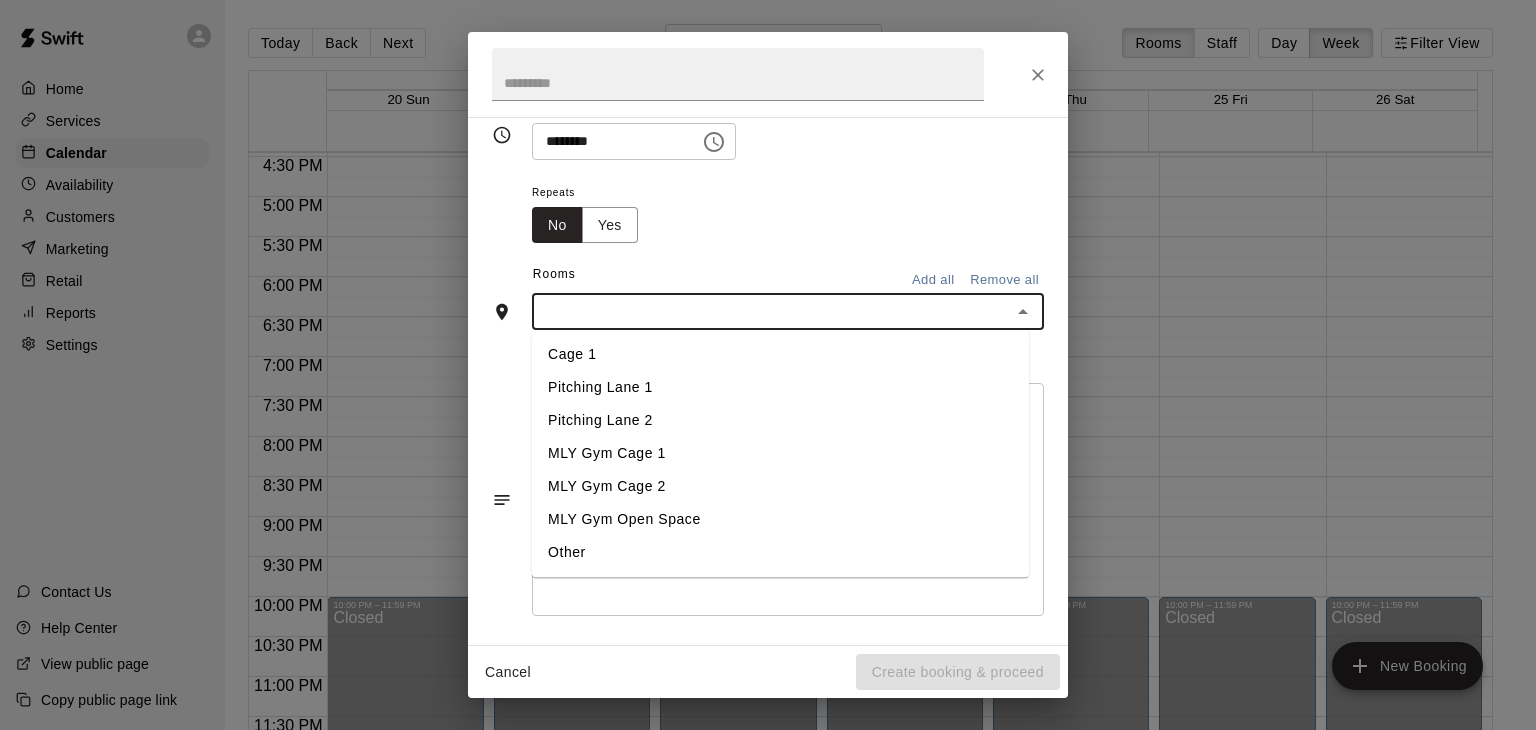click on "Pitching Lane 1" at bounding box center (780, 388) 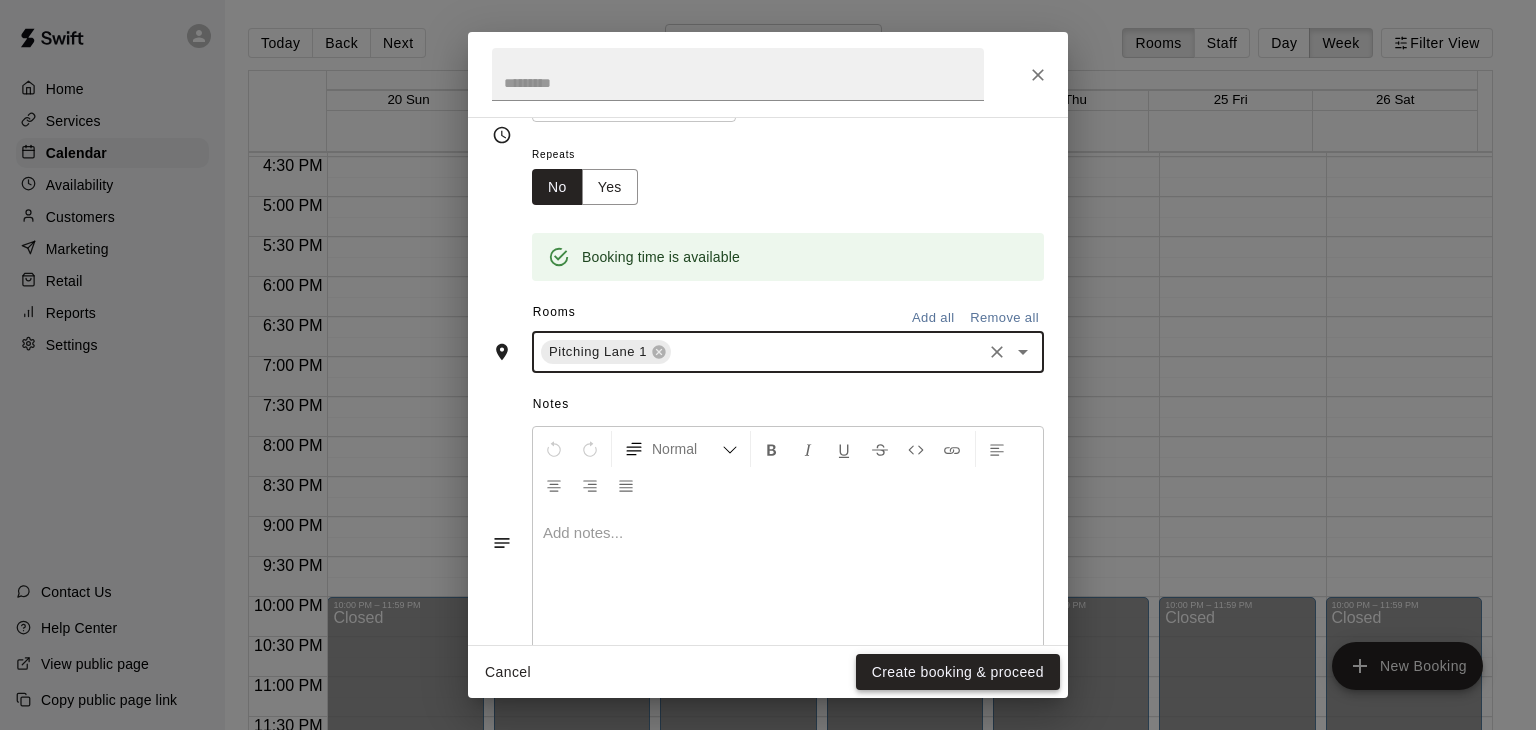 click on "Create booking & proceed" at bounding box center (958, 672) 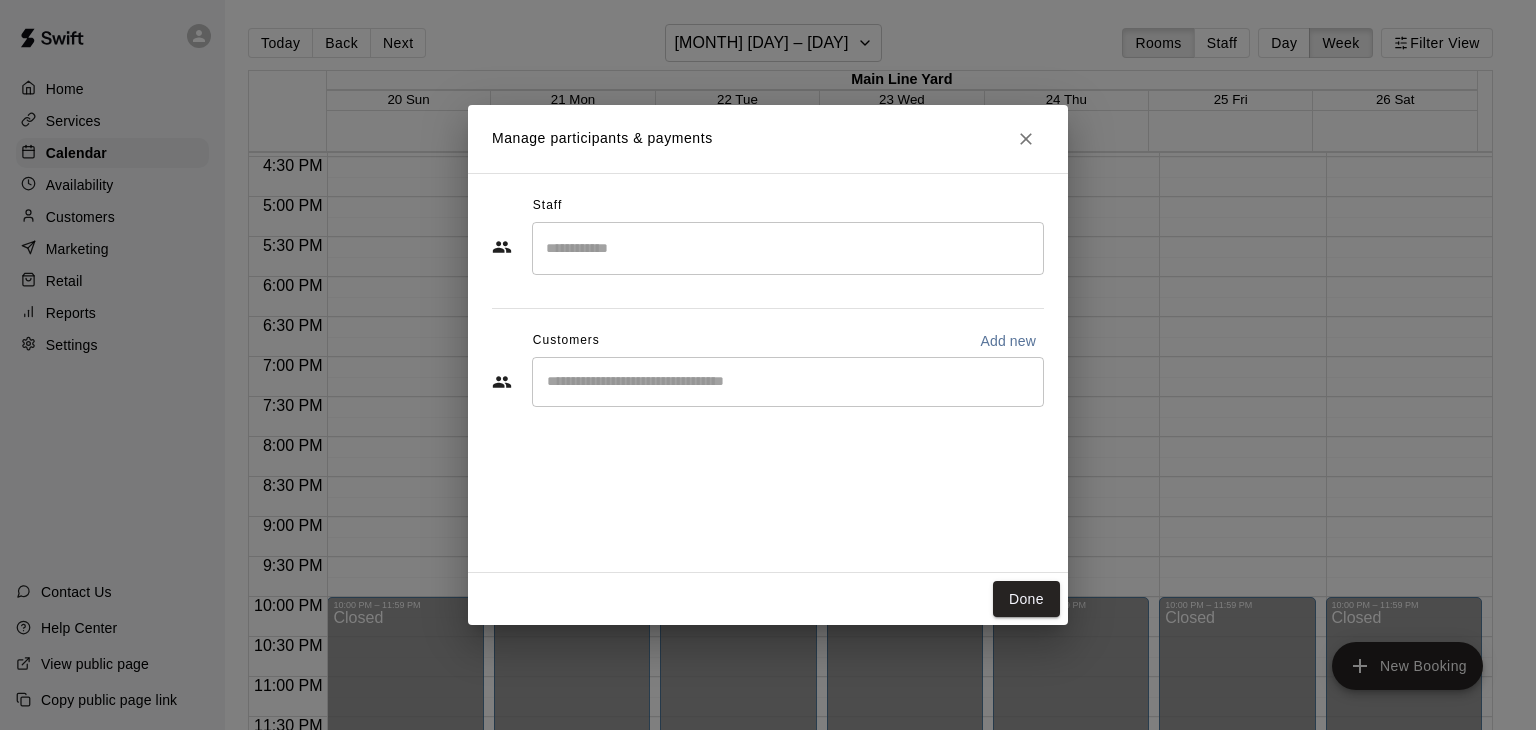click at bounding box center (788, 382) 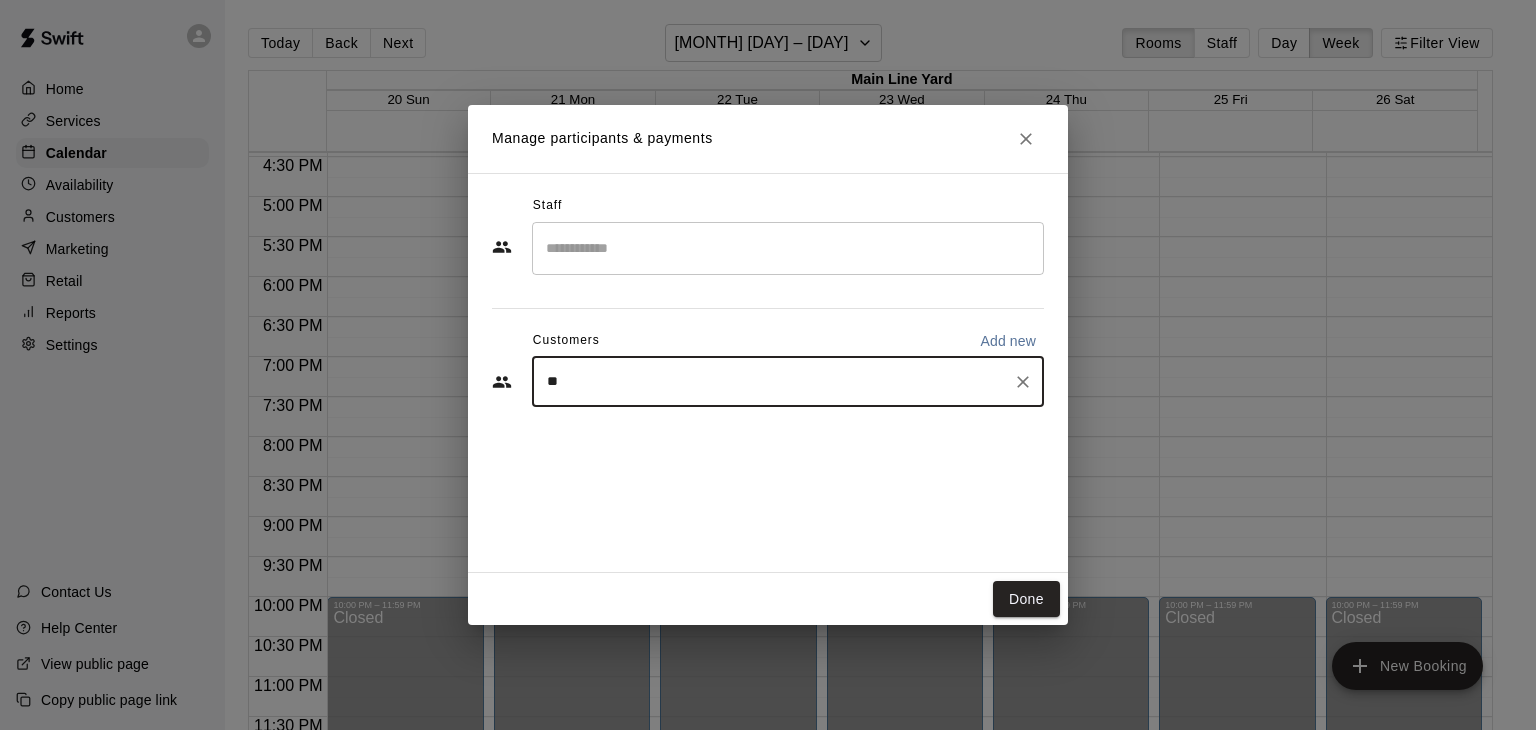 type on "***" 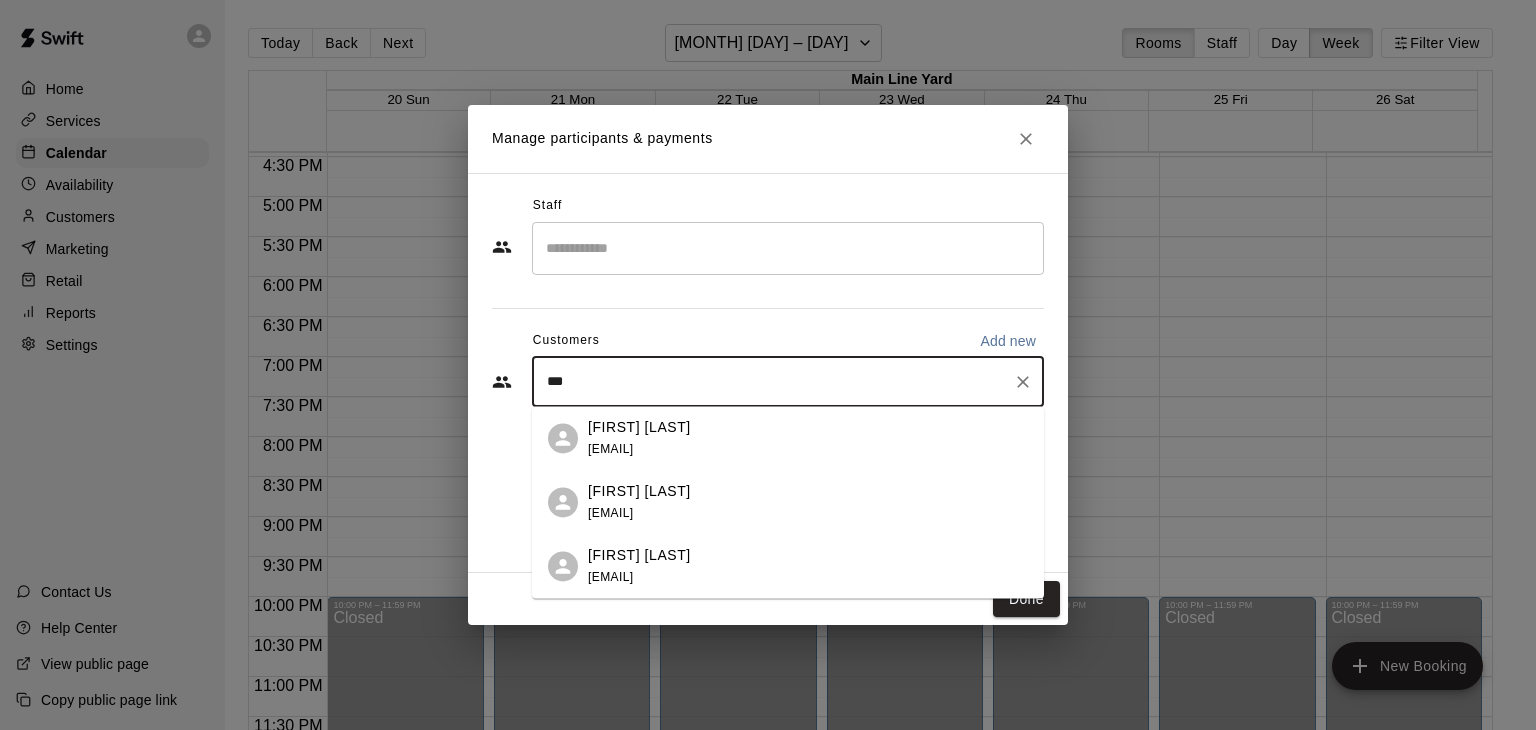 click on "[FIRST] [LAST]" at bounding box center [639, 555] 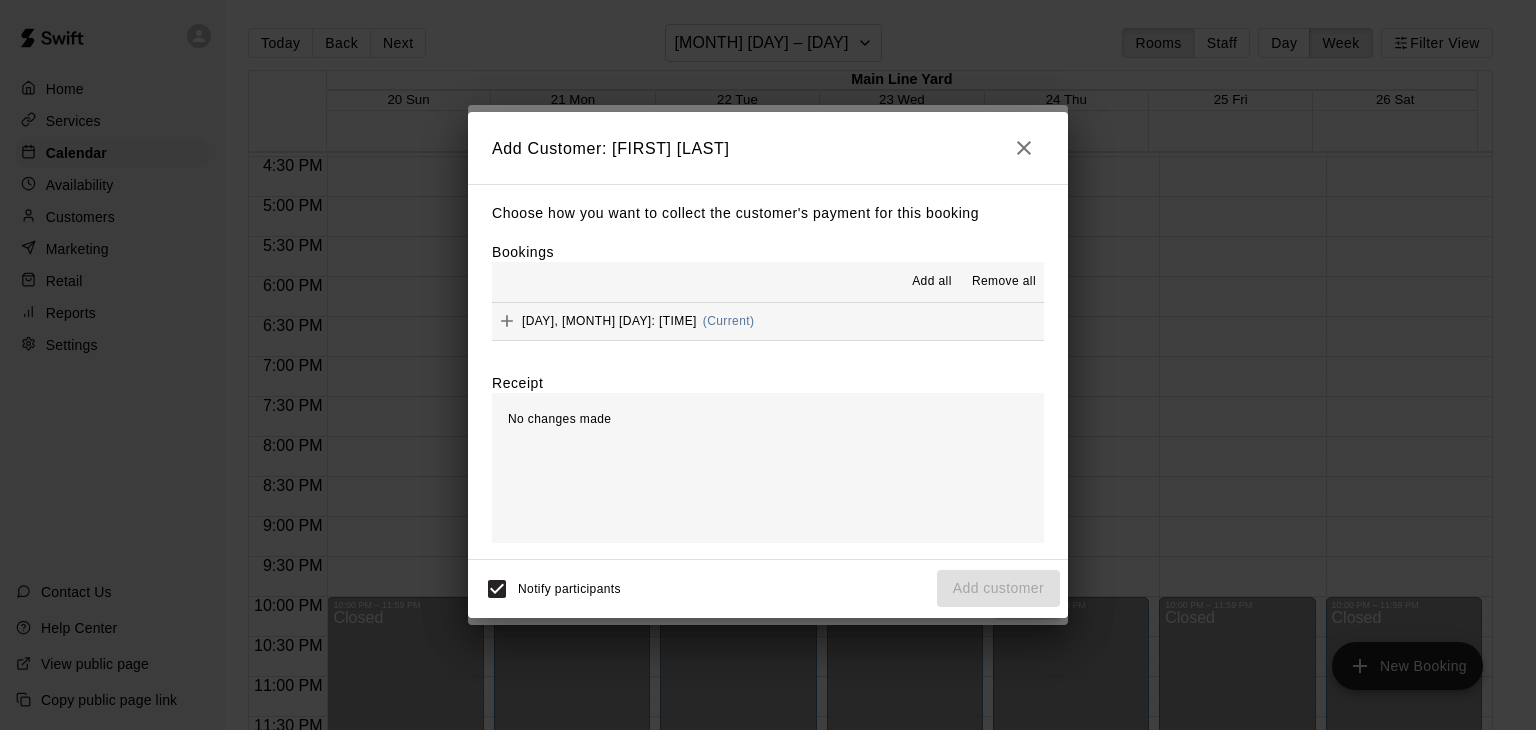 click on "Add all" at bounding box center (932, 282) 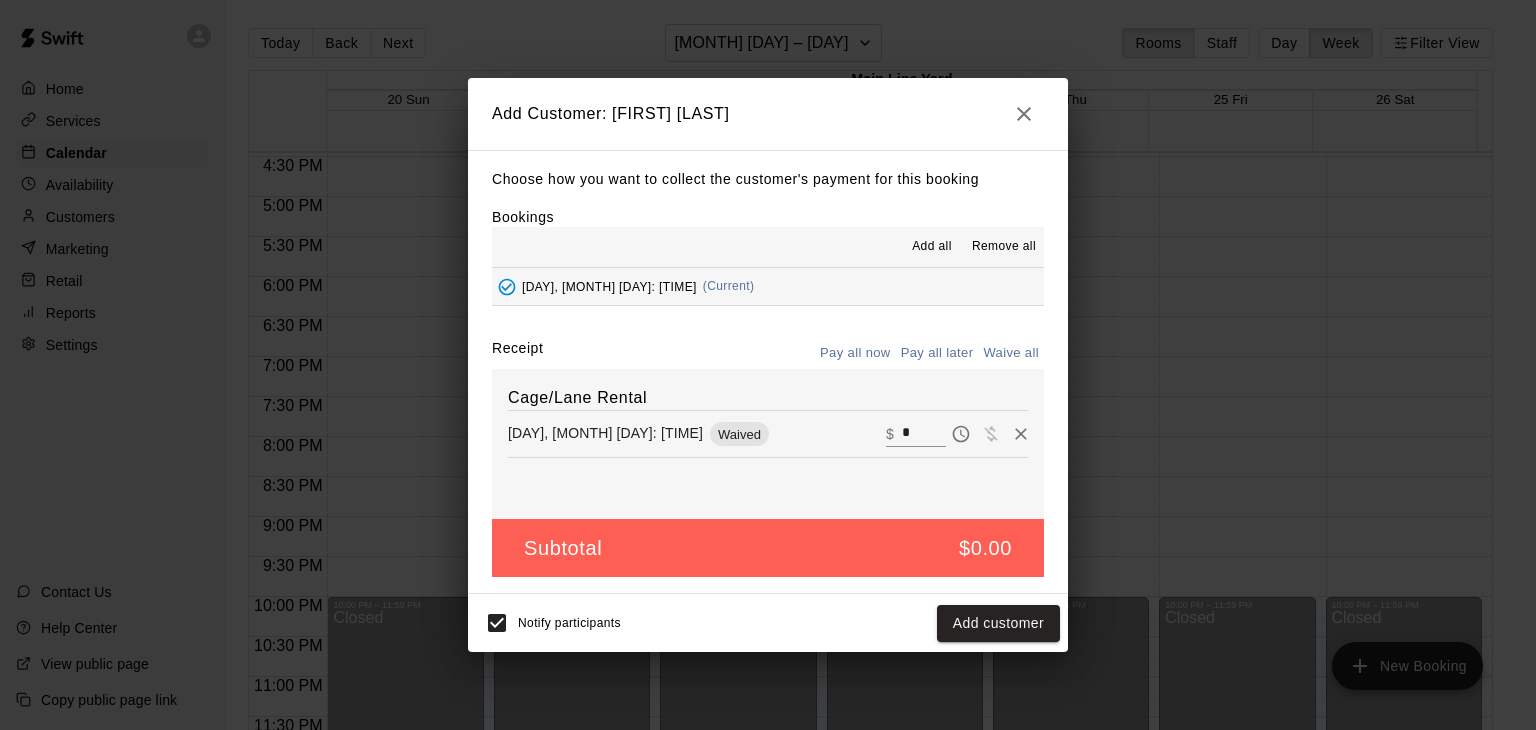 drag, startPoint x: 879, startPoint y: 431, endPoint x: 863, endPoint y: 430, distance: 16.03122 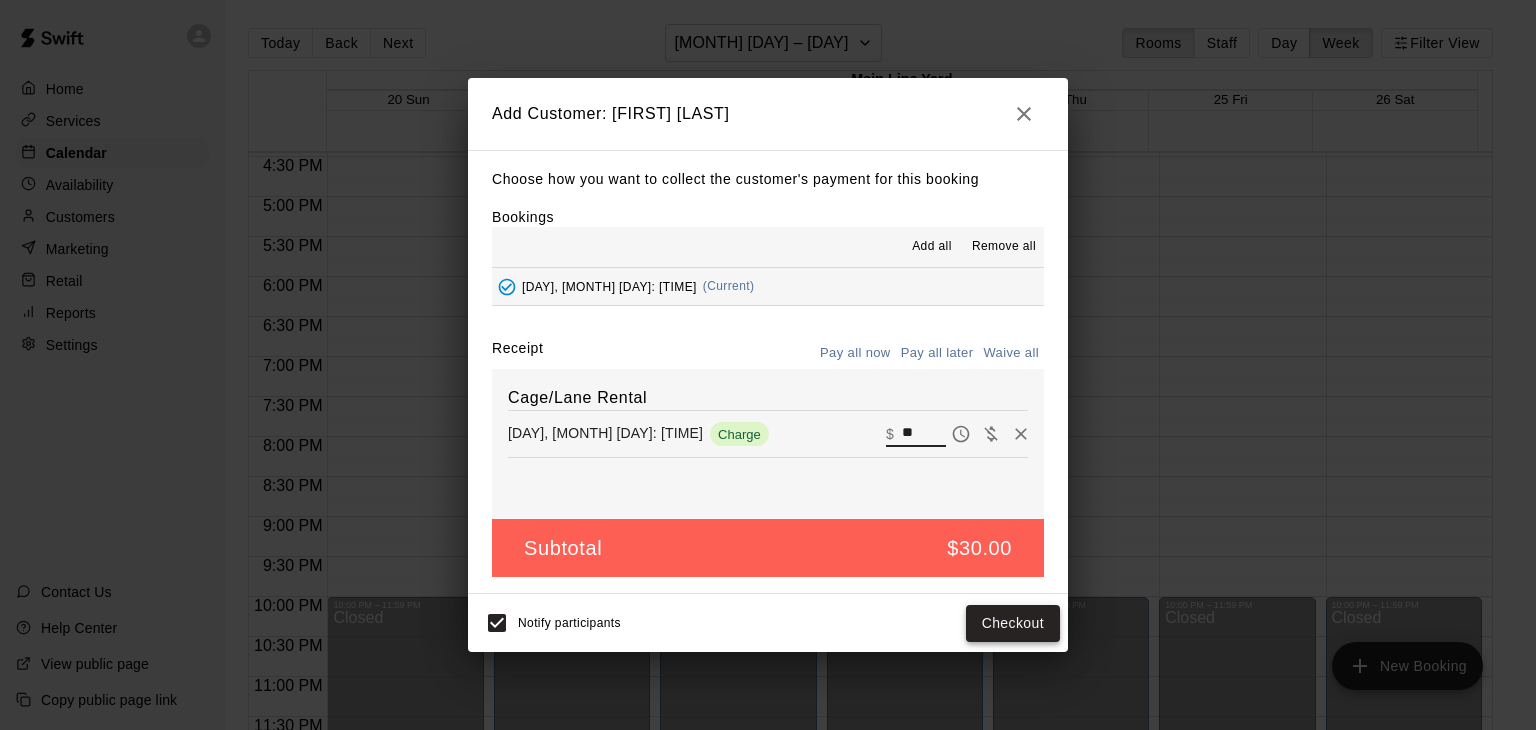 type on "**" 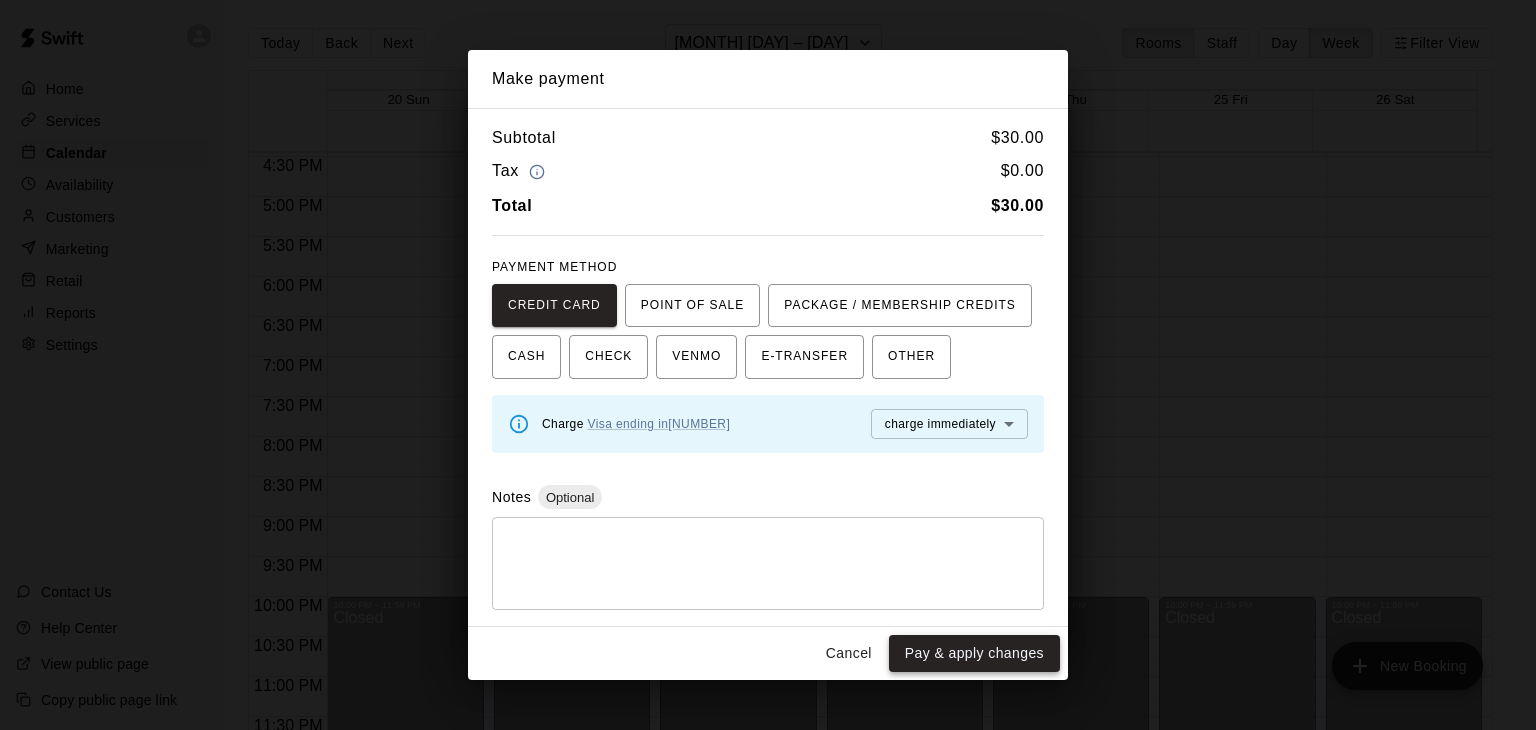 click on "Pay & apply changes" at bounding box center [974, 653] 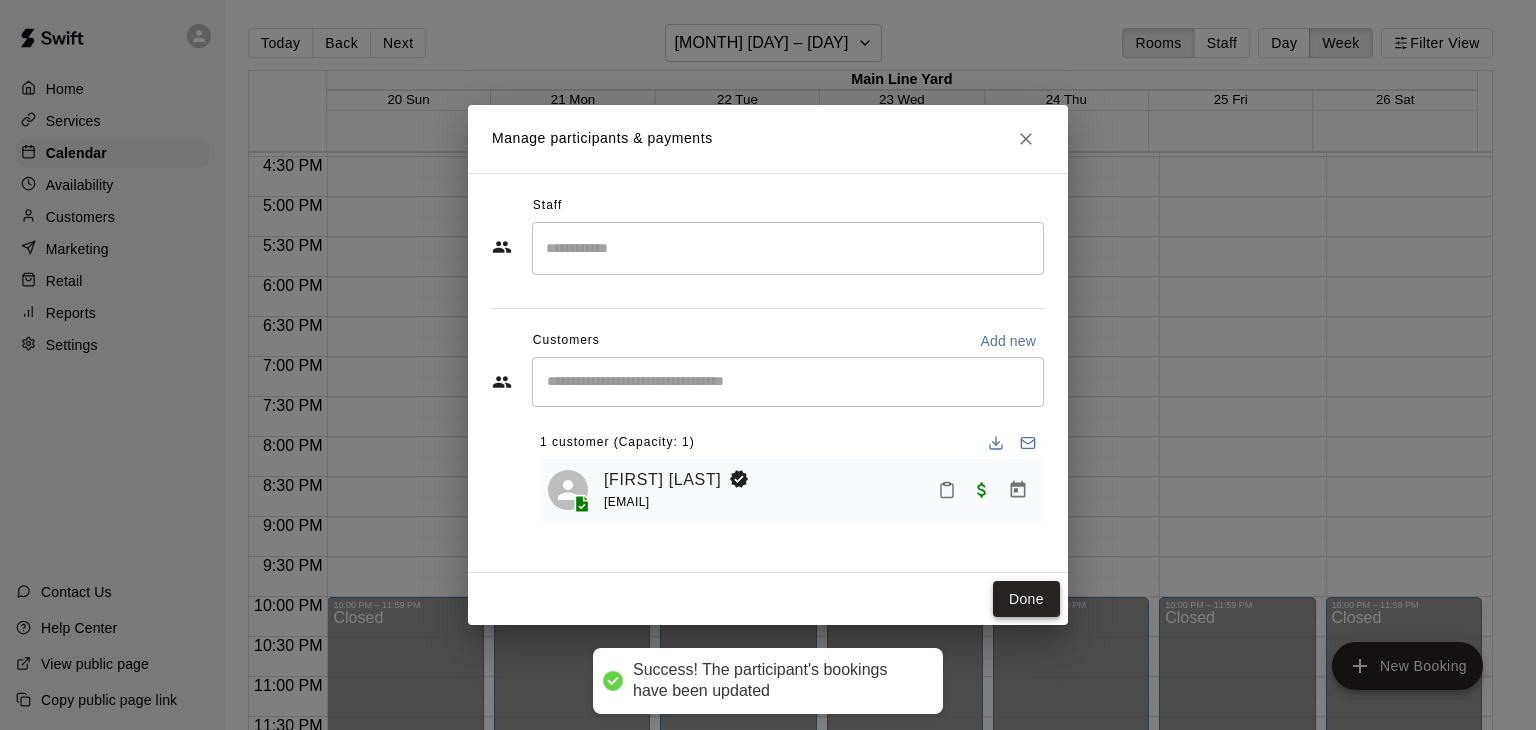 click on "Done" at bounding box center (1026, 599) 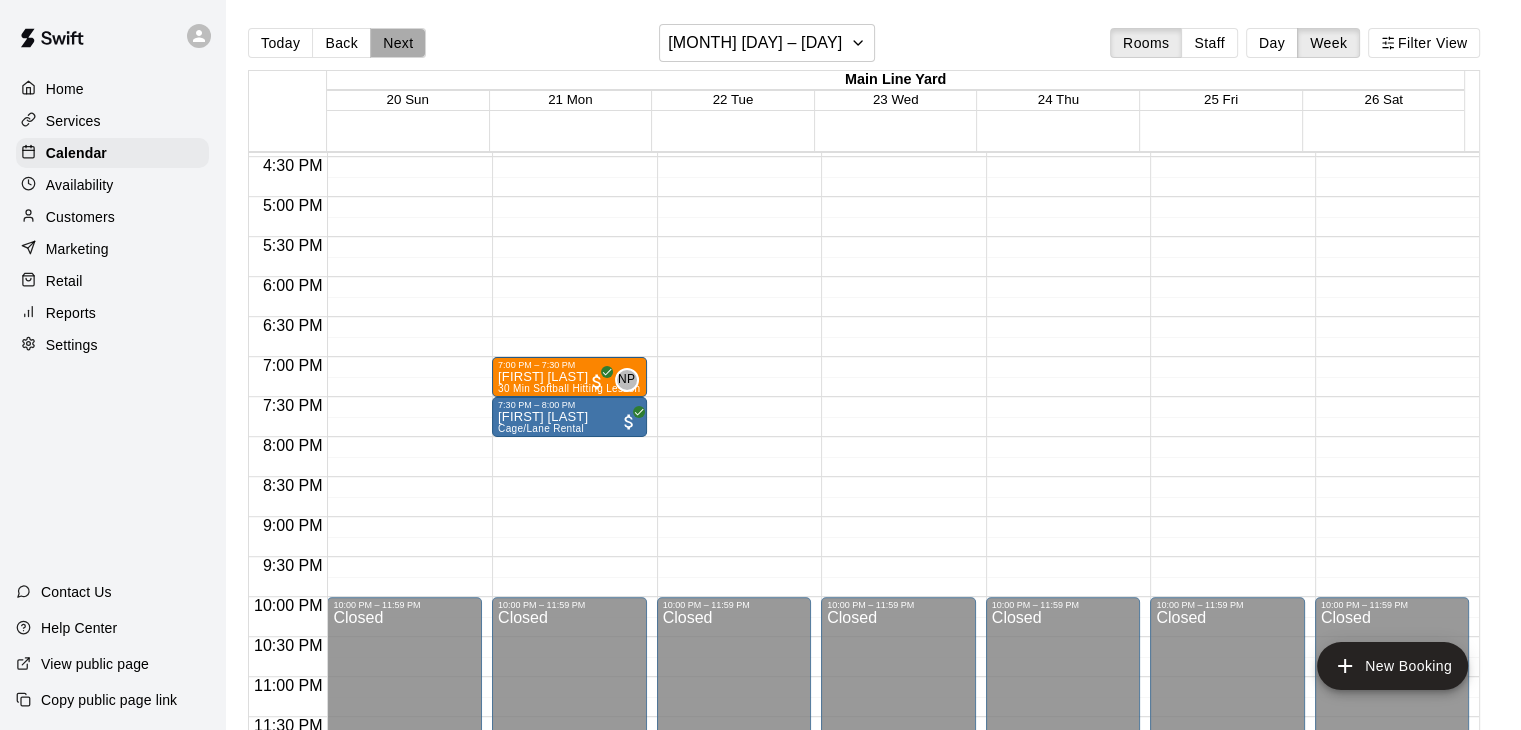 click on "Next" at bounding box center (398, 43) 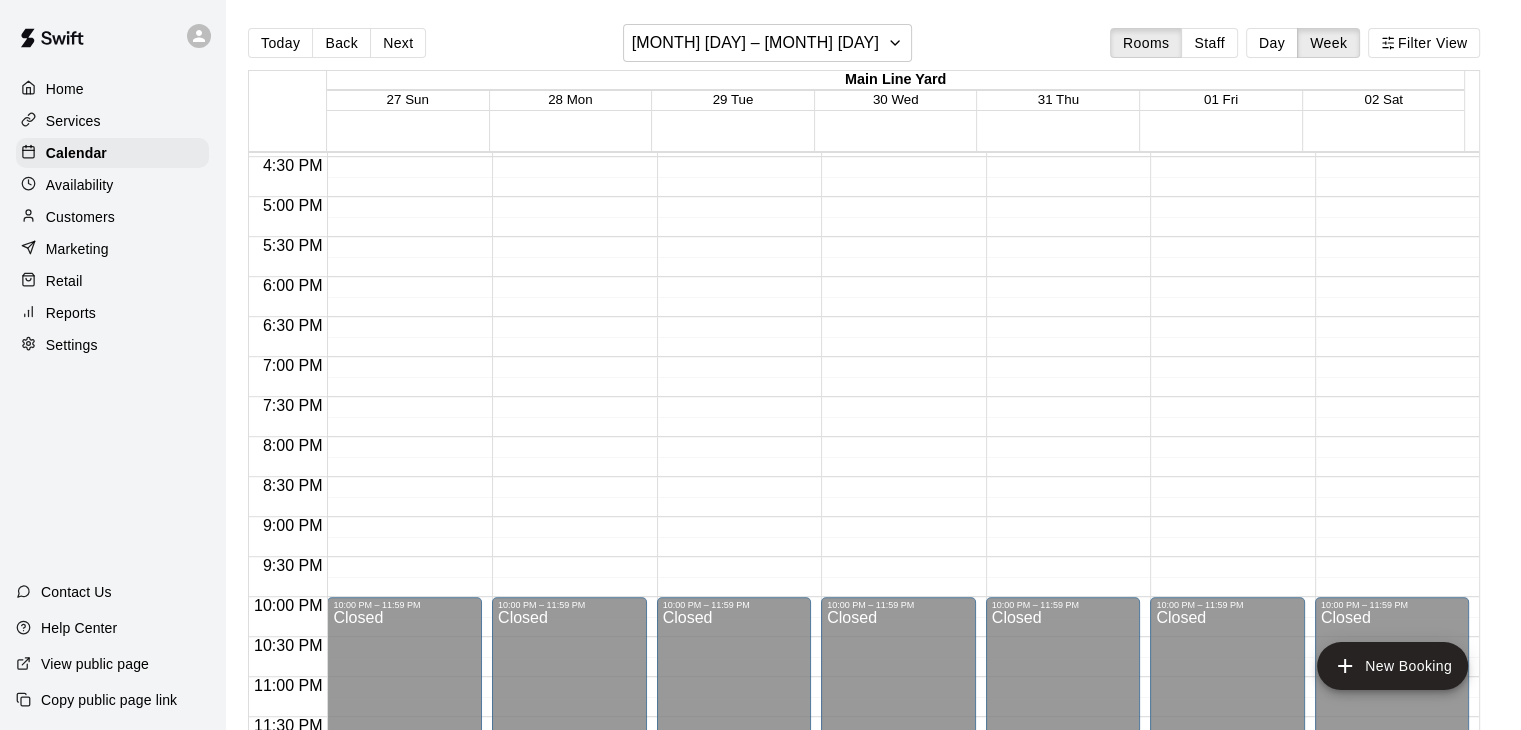 click on "12:00 AM – 8:00 AM Closed 9:00 AM – 12:30 PM Baseball Summer Camp - July 0/100 spots NP 0 10:00 PM – 11:59 PM Closed" at bounding box center [569, -203] 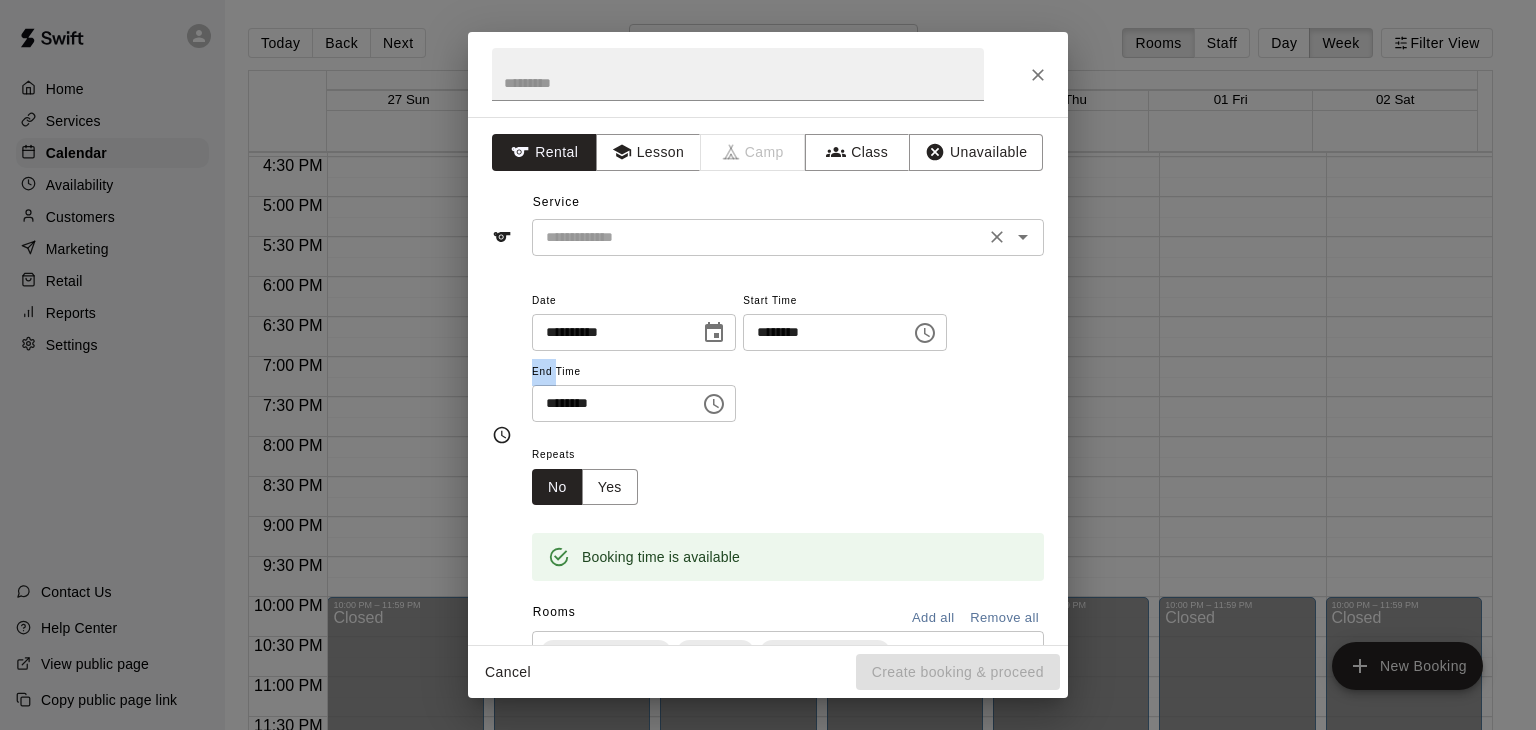 click 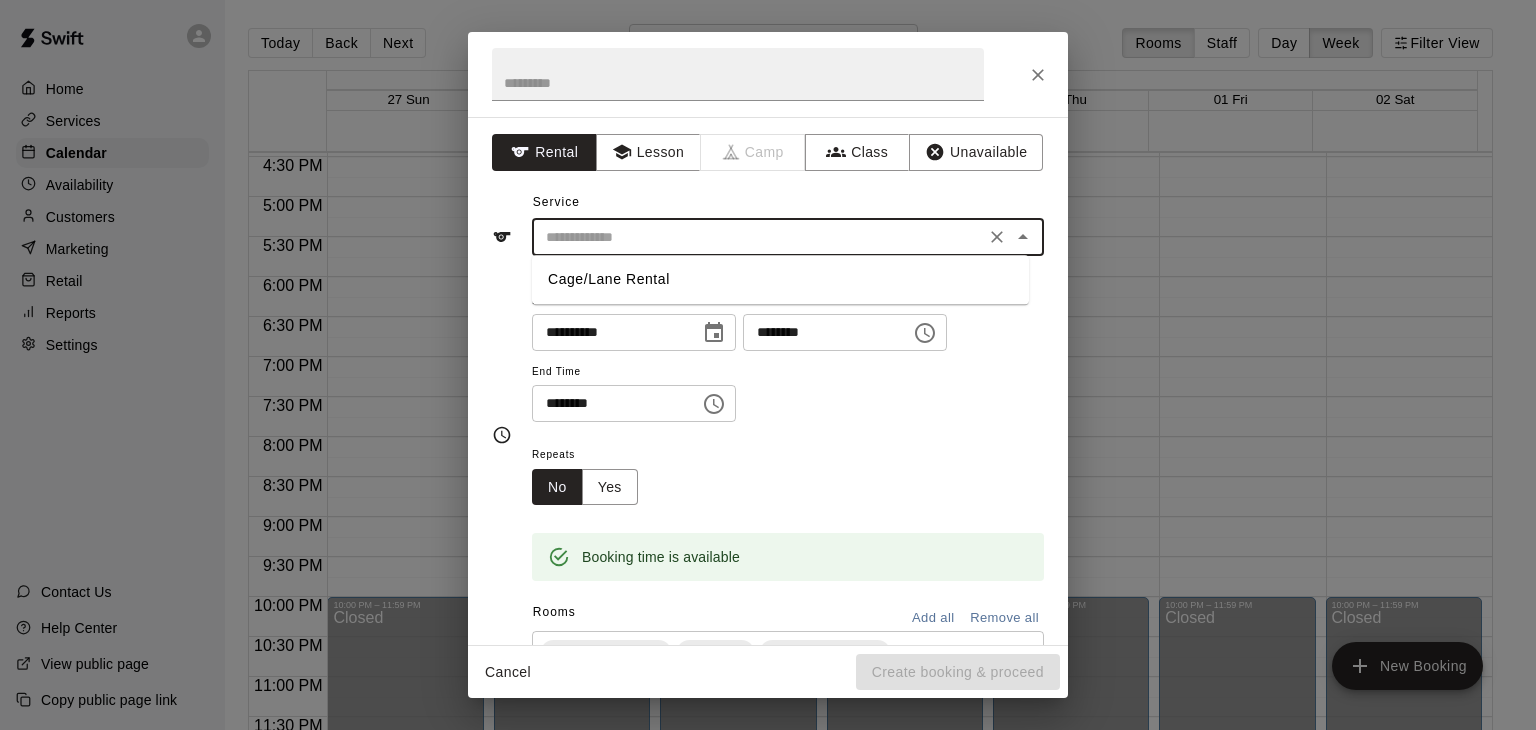 click 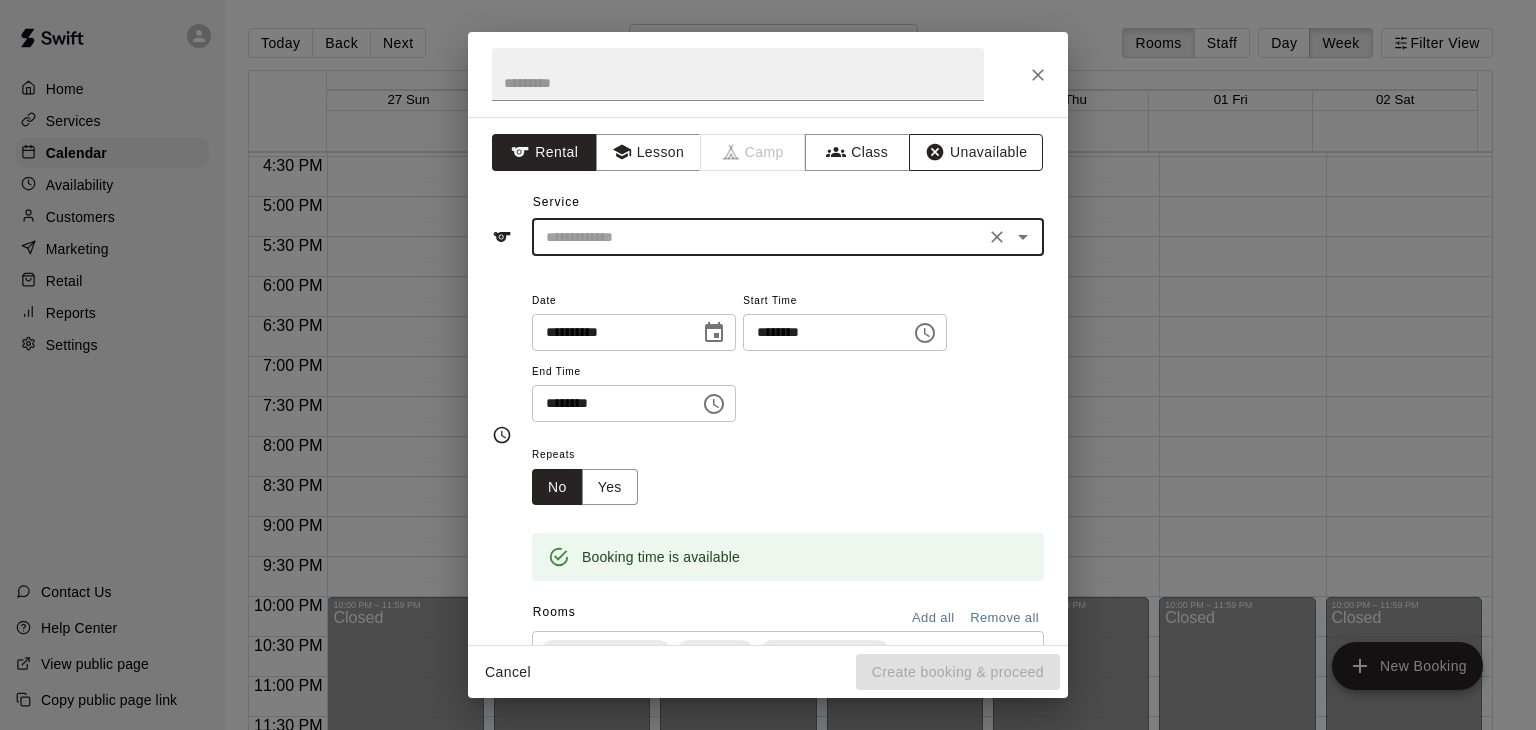 click on "Unavailable" at bounding box center [976, 152] 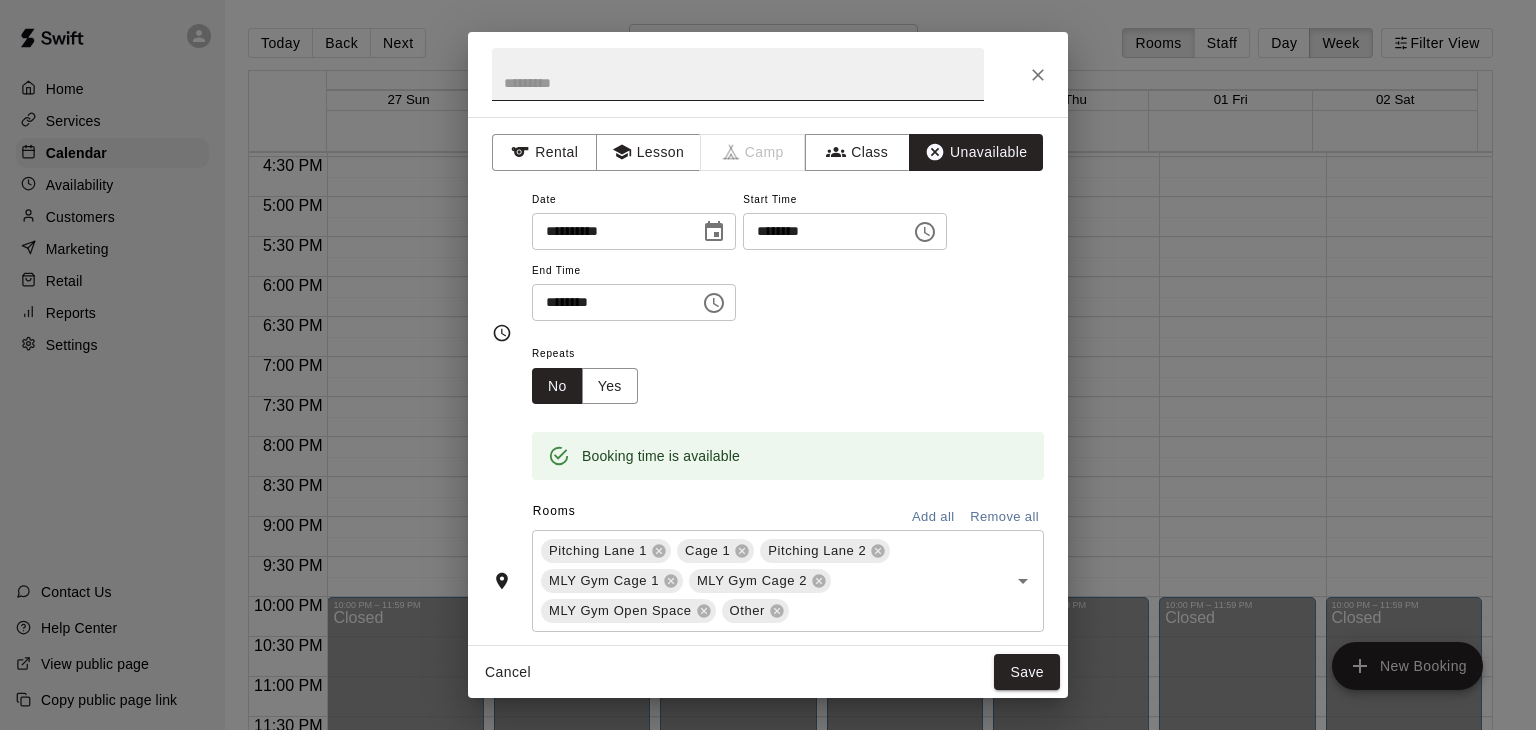 click at bounding box center [738, 74] 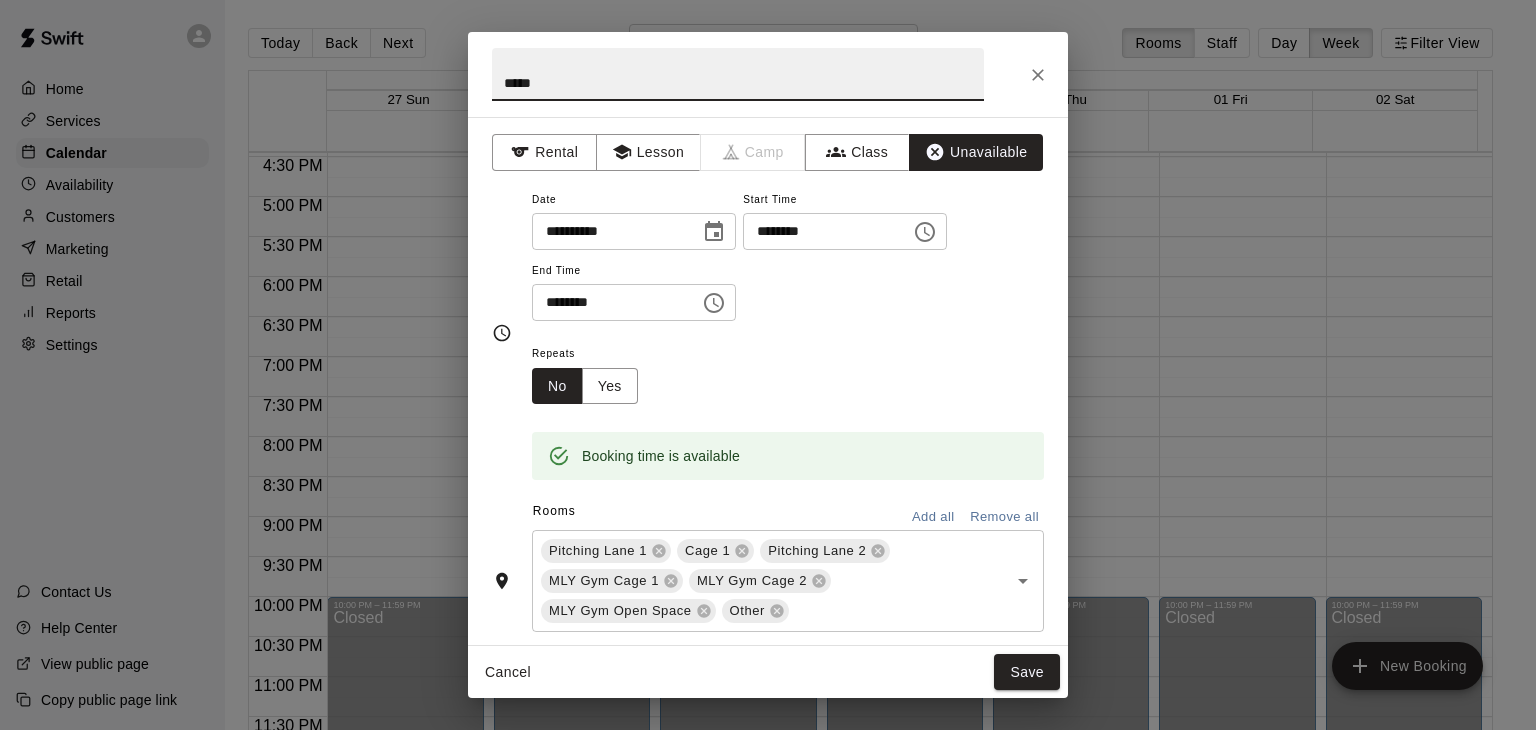 type on "*****" 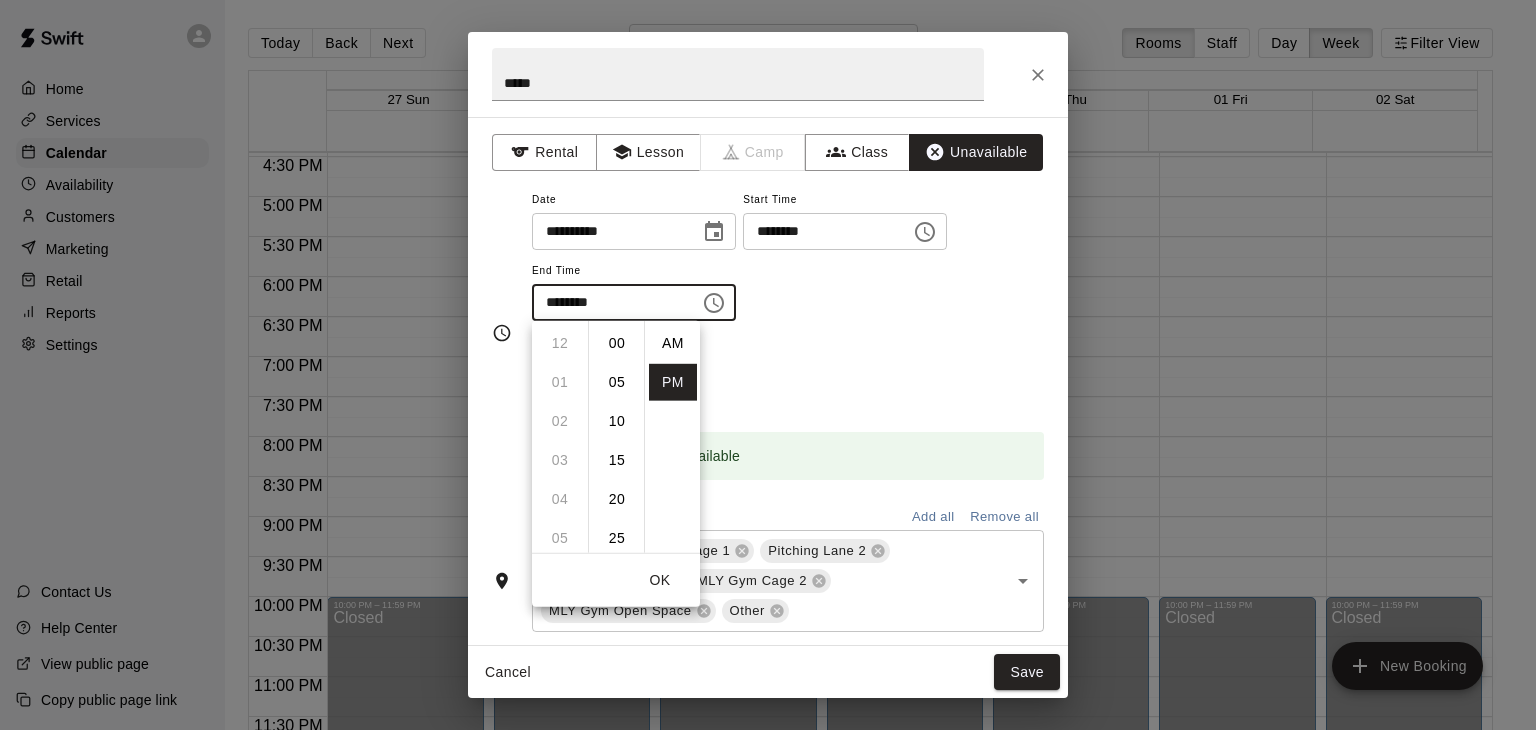scroll, scrollTop: 272, scrollLeft: 0, axis: vertical 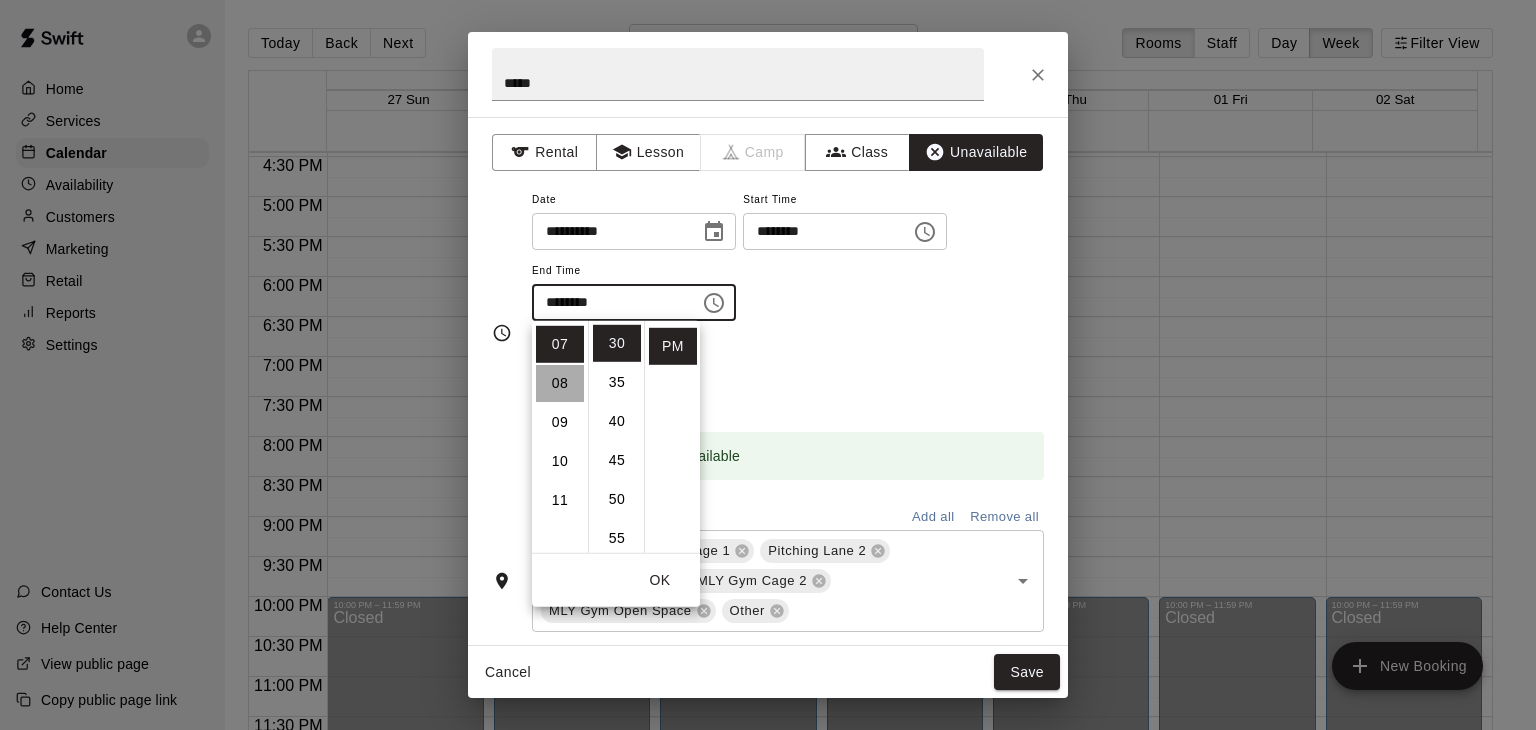 click on "08" at bounding box center [560, 383] 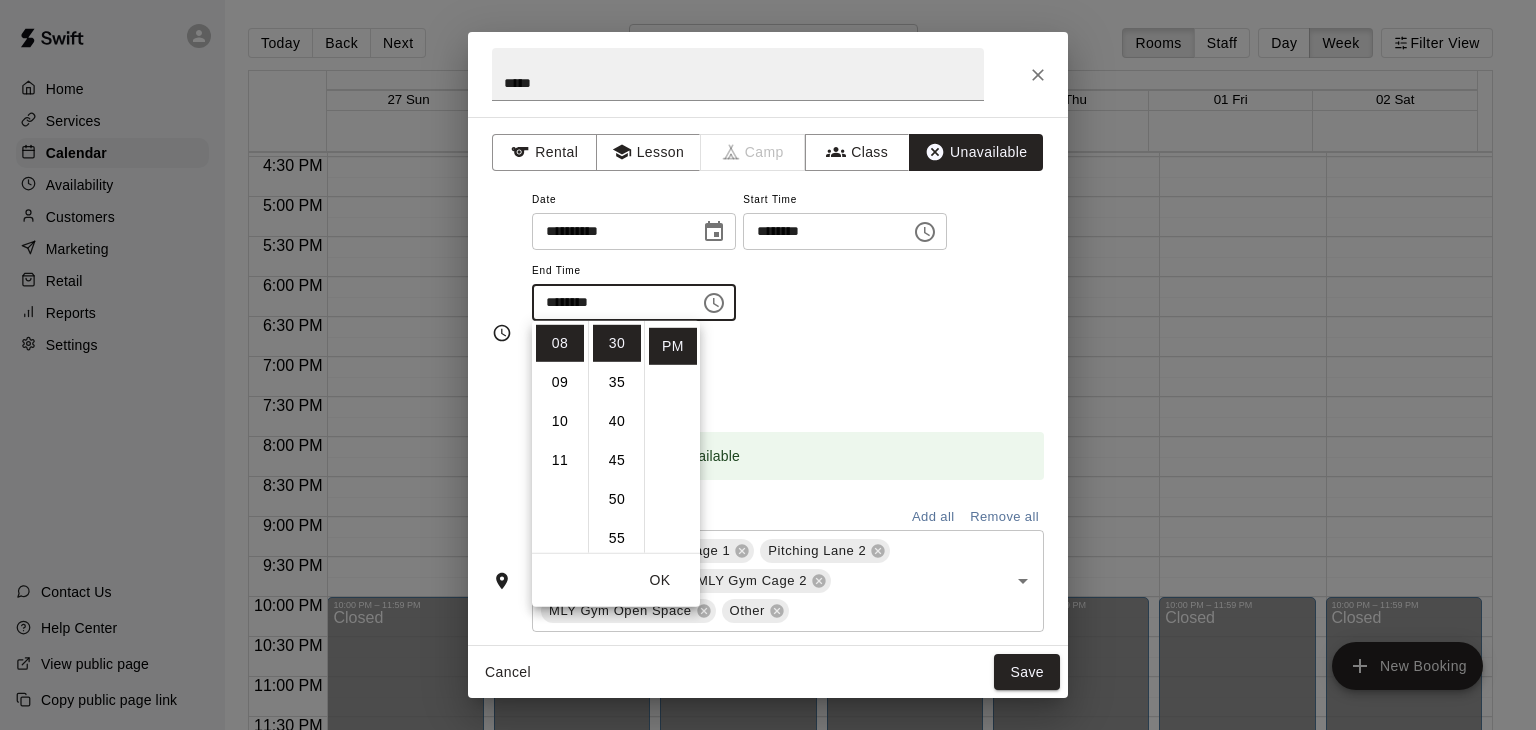 scroll, scrollTop: 0, scrollLeft: 0, axis: both 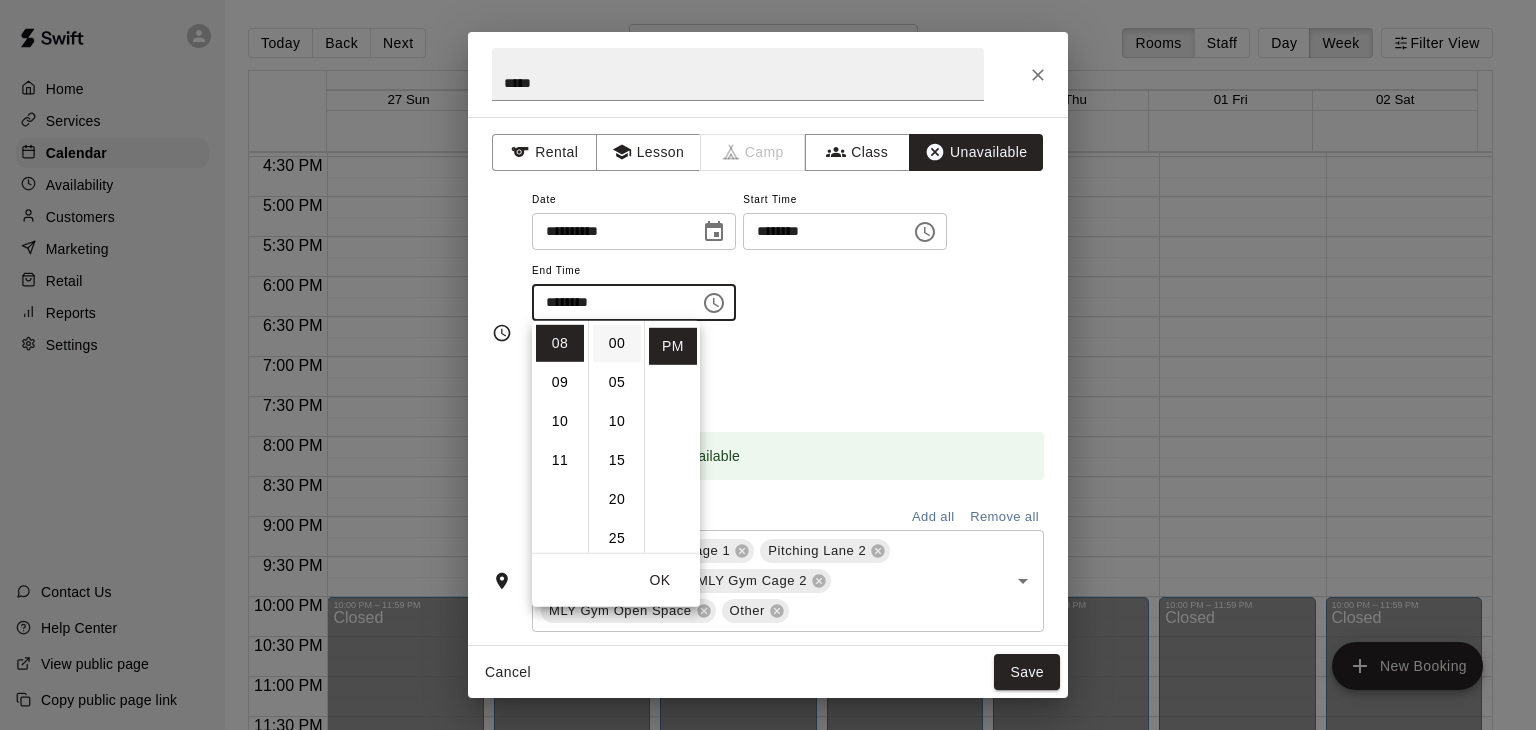 click on "00" at bounding box center (617, 343) 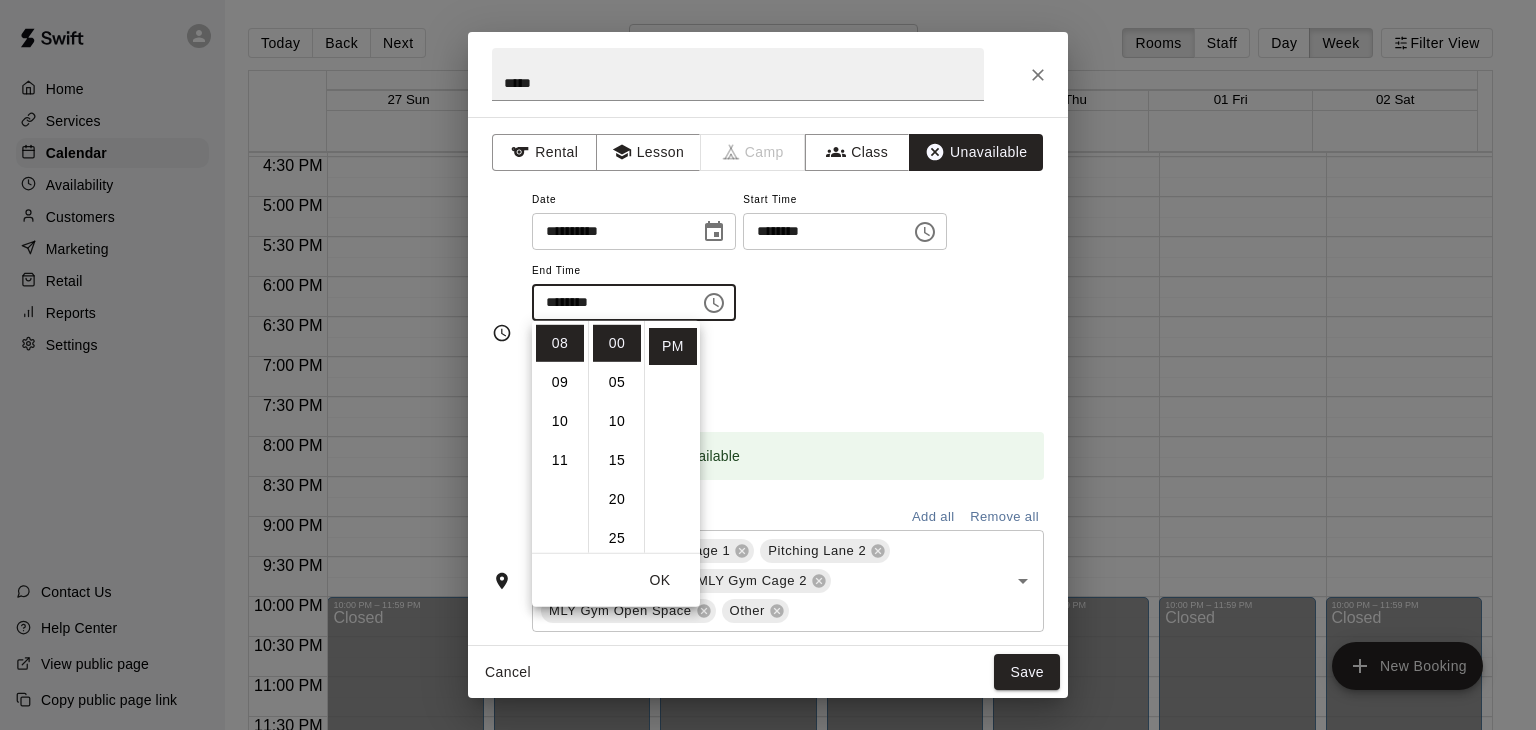click on "**********" at bounding box center [788, 264] 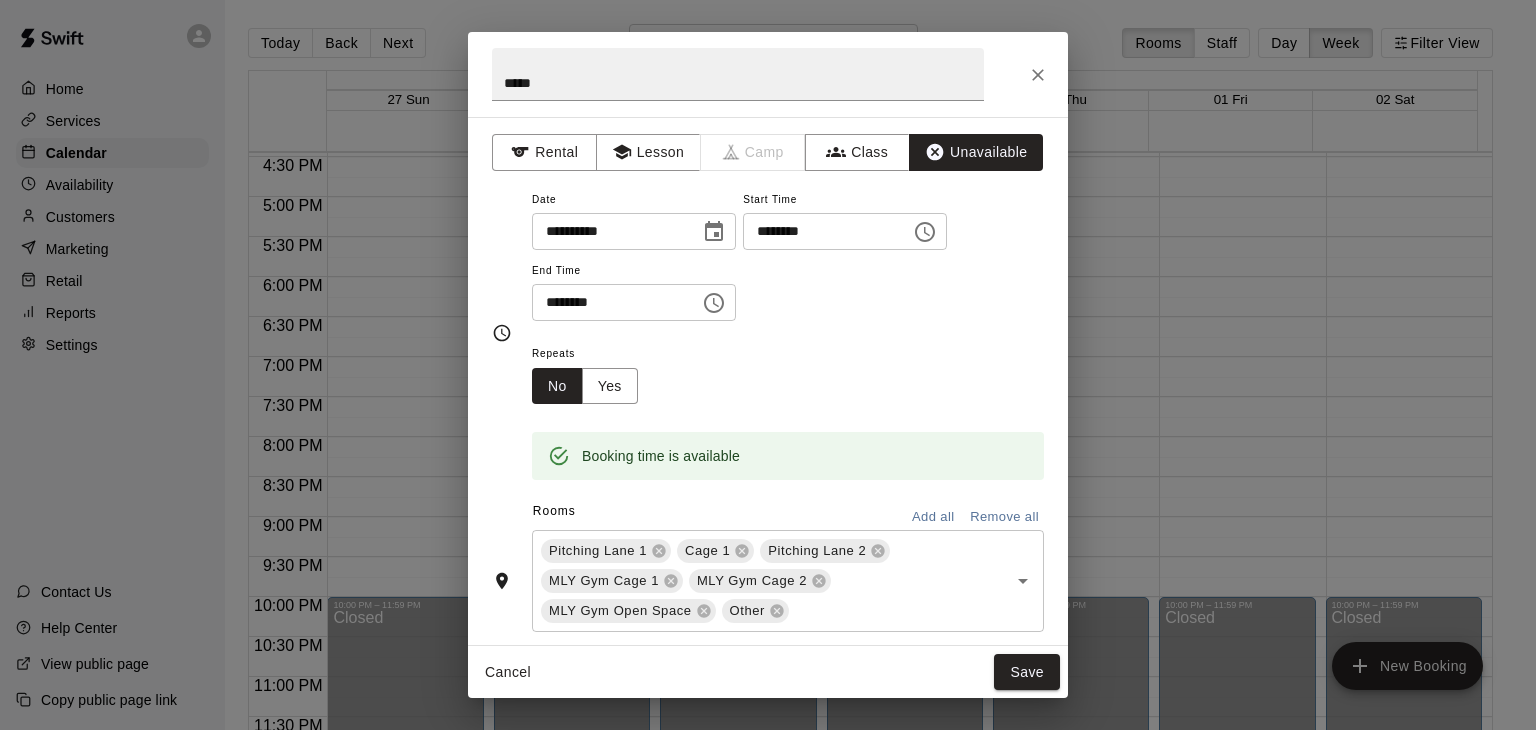 click on "Remove all" at bounding box center (1004, 517) 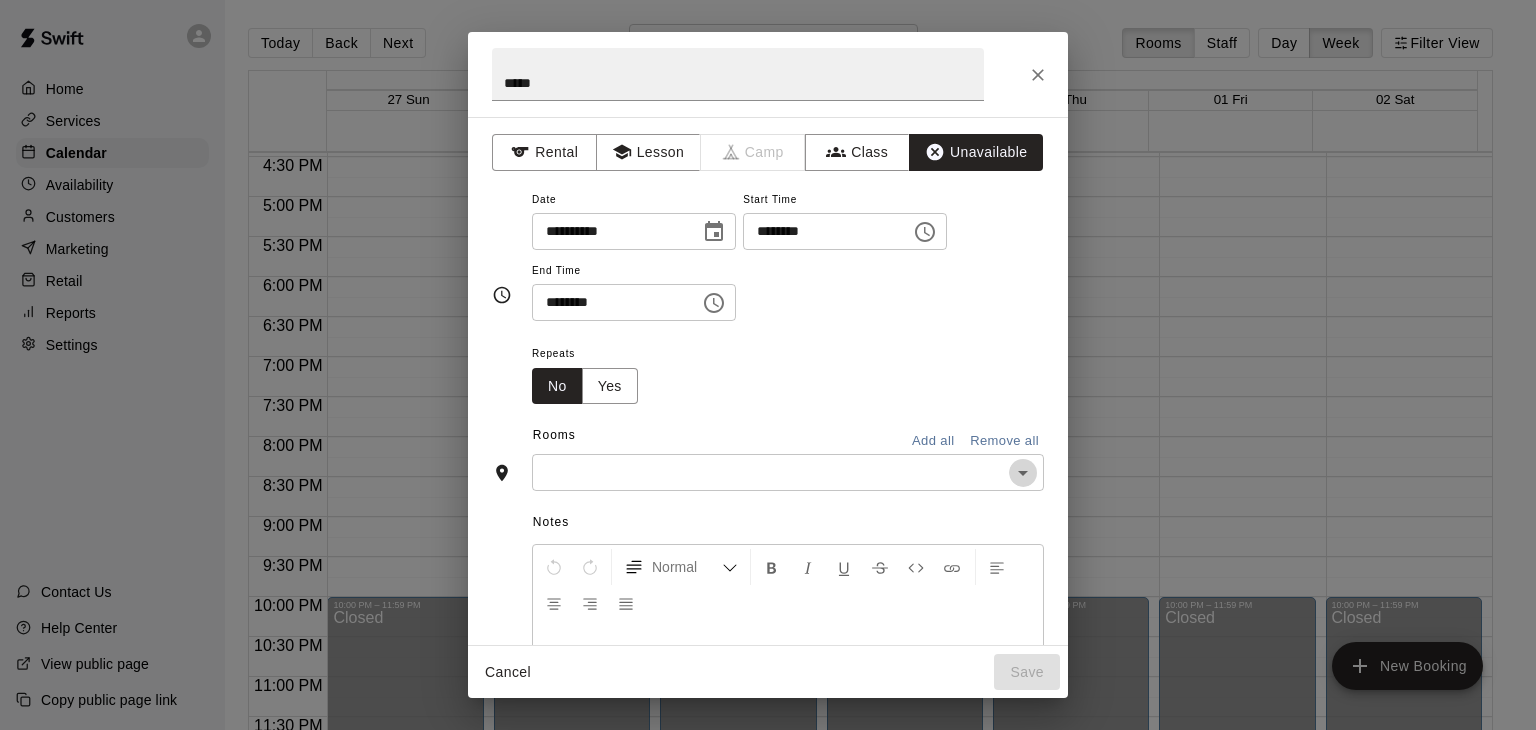 click 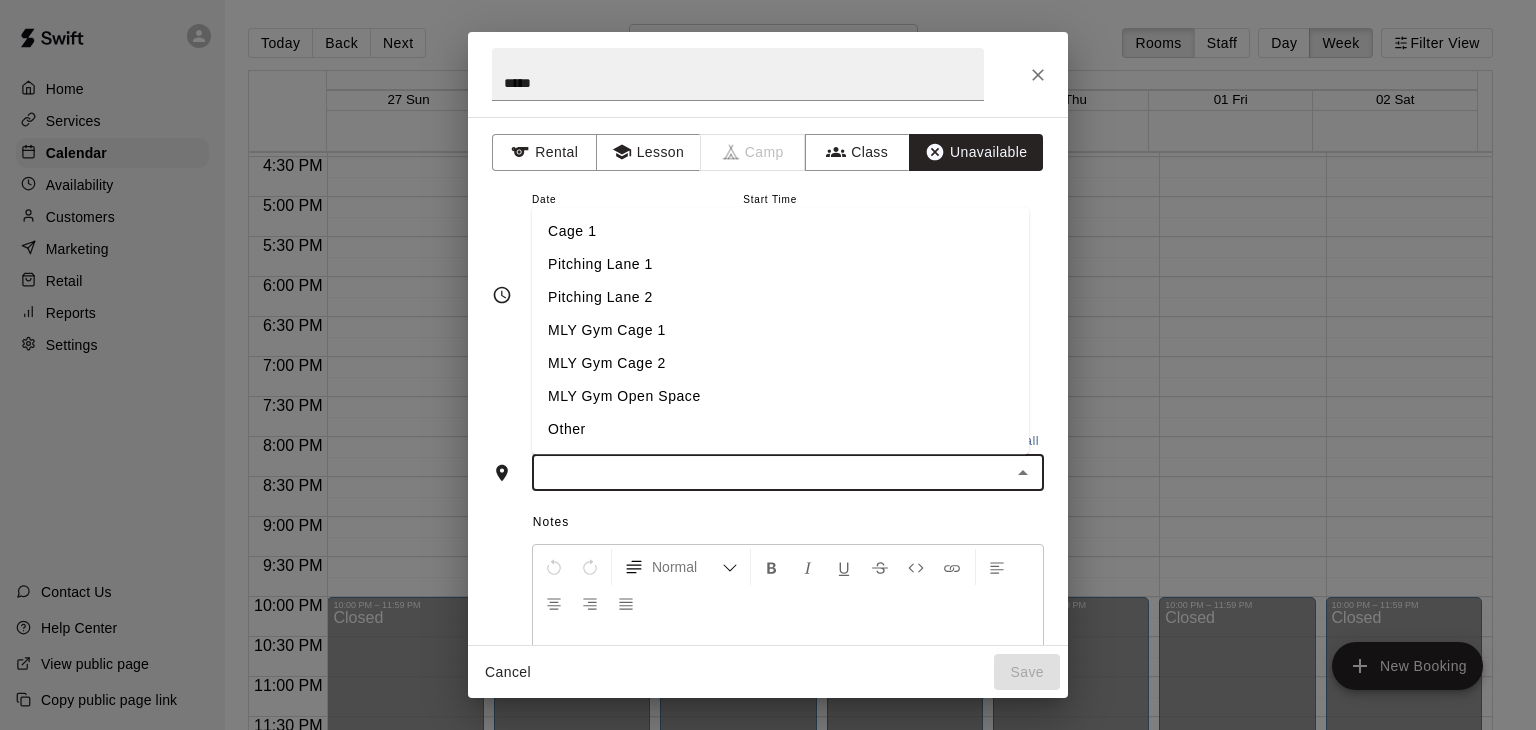 click on "Cage 1" at bounding box center [780, 232] 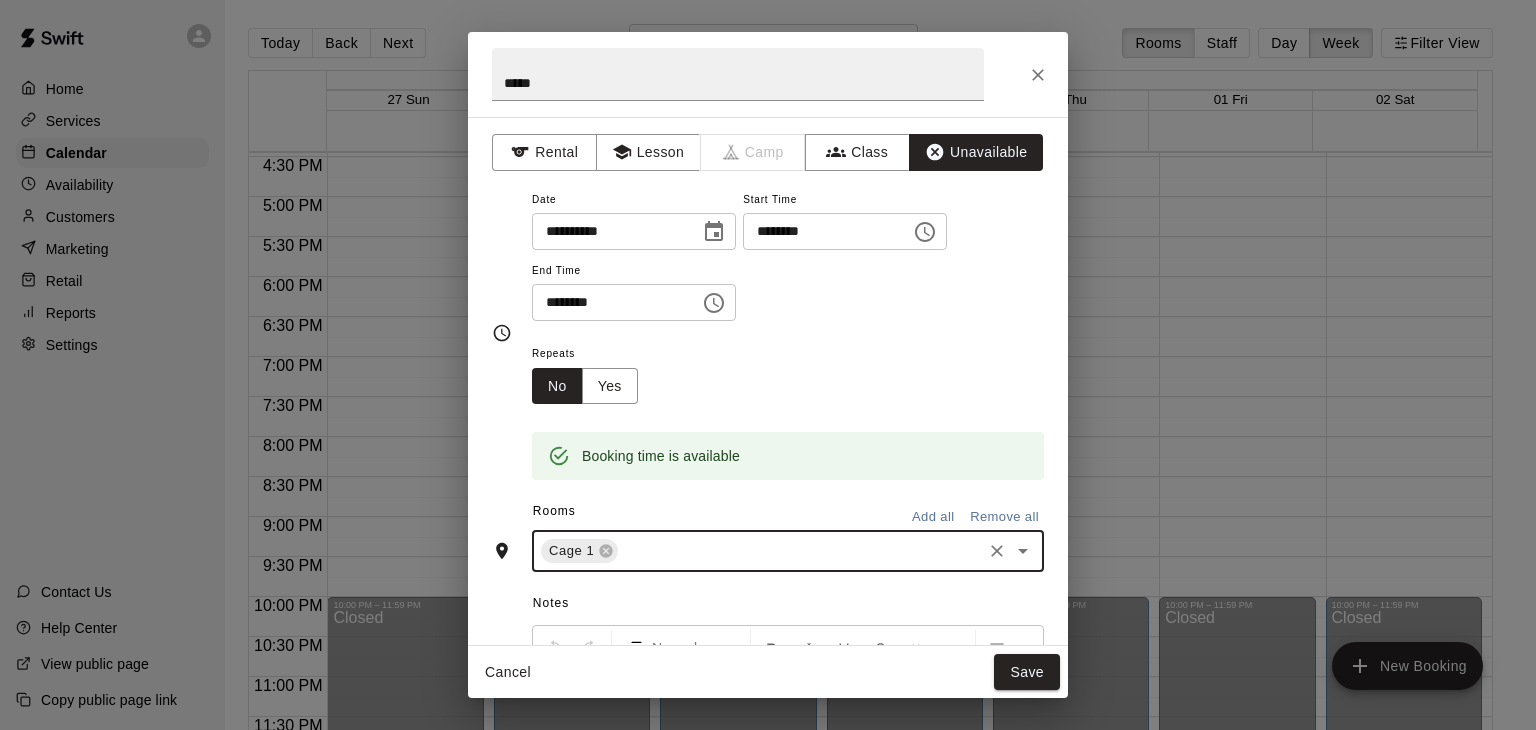 click 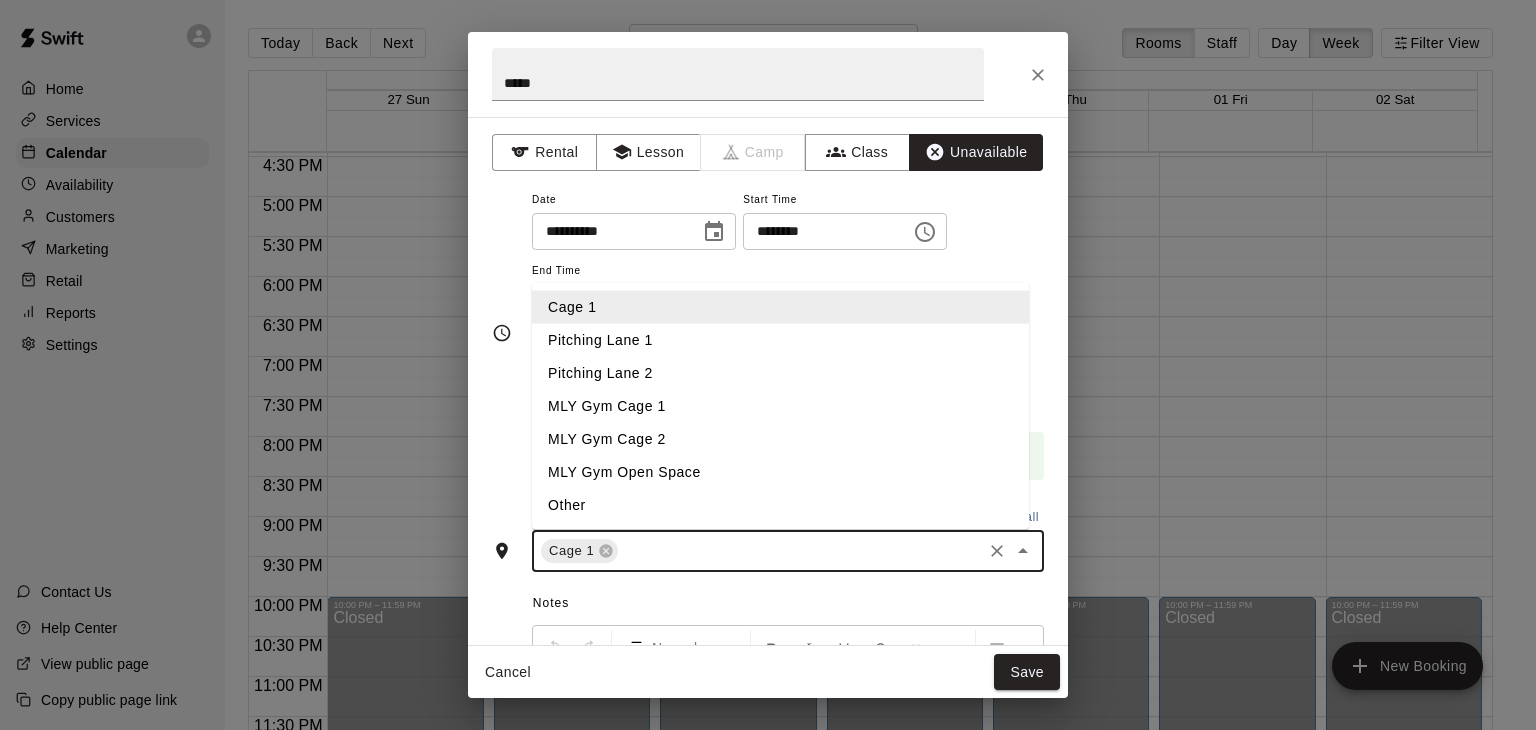 click on "Pitching Lane 1" at bounding box center [780, 340] 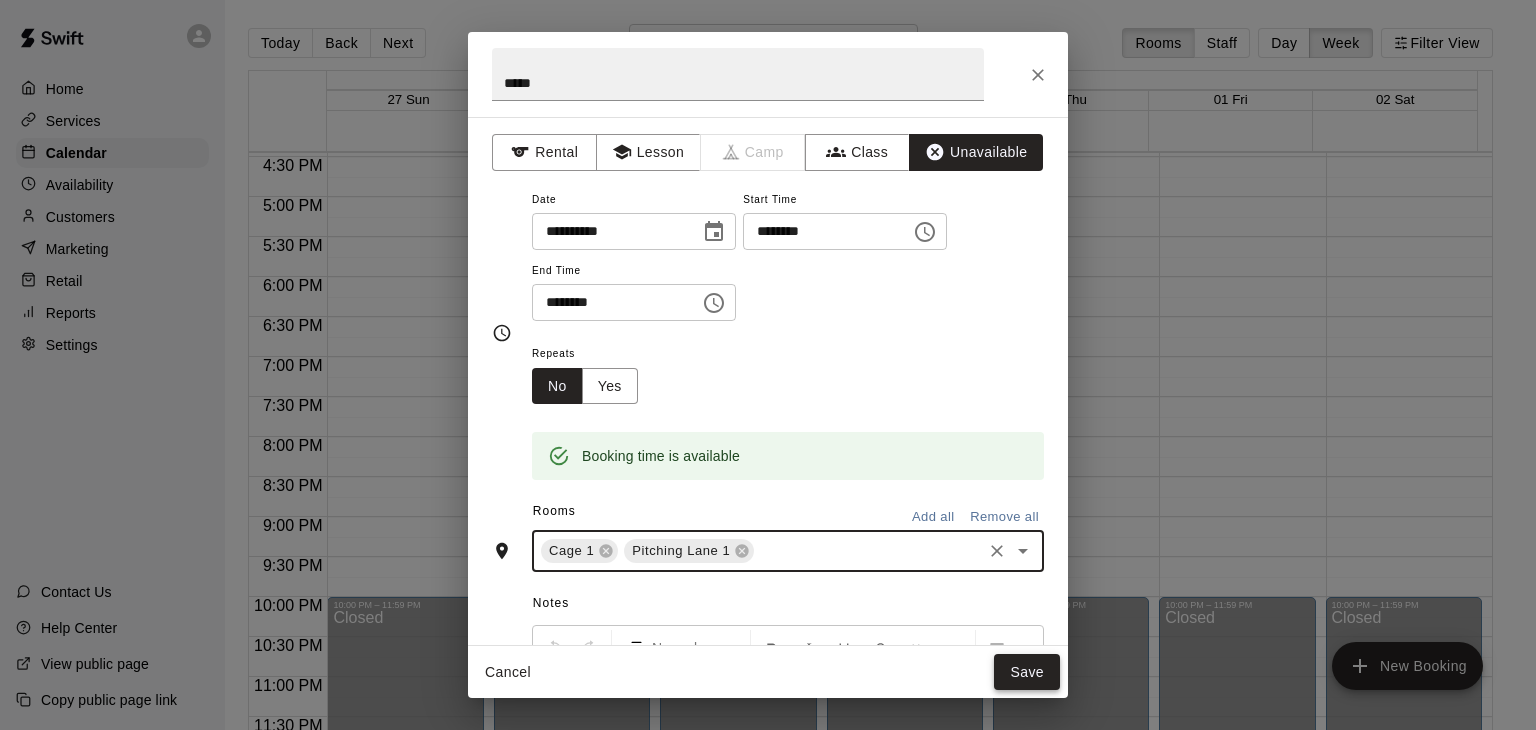 click on "Save" at bounding box center (1027, 672) 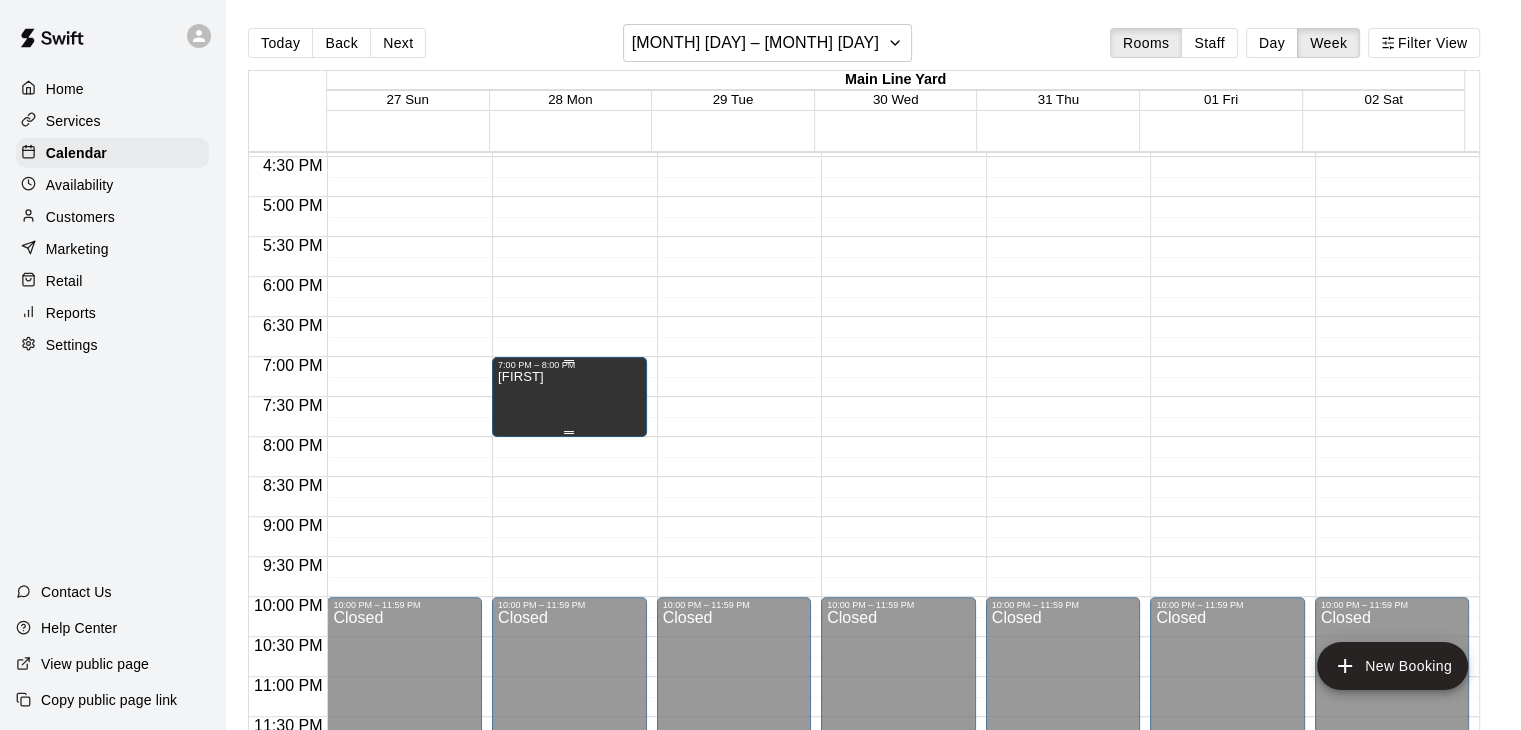 click on "[FIRST]" at bounding box center (569, 735) 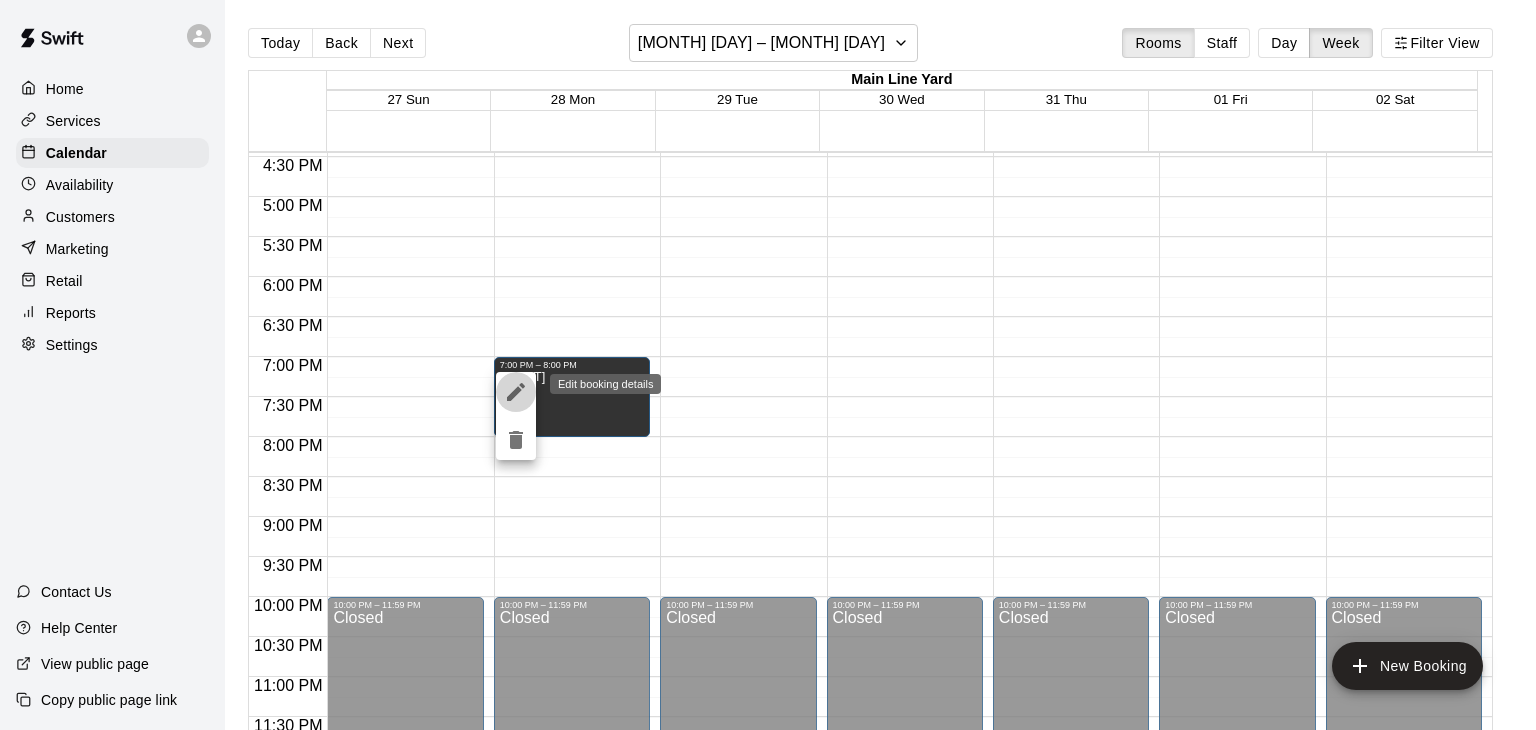 click 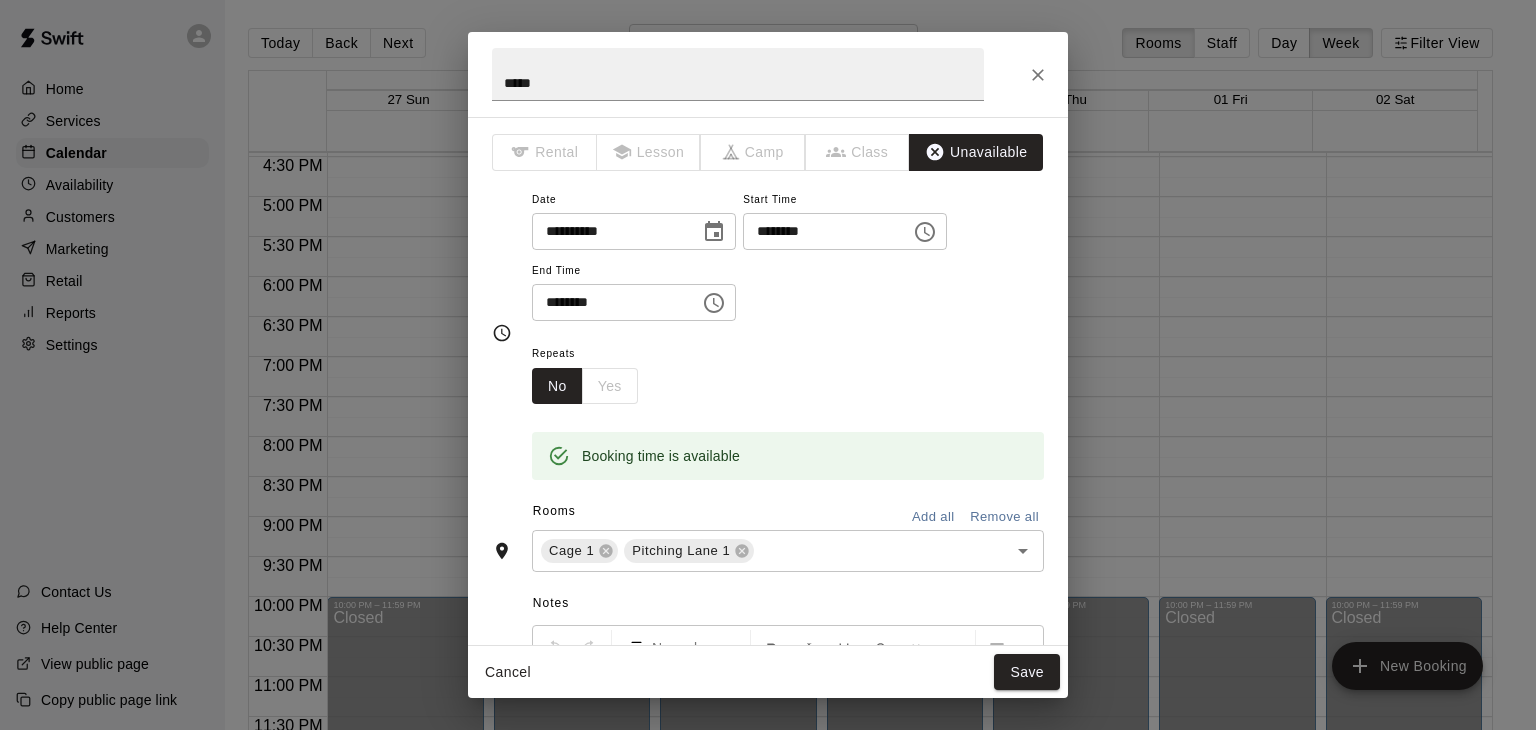 click on "No Yes" at bounding box center (585, 386) 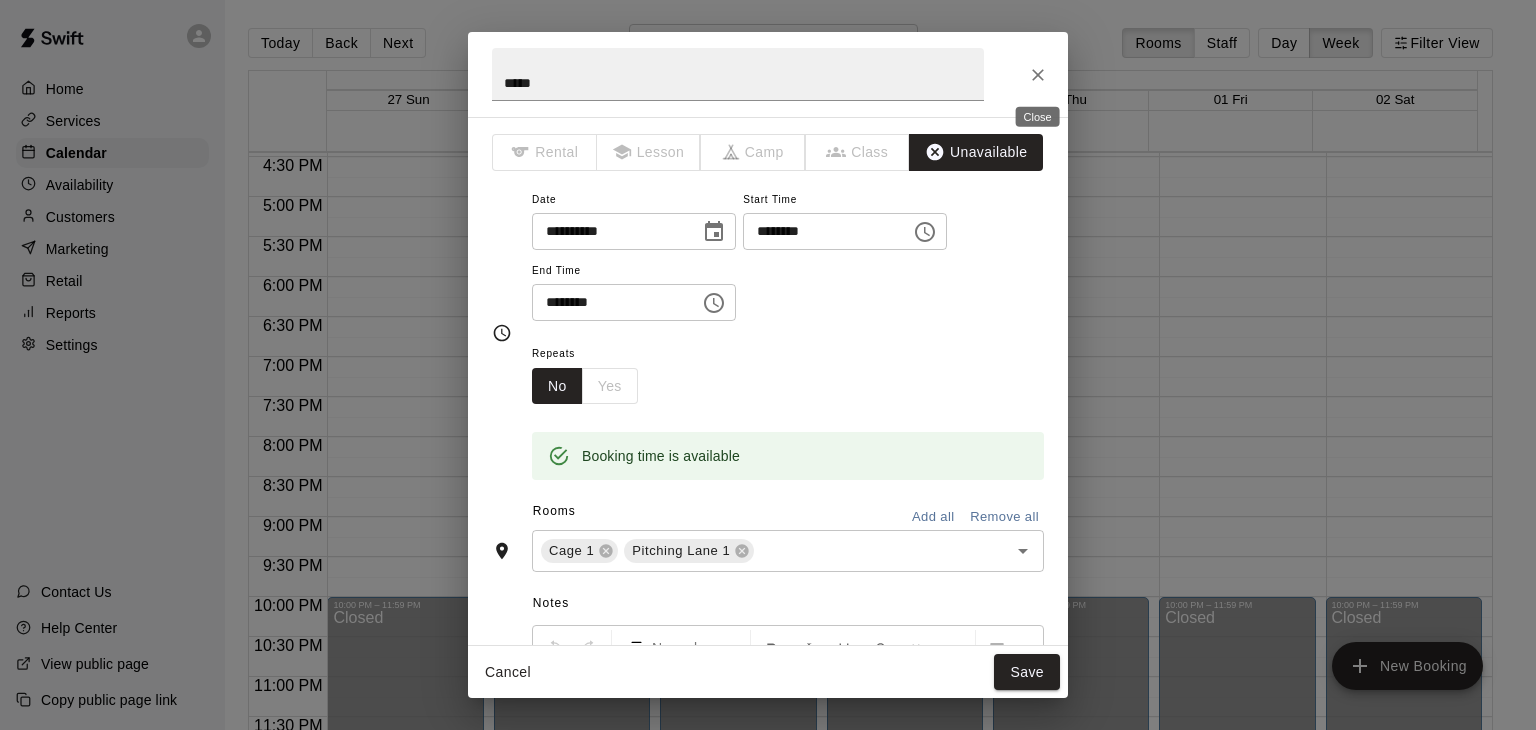click 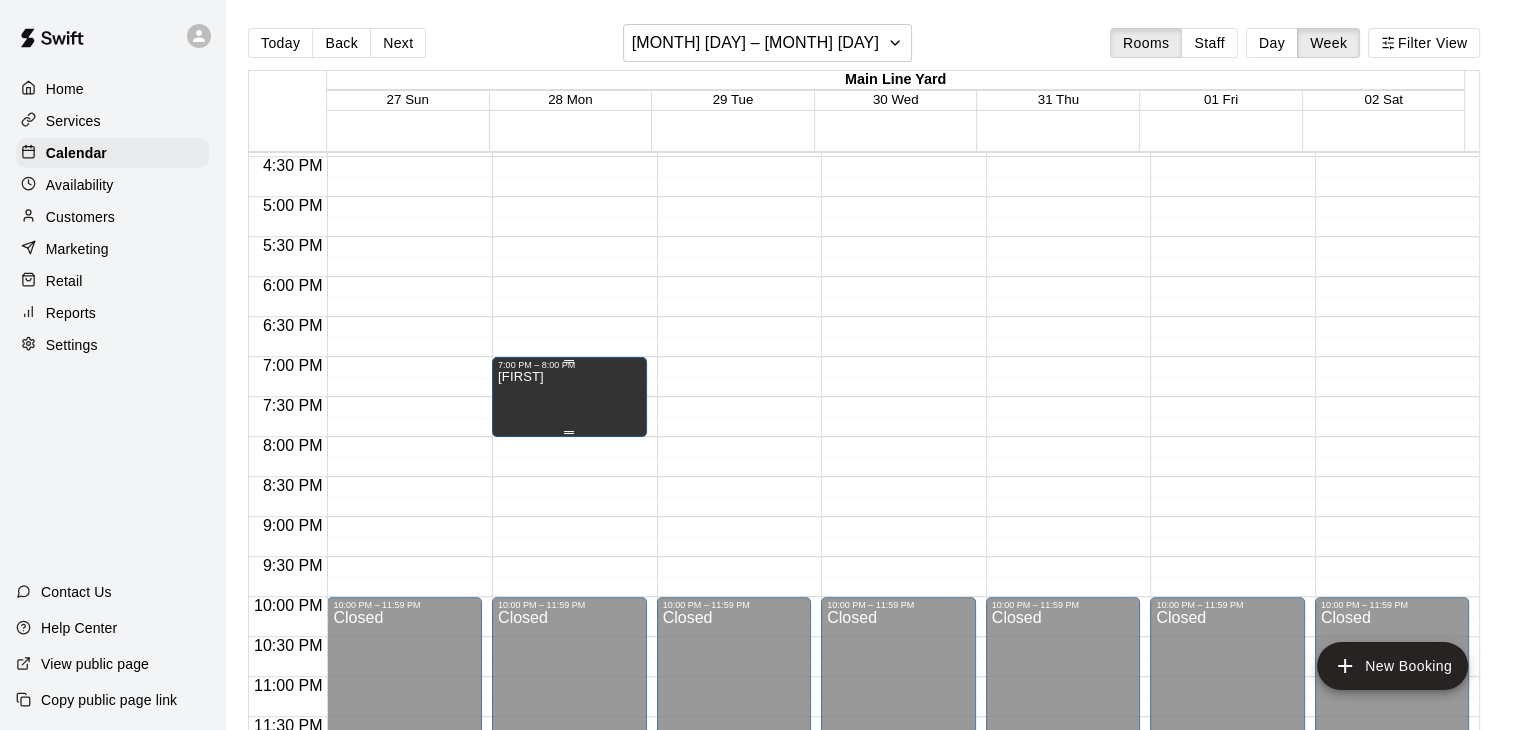click at bounding box center (569, 361) 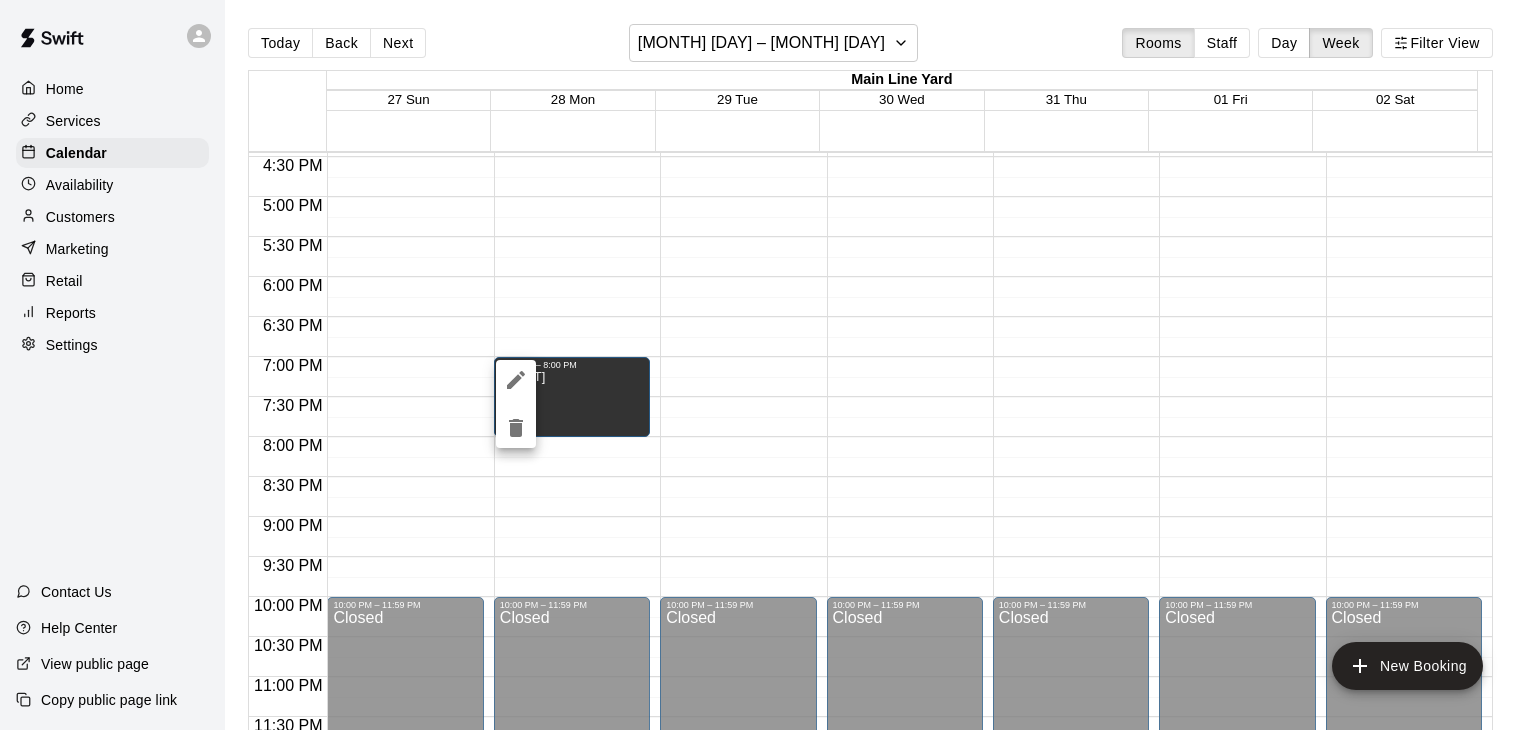 click 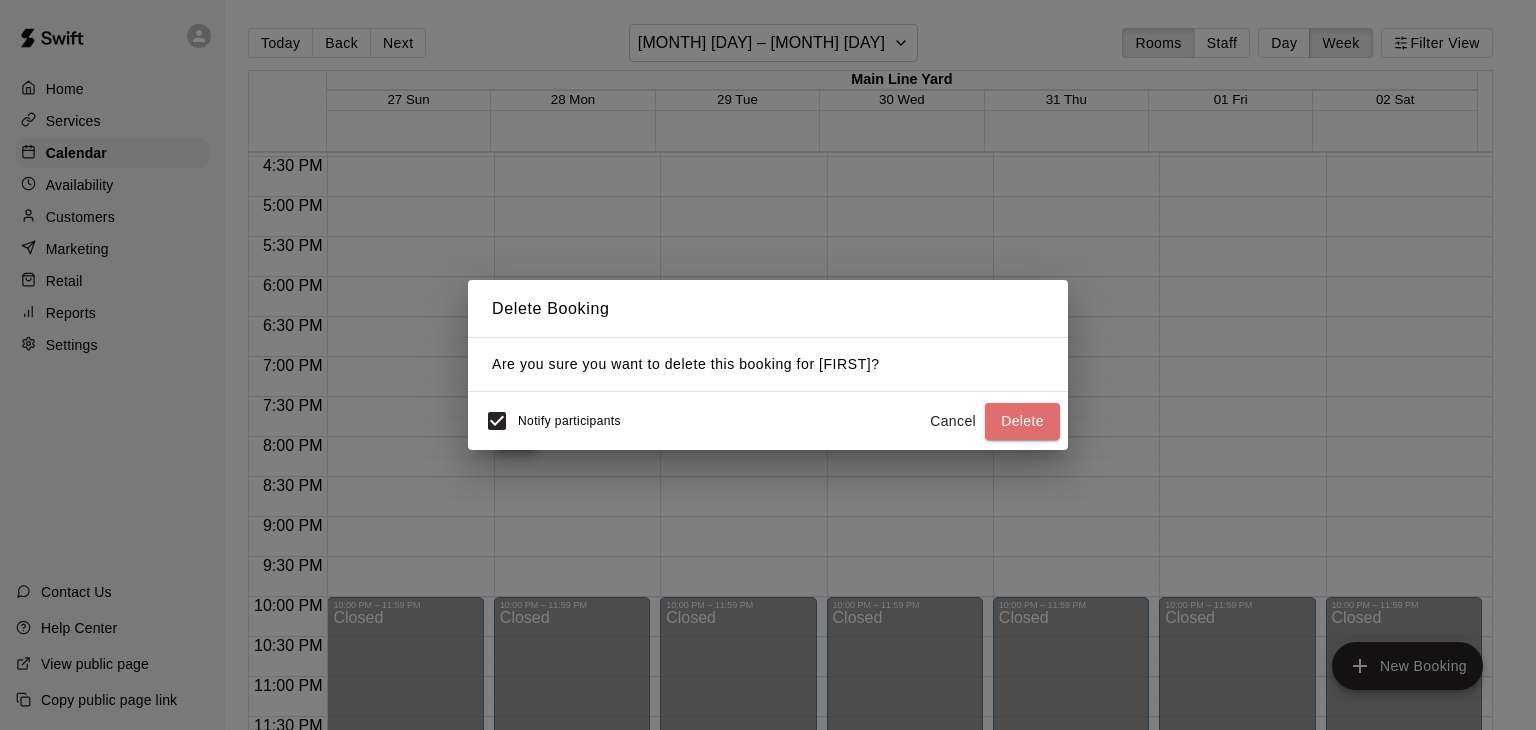 drag, startPoint x: 1004, startPoint y: 419, endPoint x: 980, endPoint y: 417, distance: 24.083189 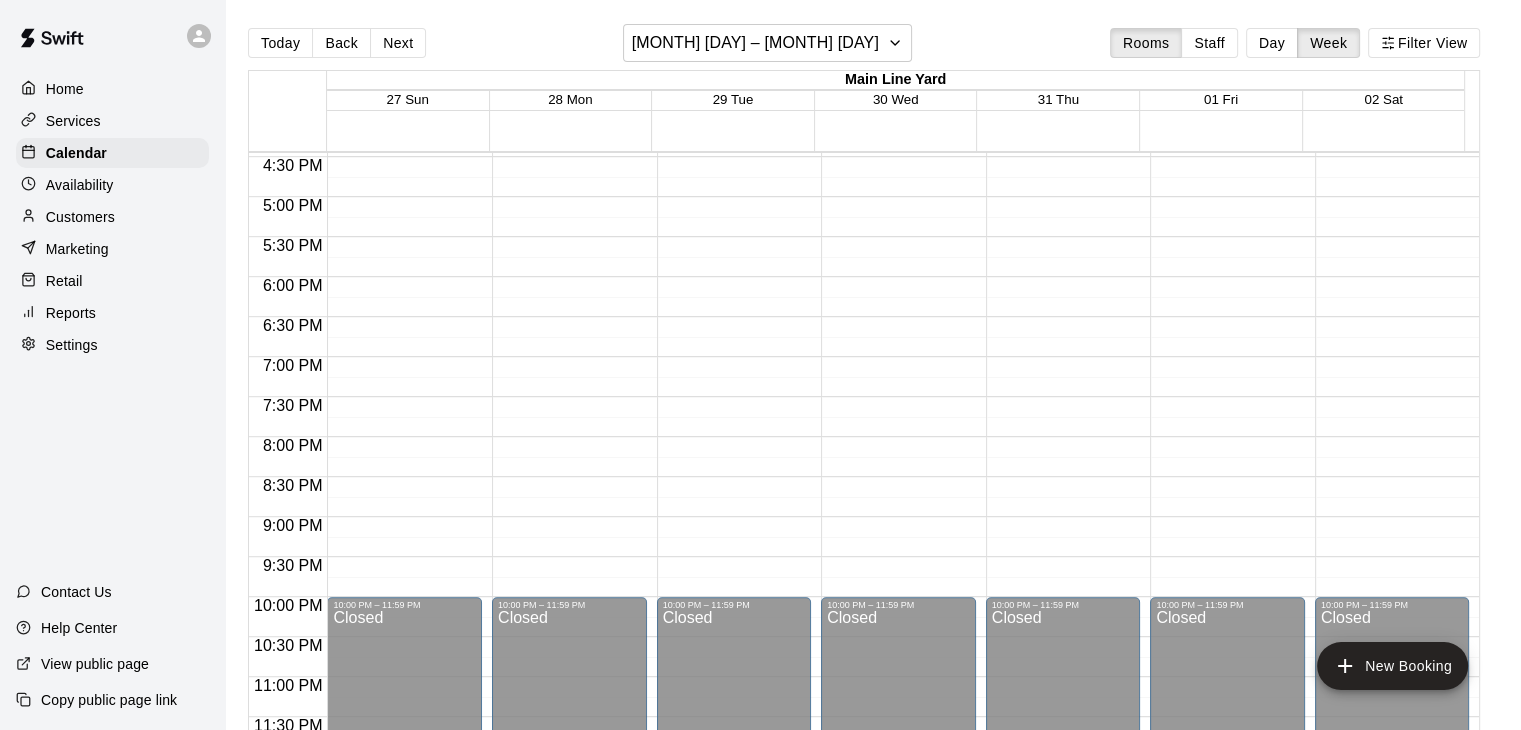 click on "12:00 AM – 8:00 AM Closed 9:00 AM – 12:30 PM Baseball Summer Camp - July 0/100 spots NP 0 10:00 PM – 11:59 PM Closed" at bounding box center (569, -203) 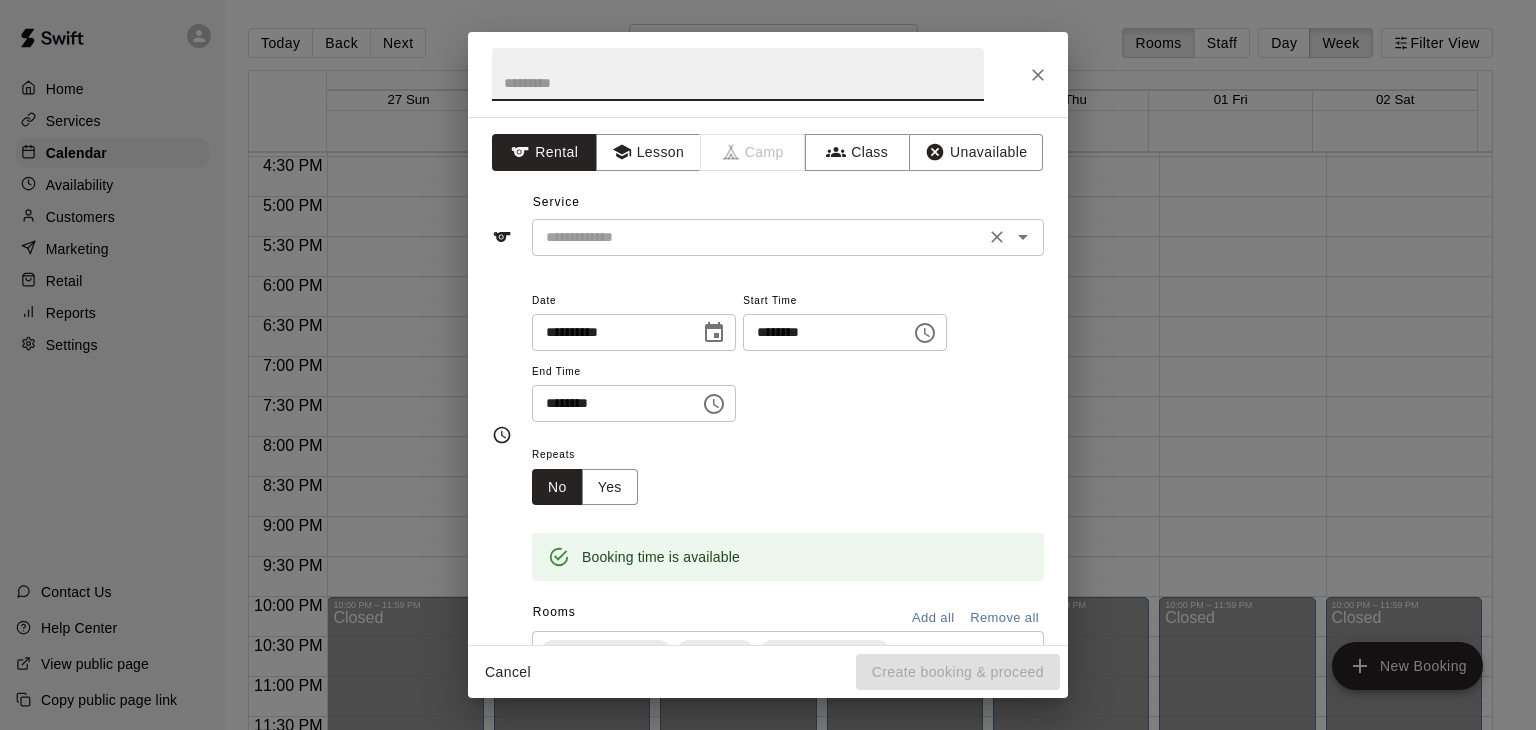 click 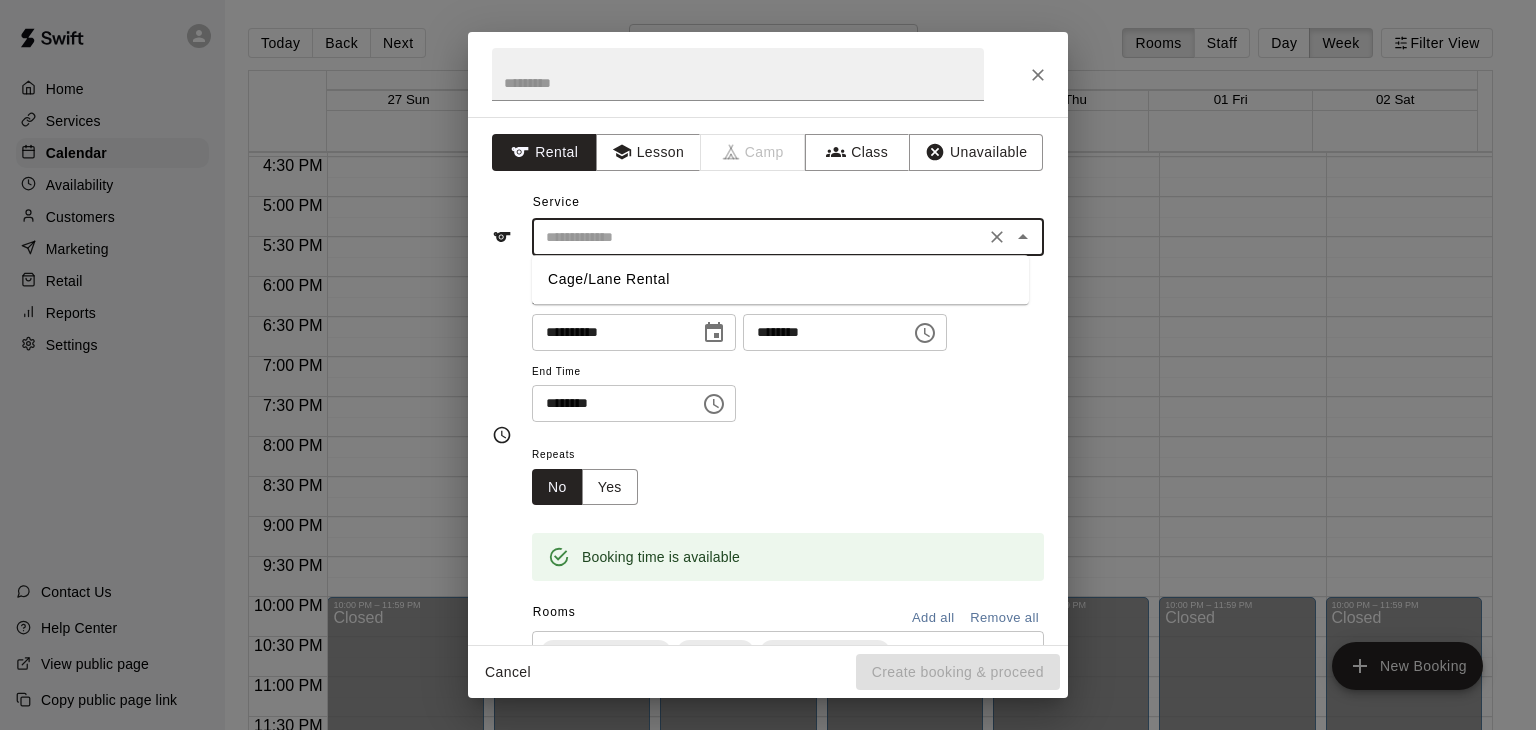 click on "Cage/Lane Rental" at bounding box center [780, 279] 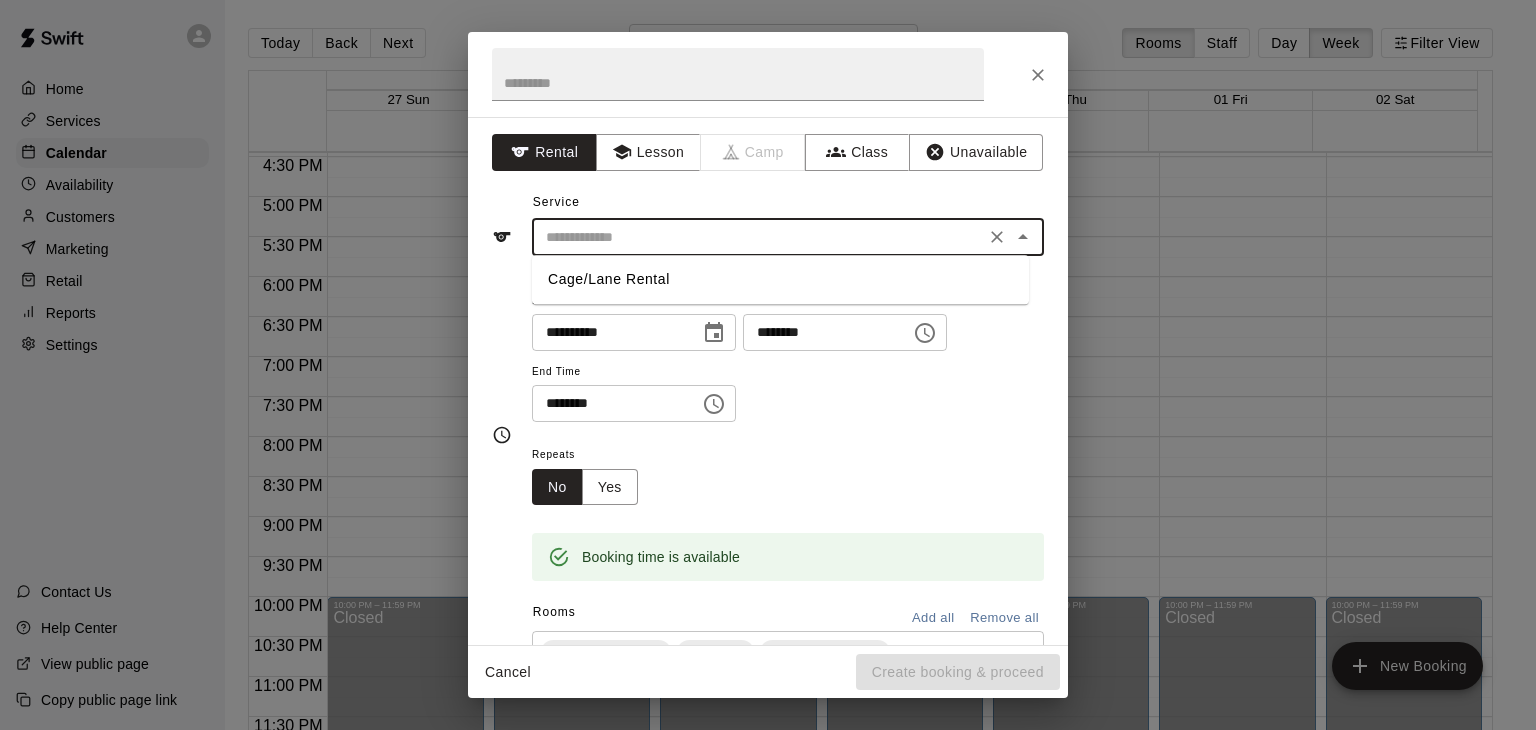 type on "**********" 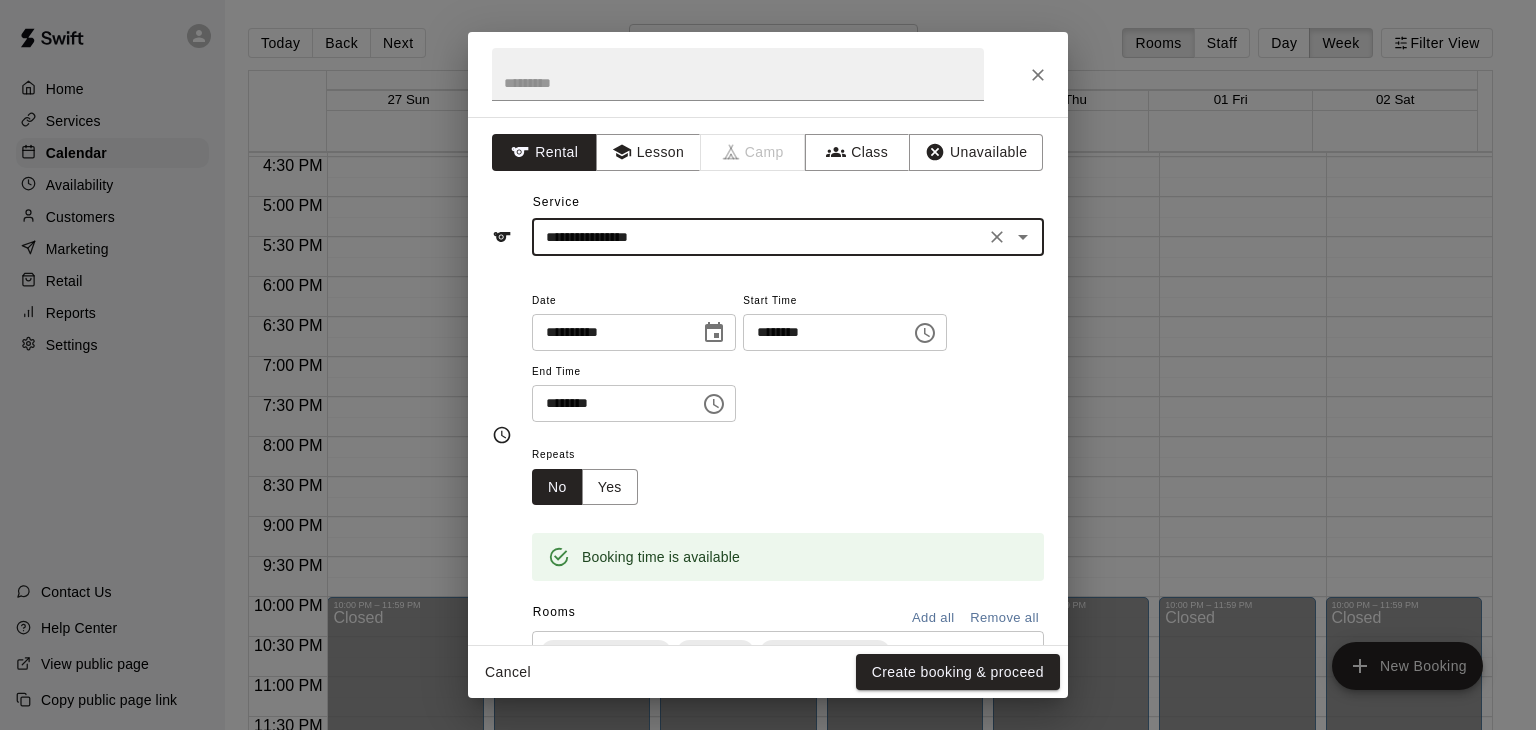 click 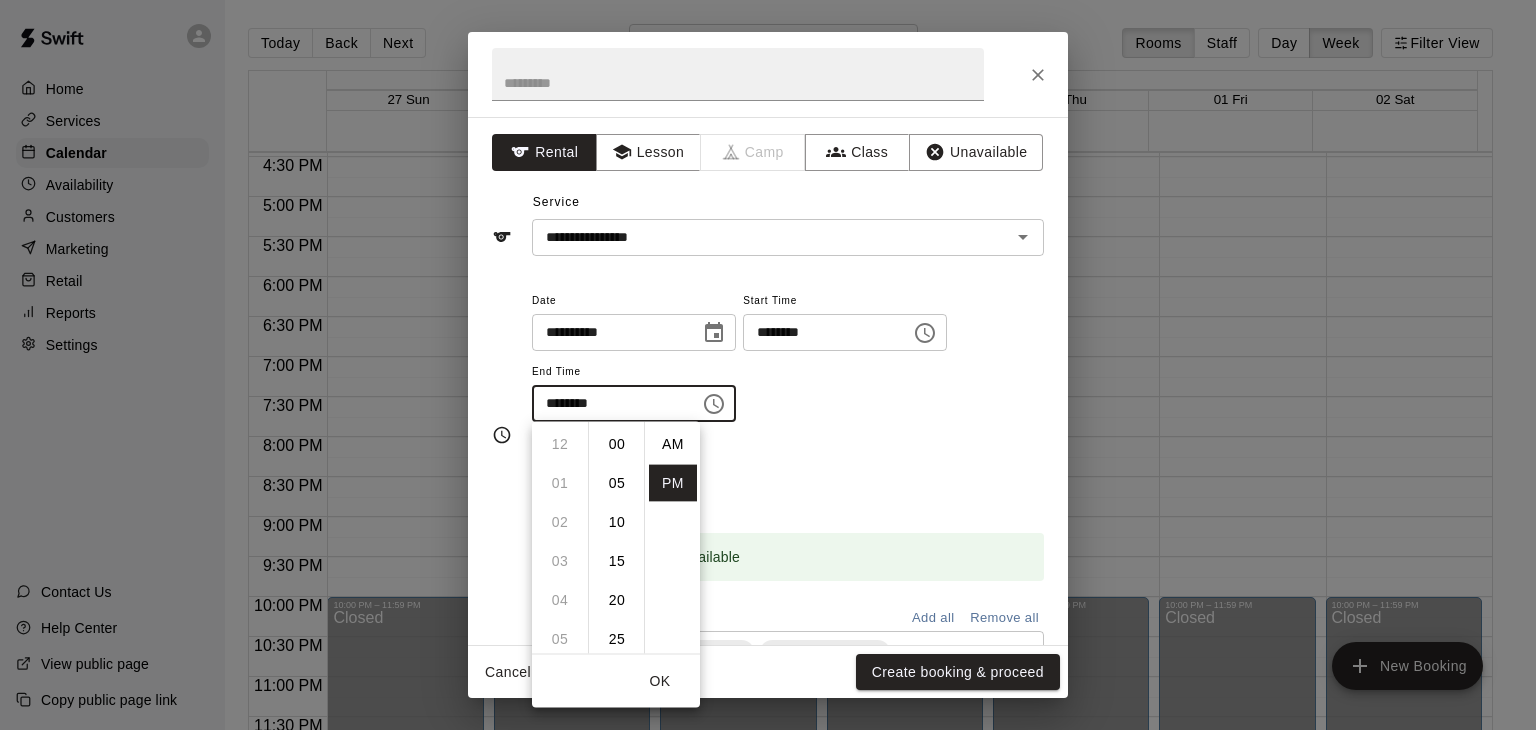 scroll, scrollTop: 272, scrollLeft: 0, axis: vertical 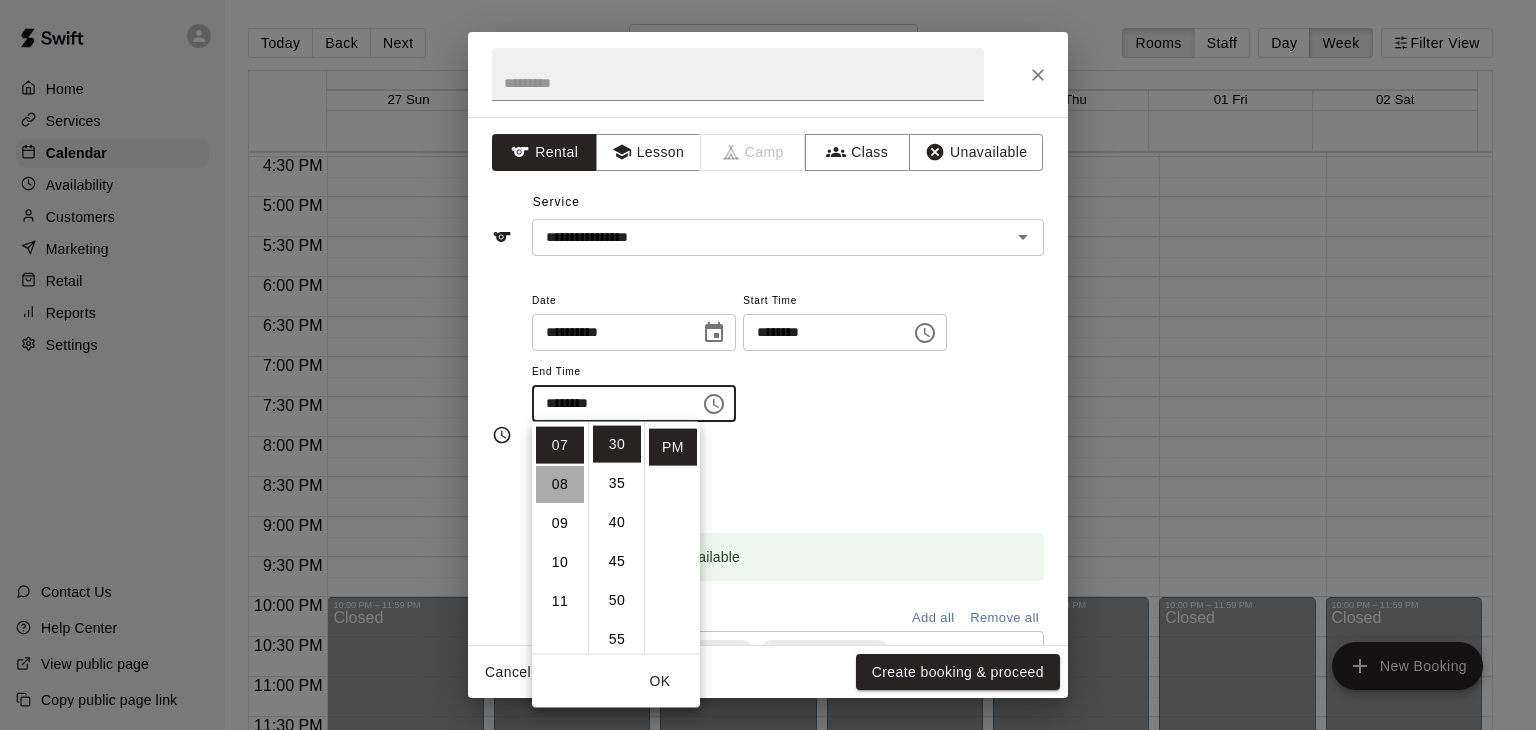 click on "08" at bounding box center [560, 484] 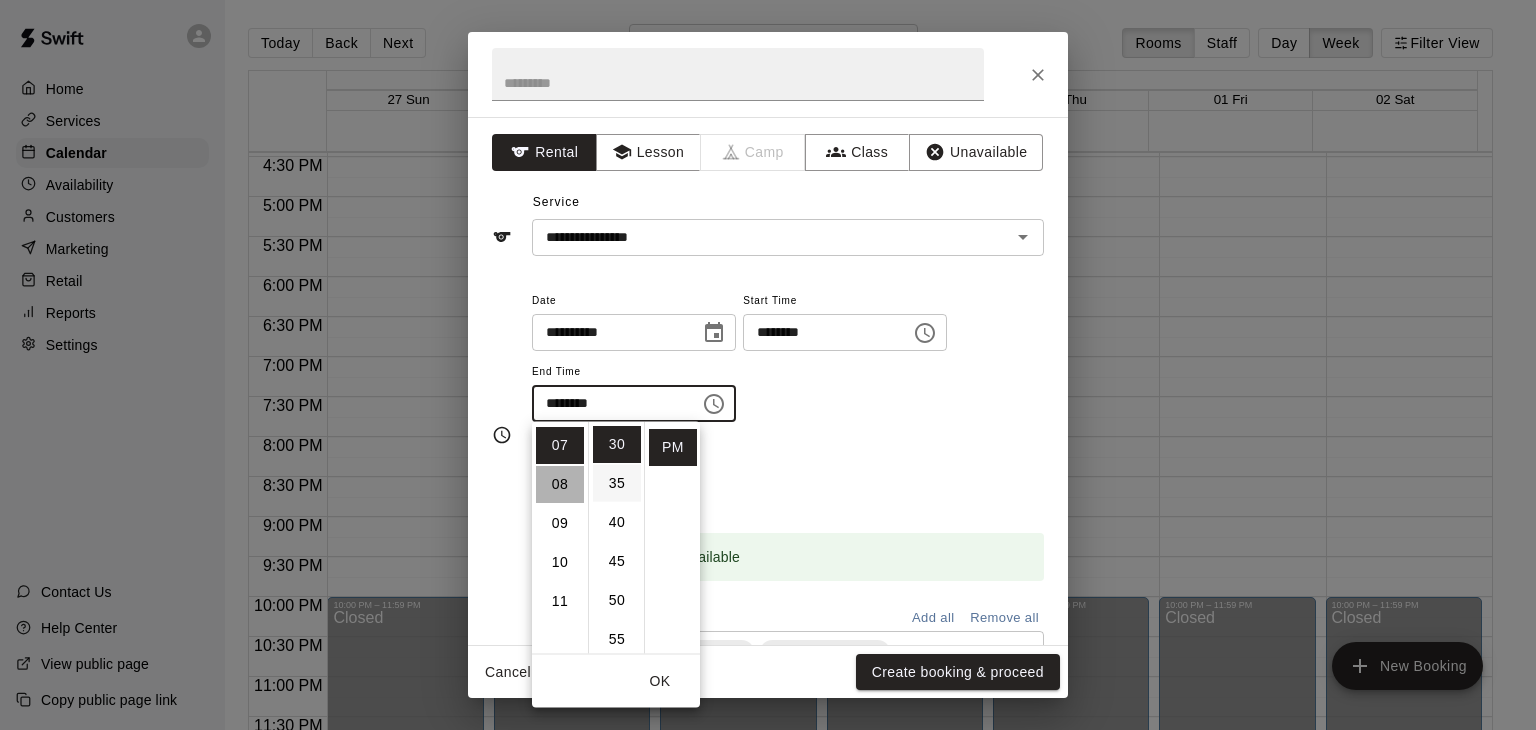 scroll, scrollTop: 312, scrollLeft: 0, axis: vertical 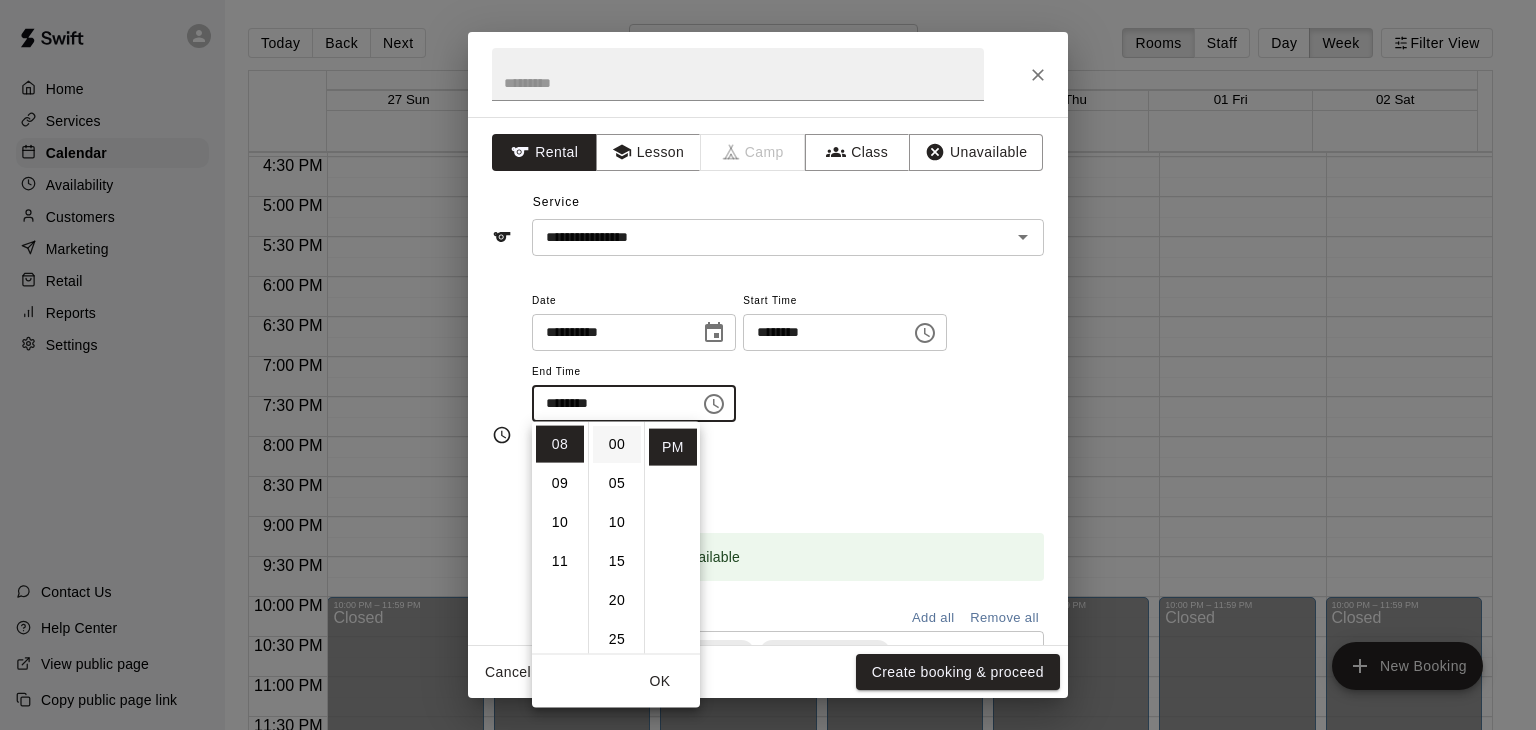 click on "00" at bounding box center [617, 444] 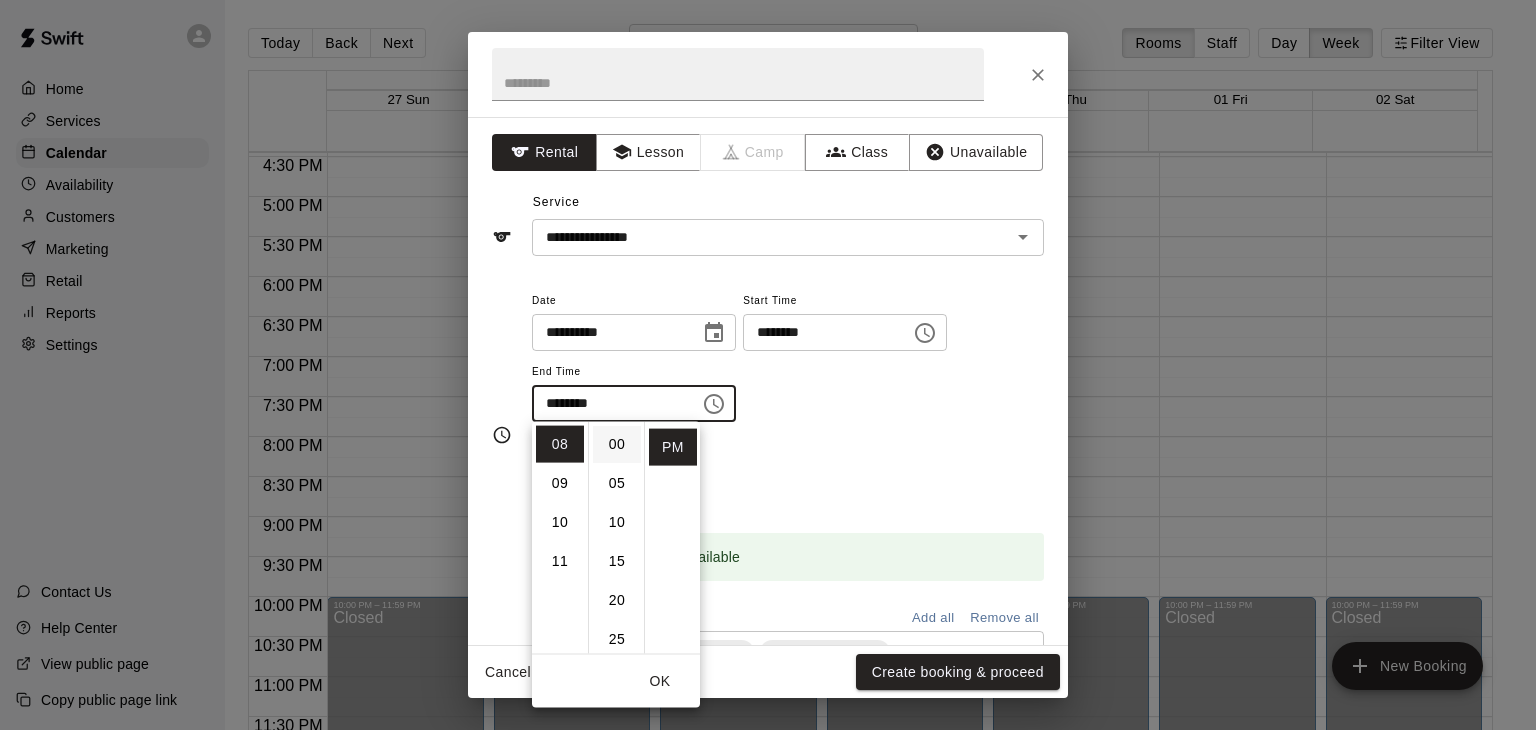 type on "********" 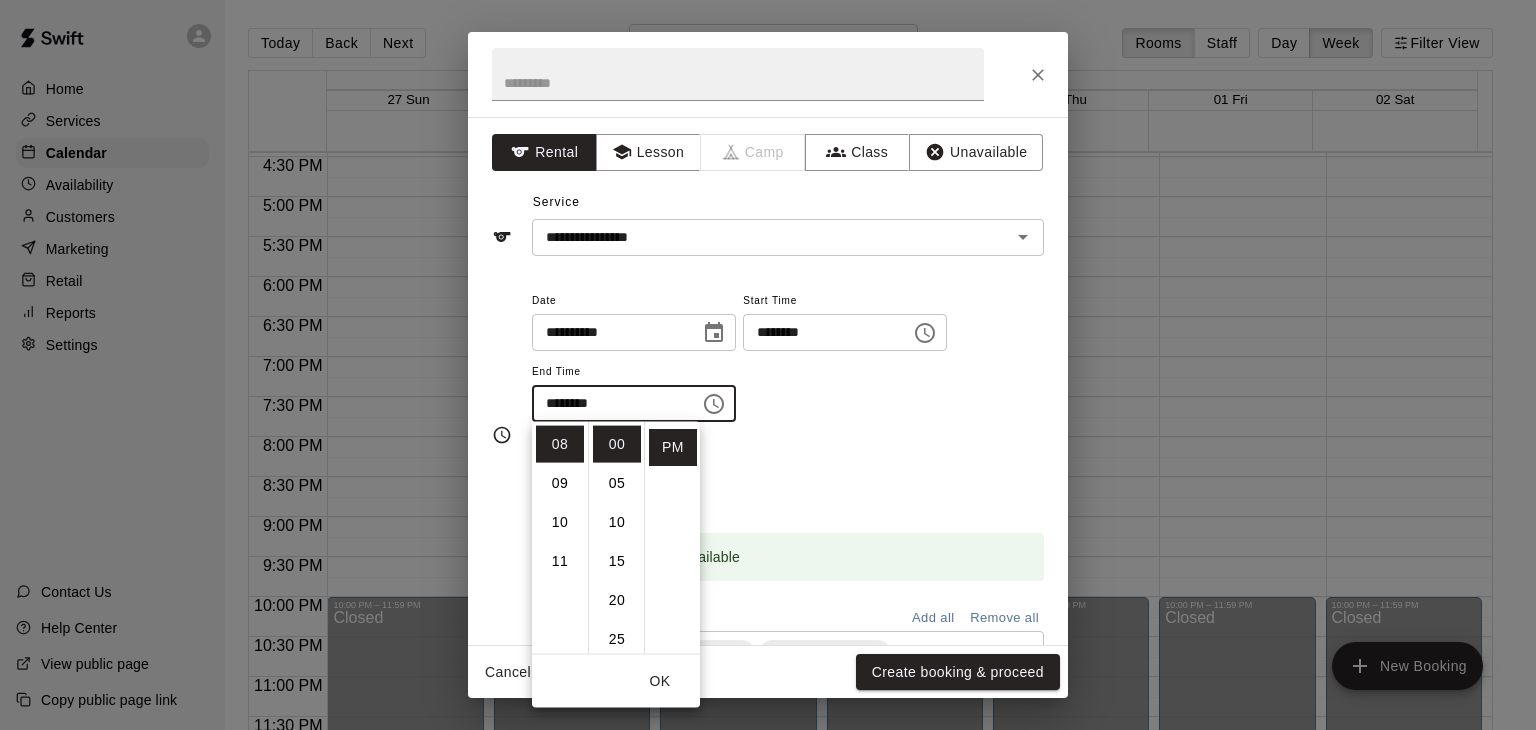 click on "Repeats No Yes" at bounding box center (788, 473) 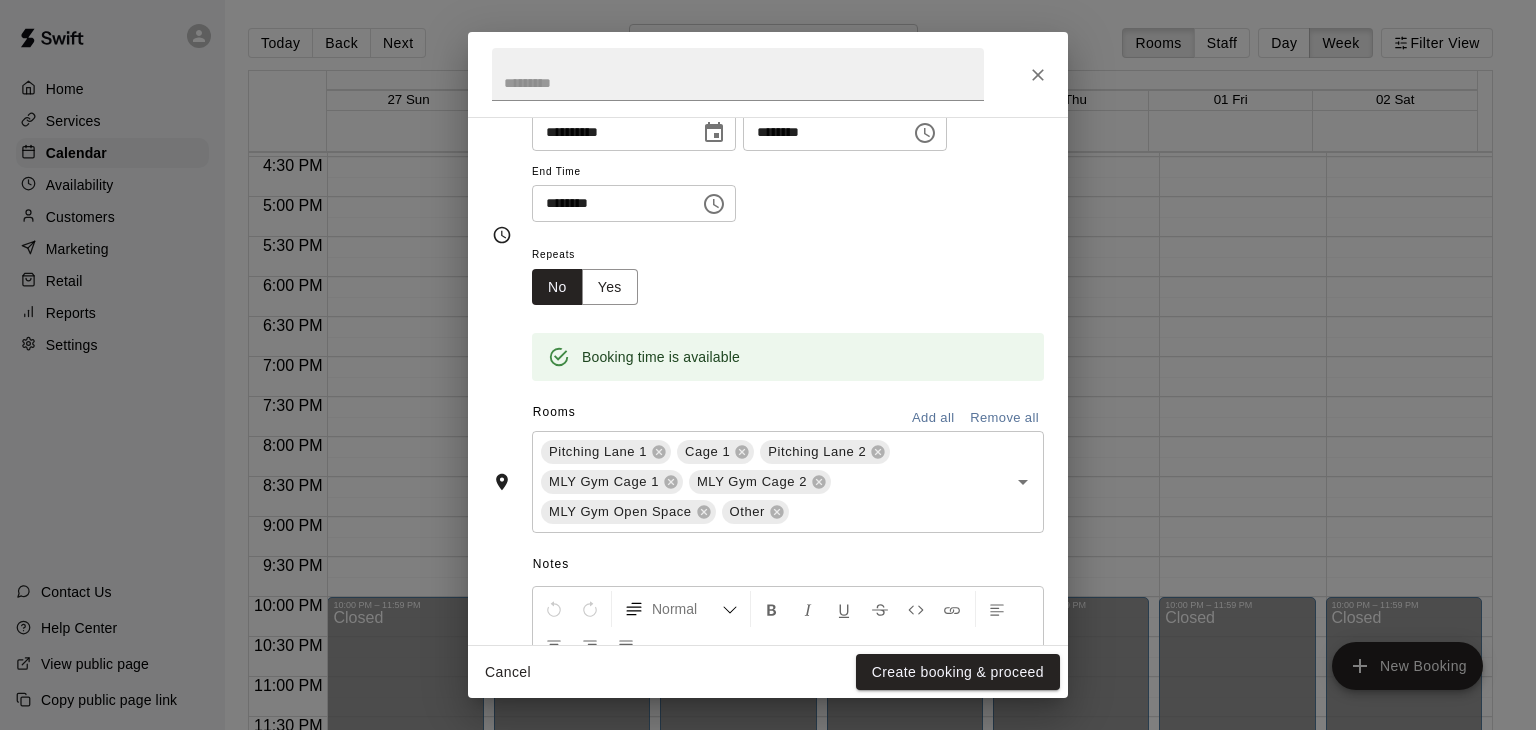click on "Remove all" at bounding box center (1004, 418) 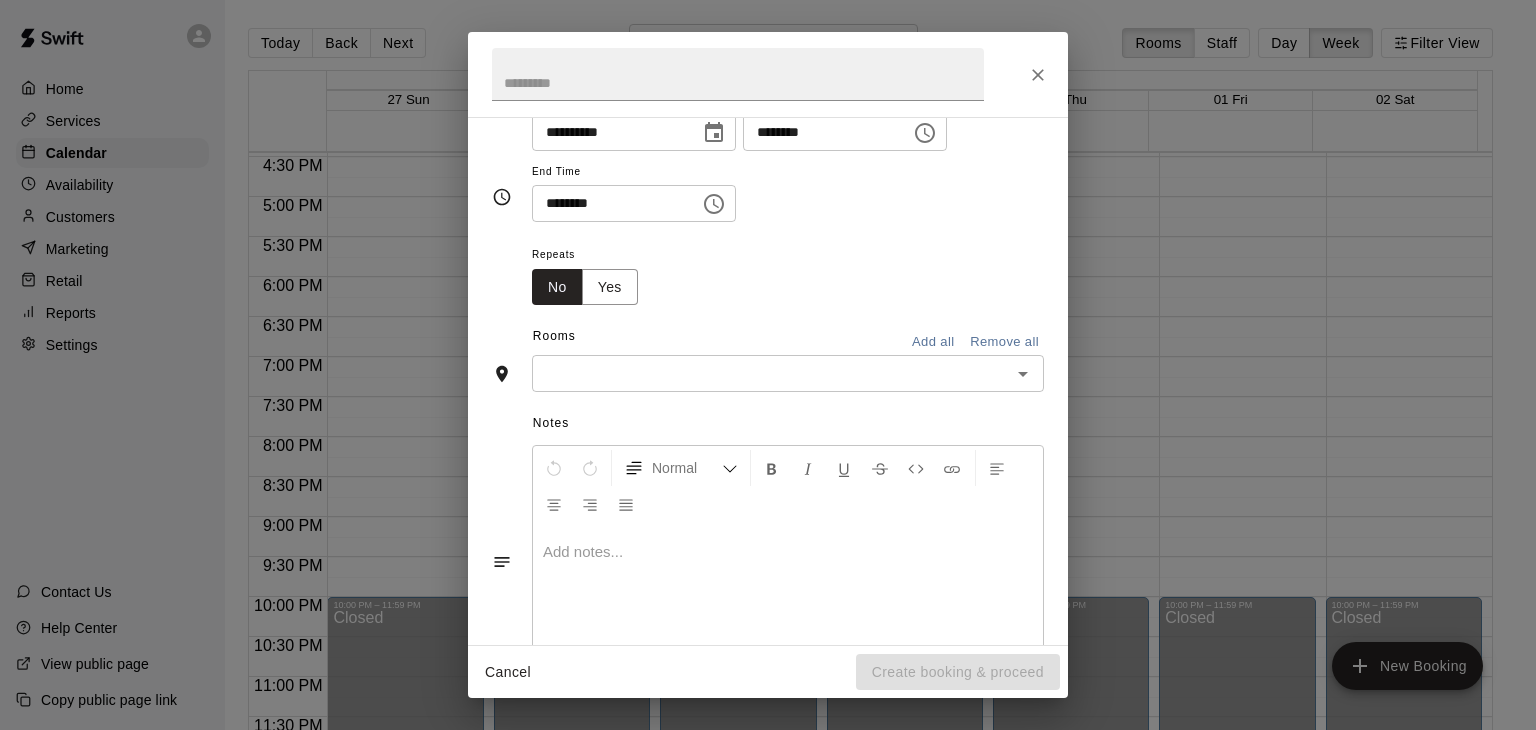 scroll, scrollTop: 162, scrollLeft: 0, axis: vertical 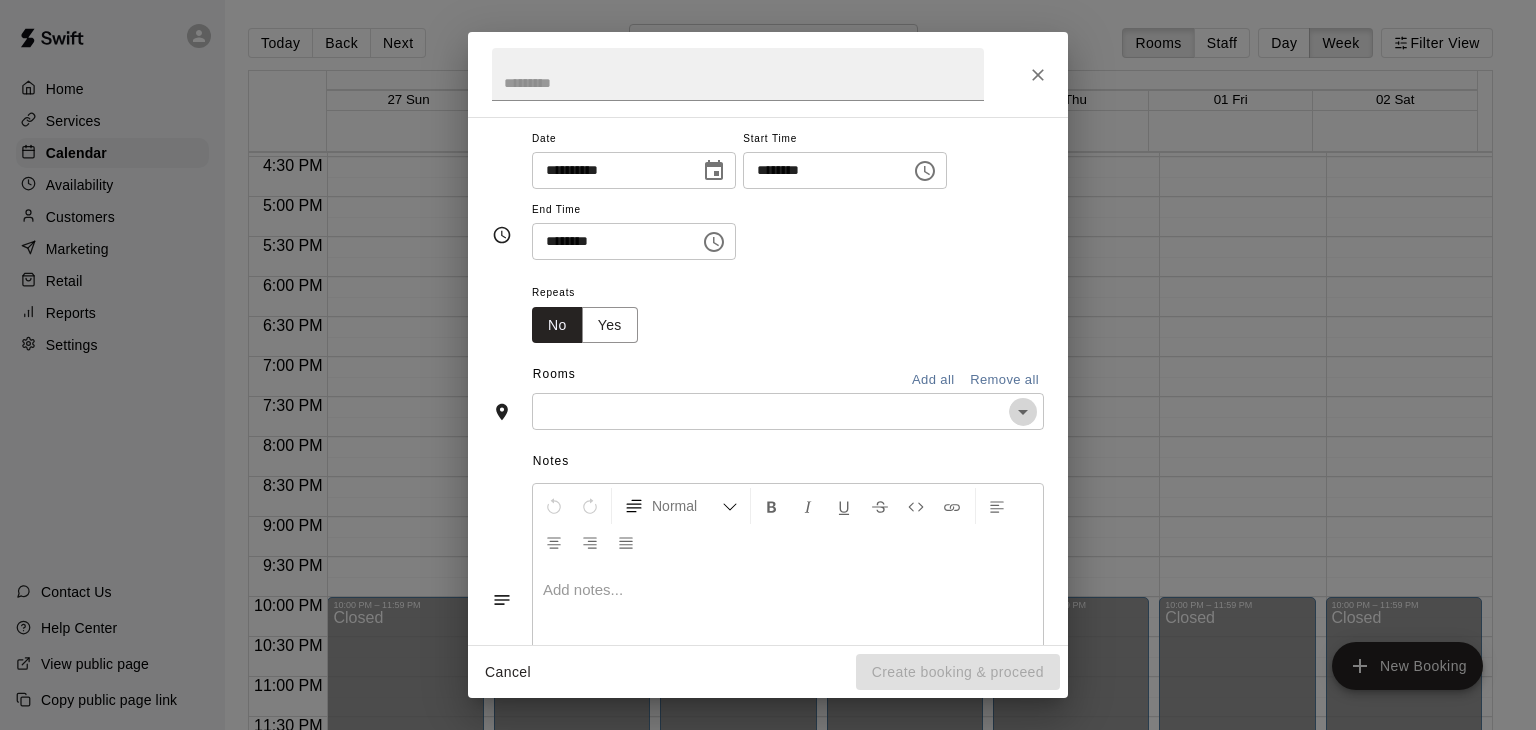 click 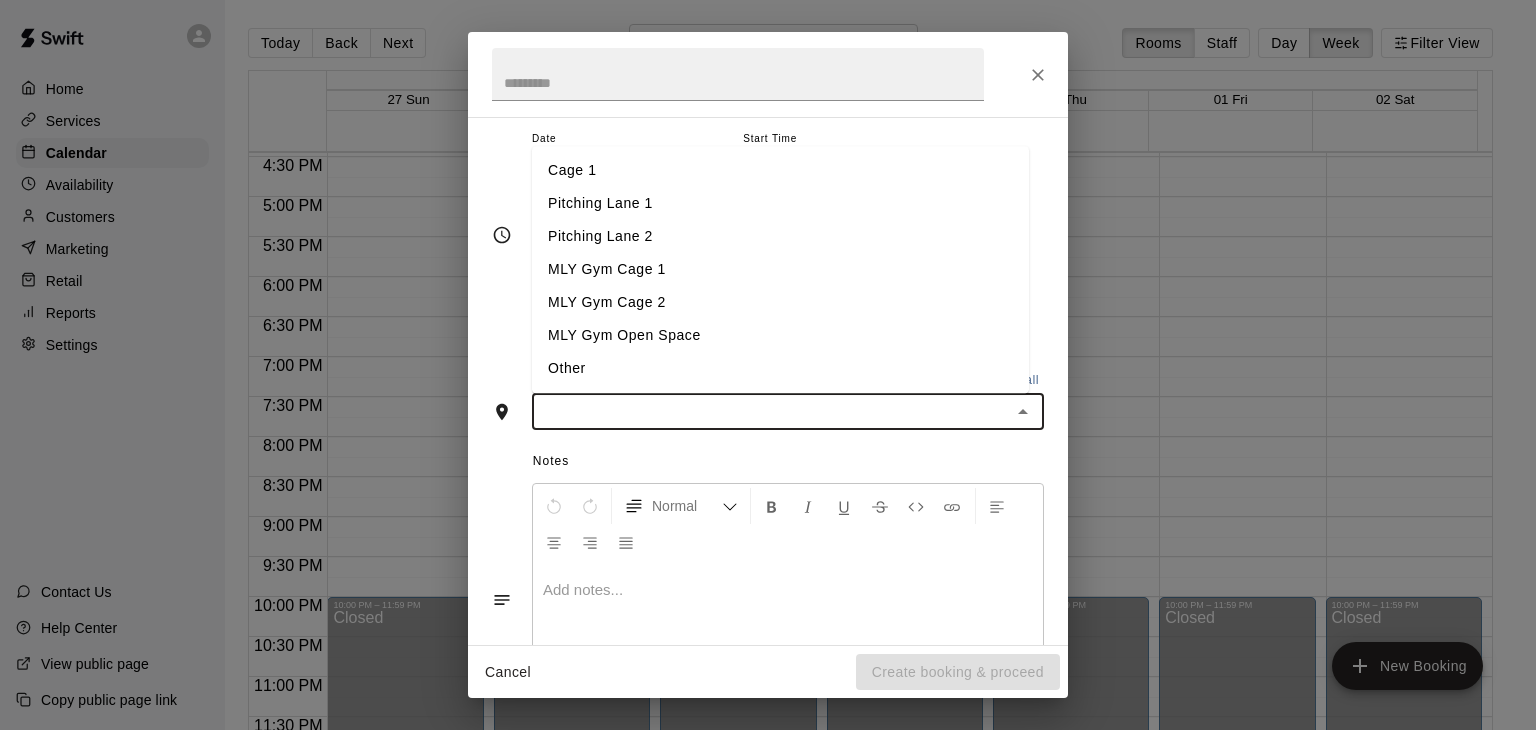 click on "Cage 1" at bounding box center (780, 171) 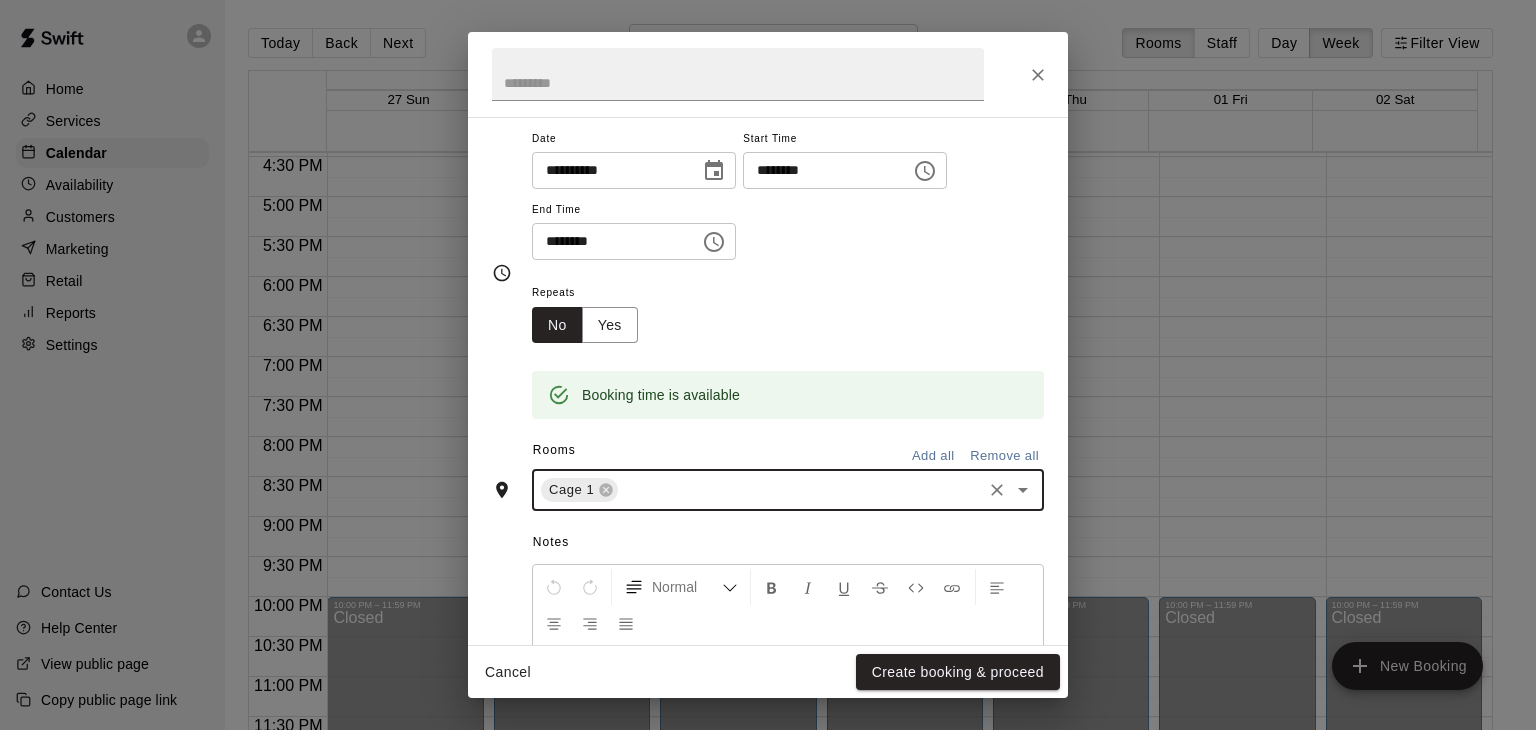 click 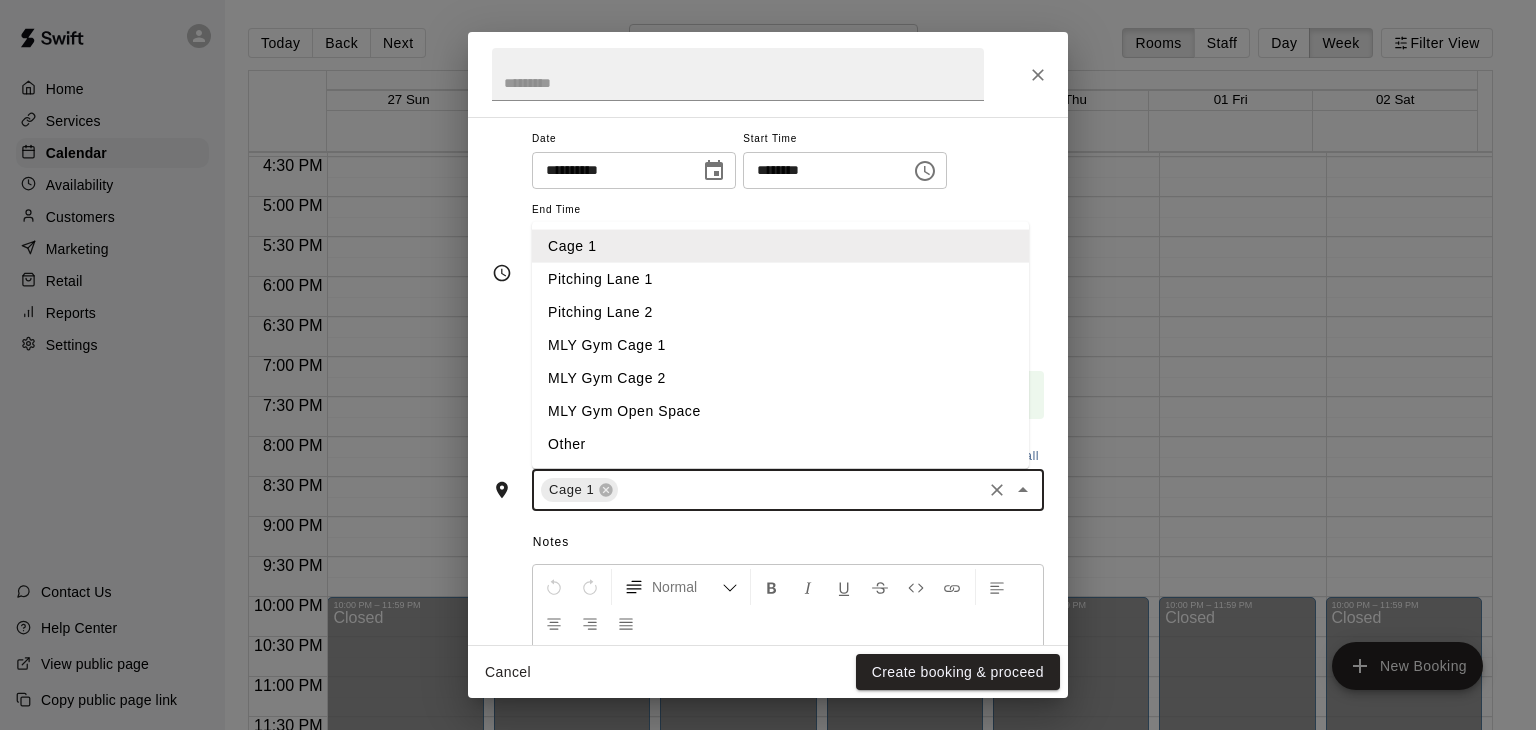 click on "Pitching Lane 1" at bounding box center (780, 279) 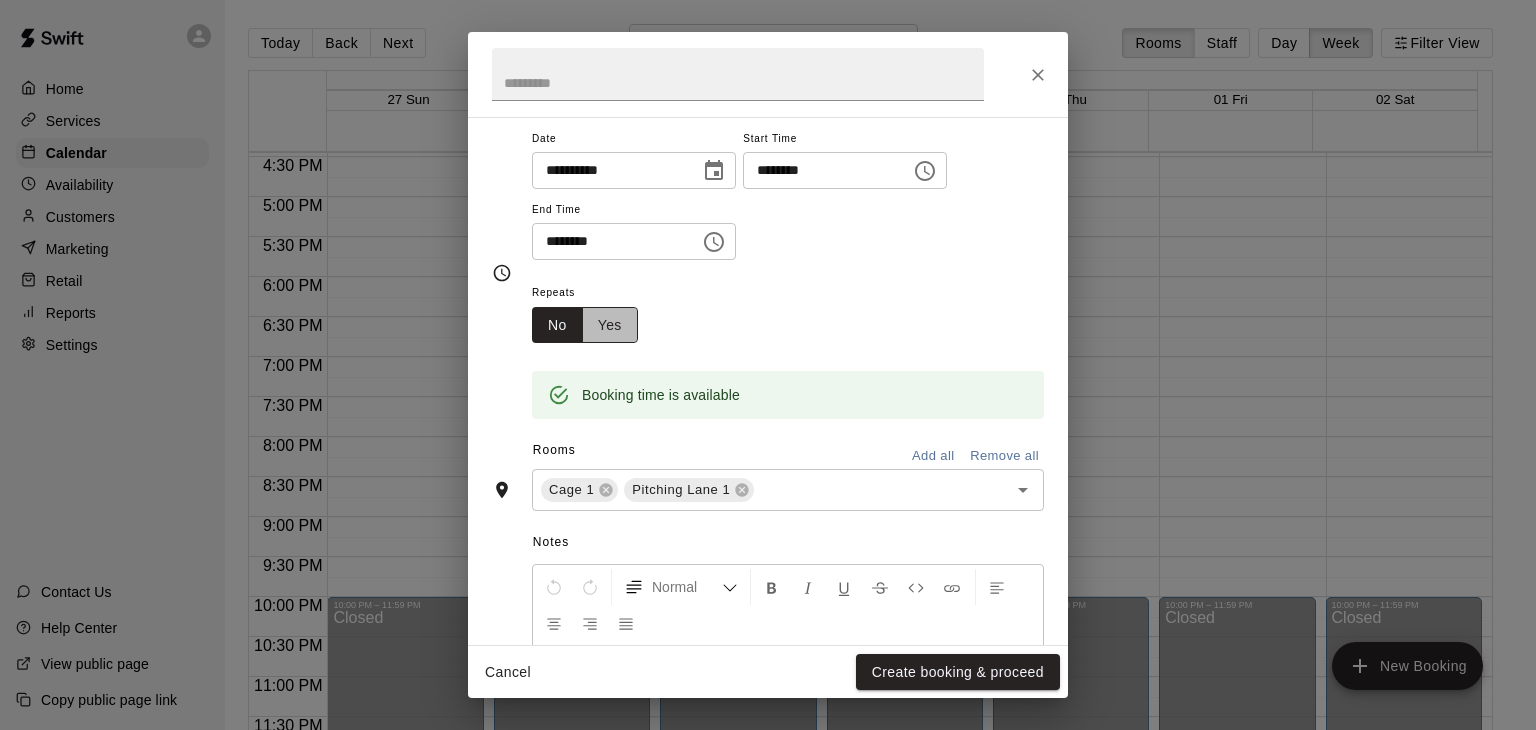 click on "Yes" at bounding box center [610, 325] 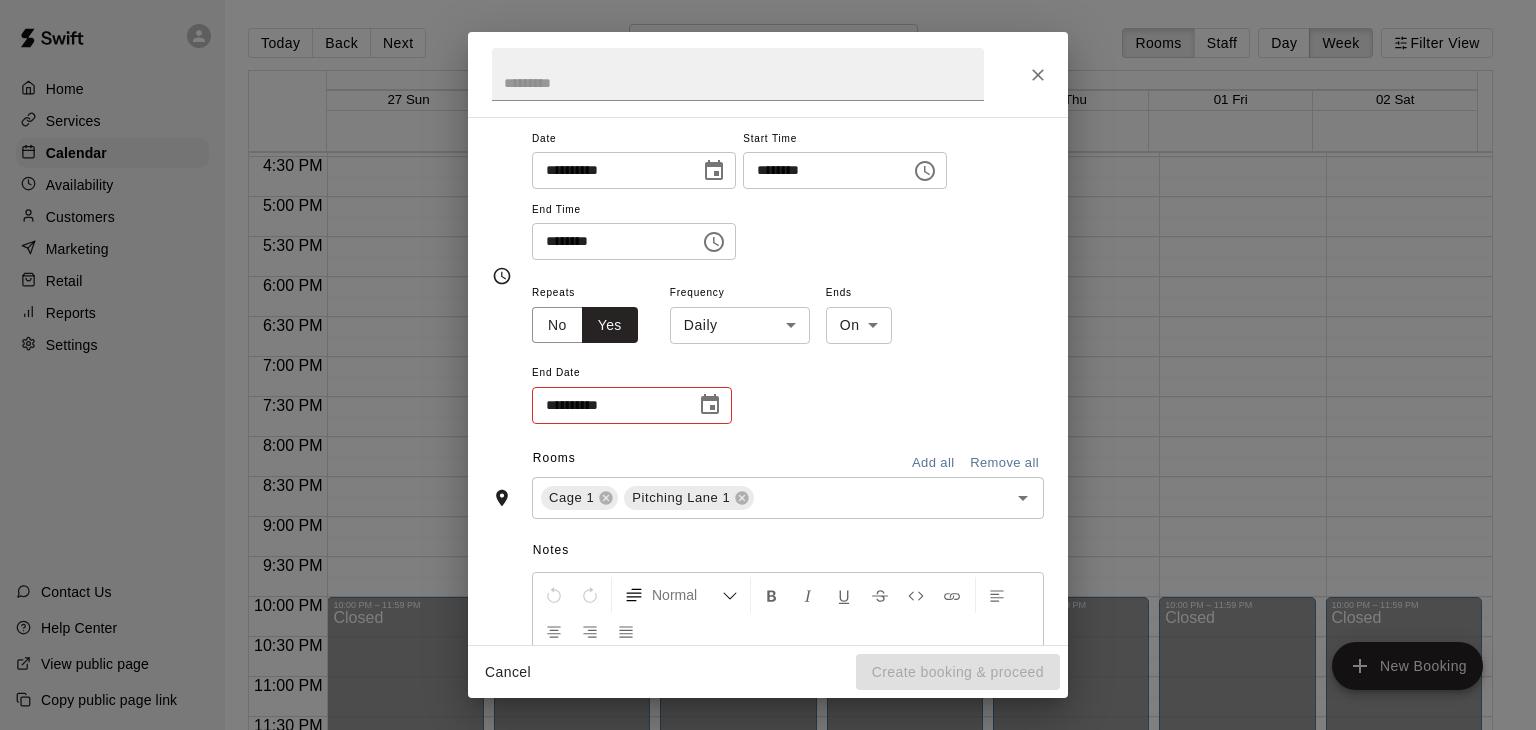 click 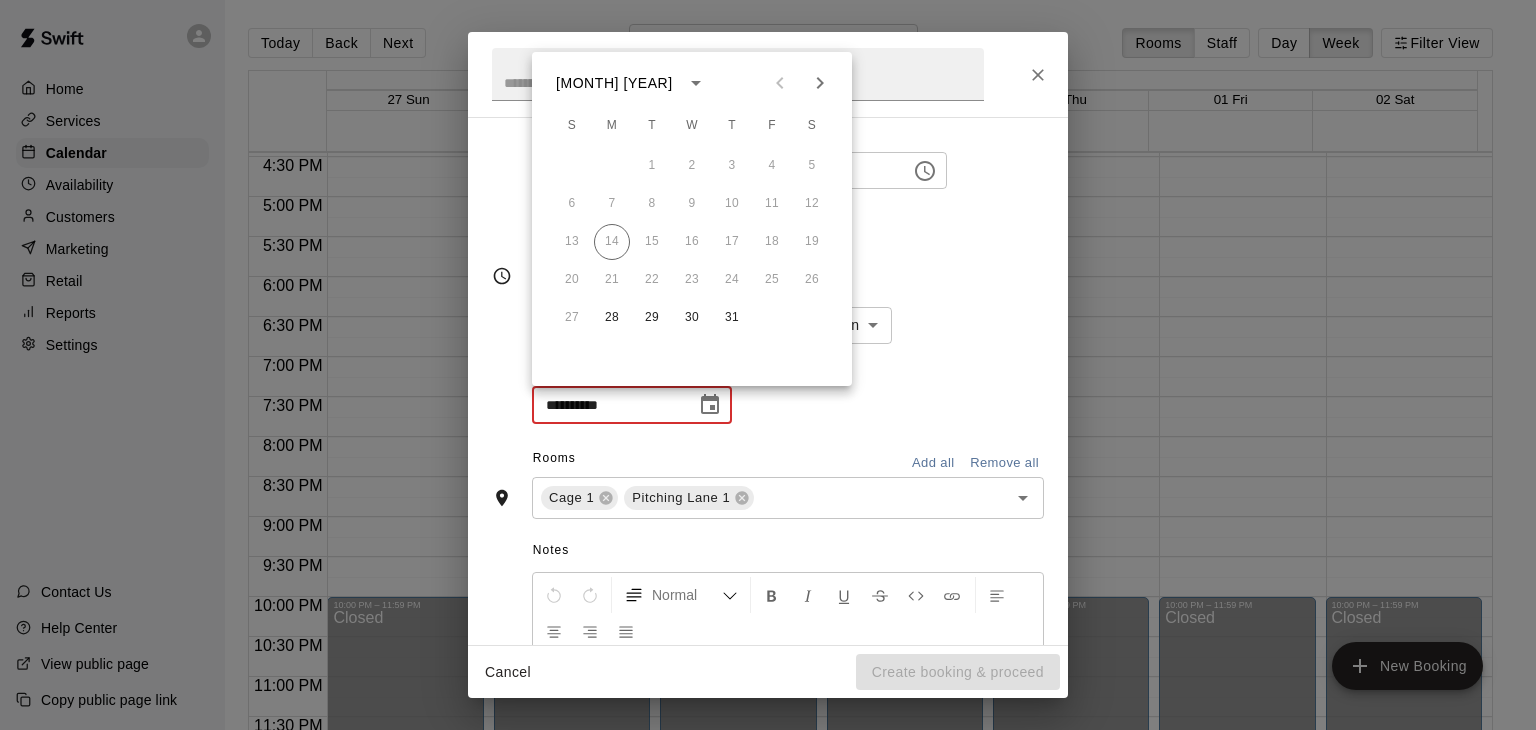 click 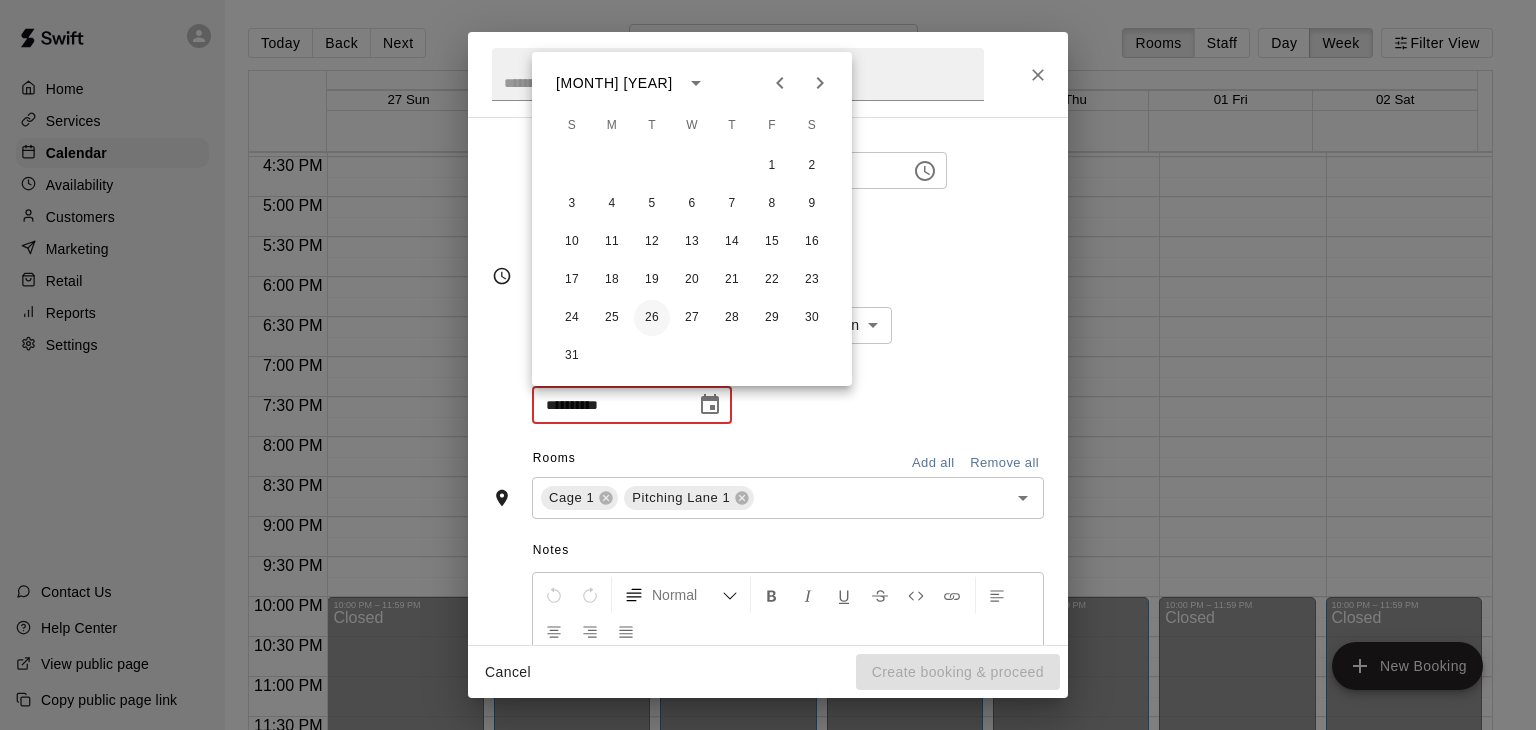 click on "26" at bounding box center [652, 318] 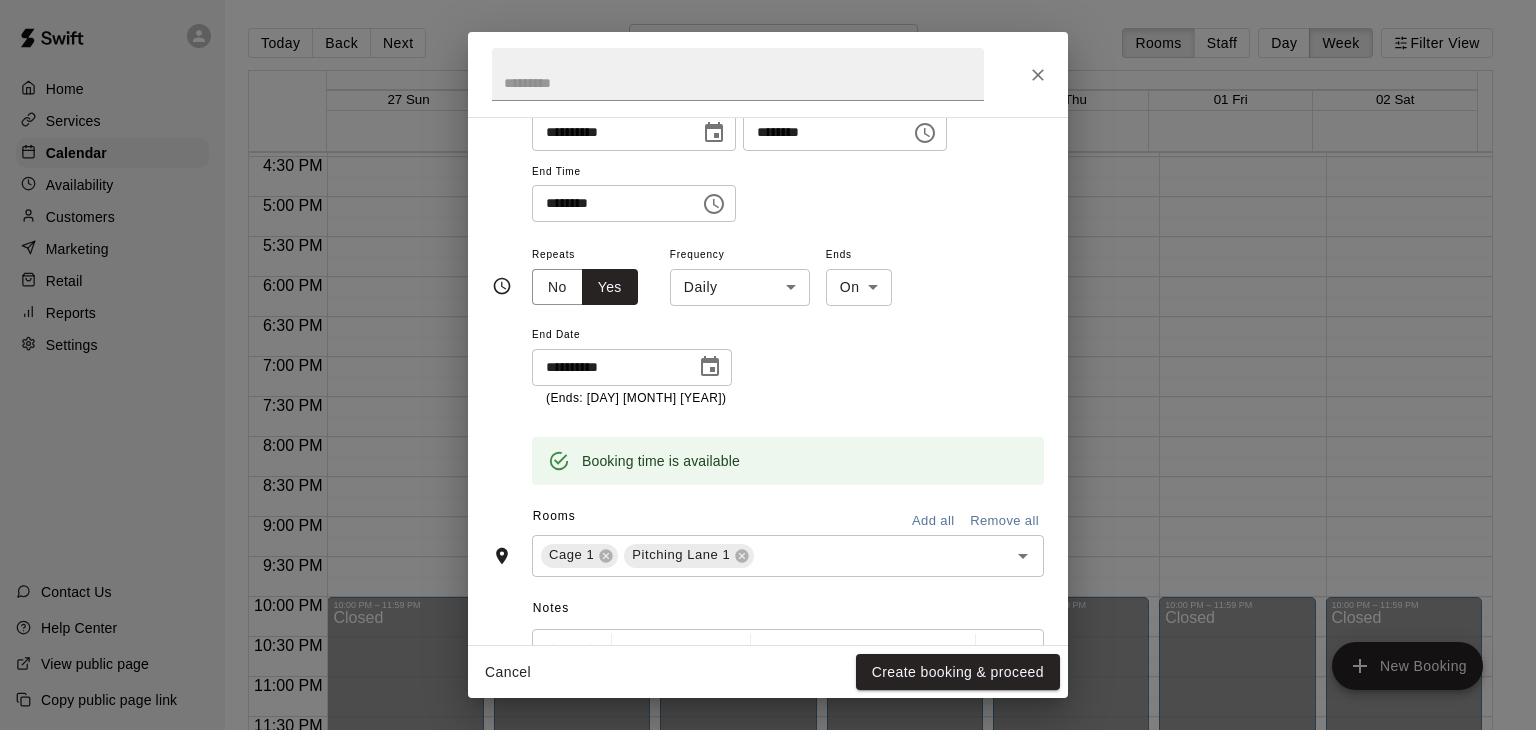 scroll, scrollTop: 0, scrollLeft: 0, axis: both 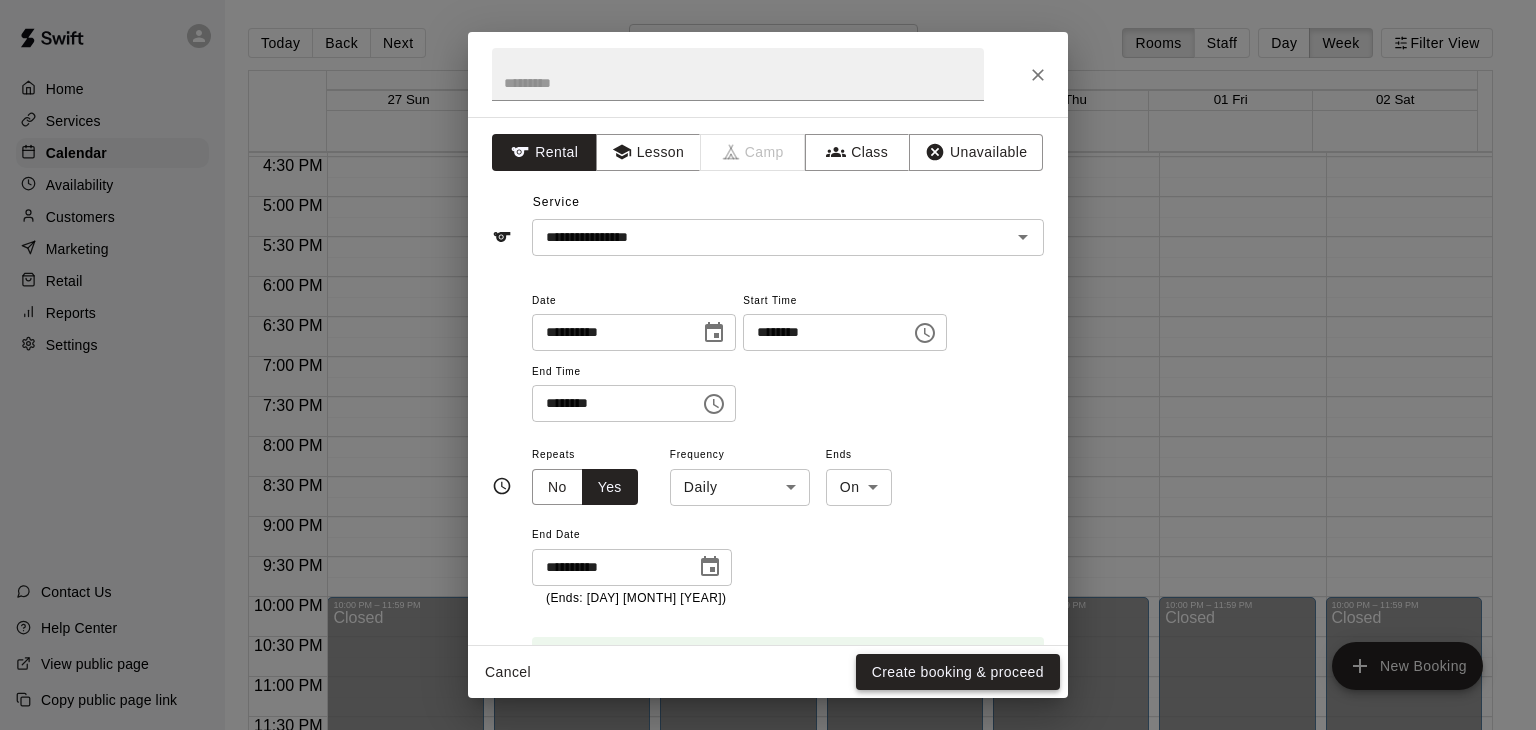 click on "Create booking & proceed" at bounding box center (958, 672) 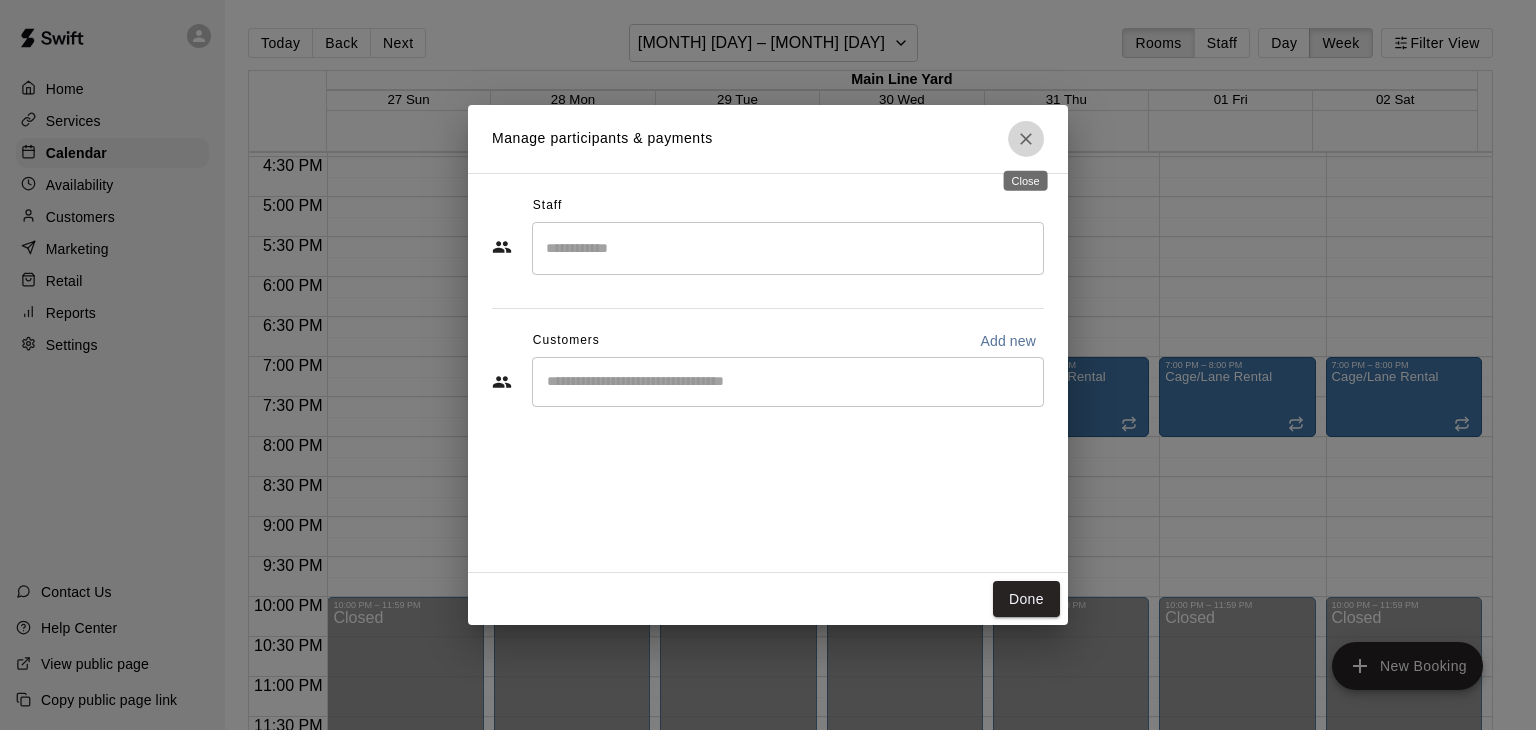 click 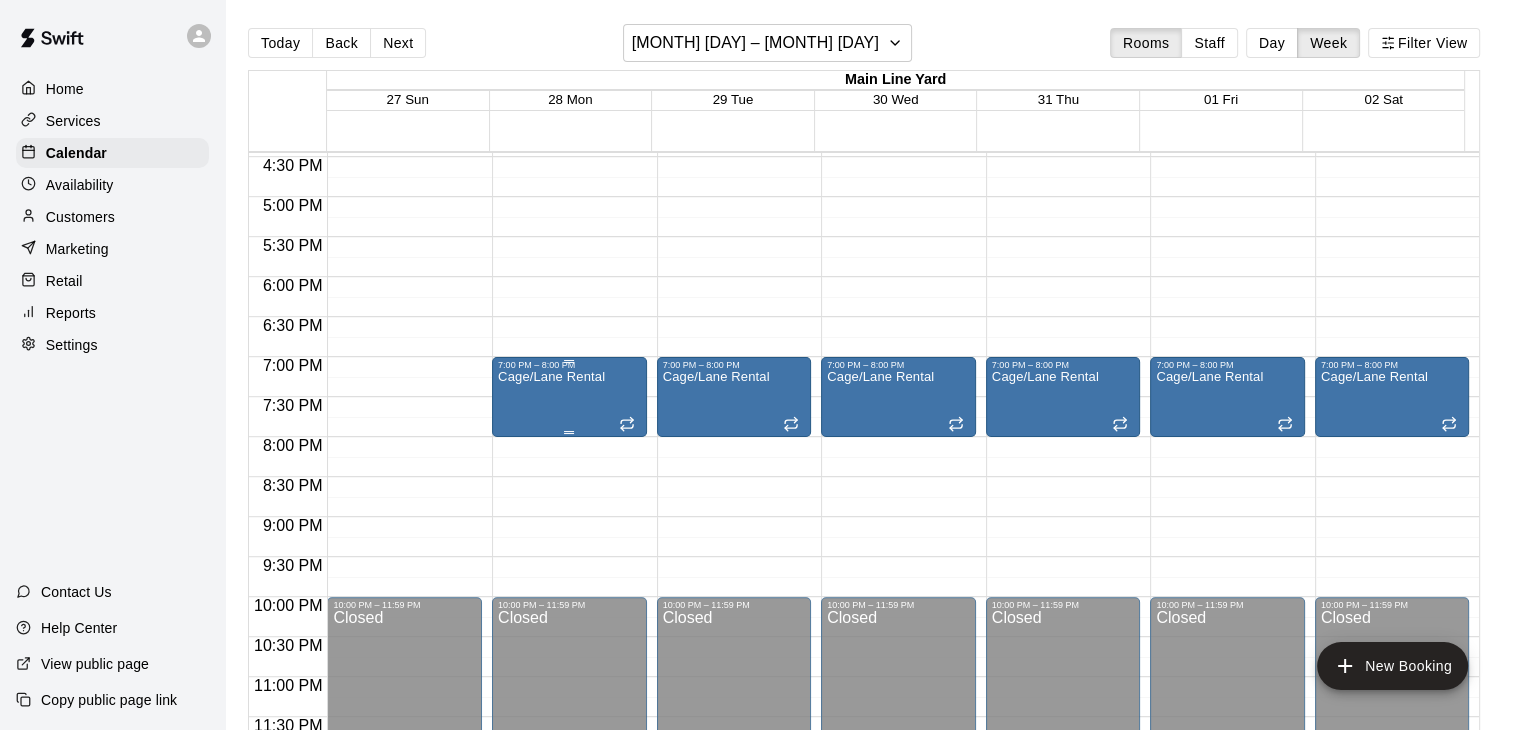 click on "Cage/Lane Rental" at bounding box center (551, 735) 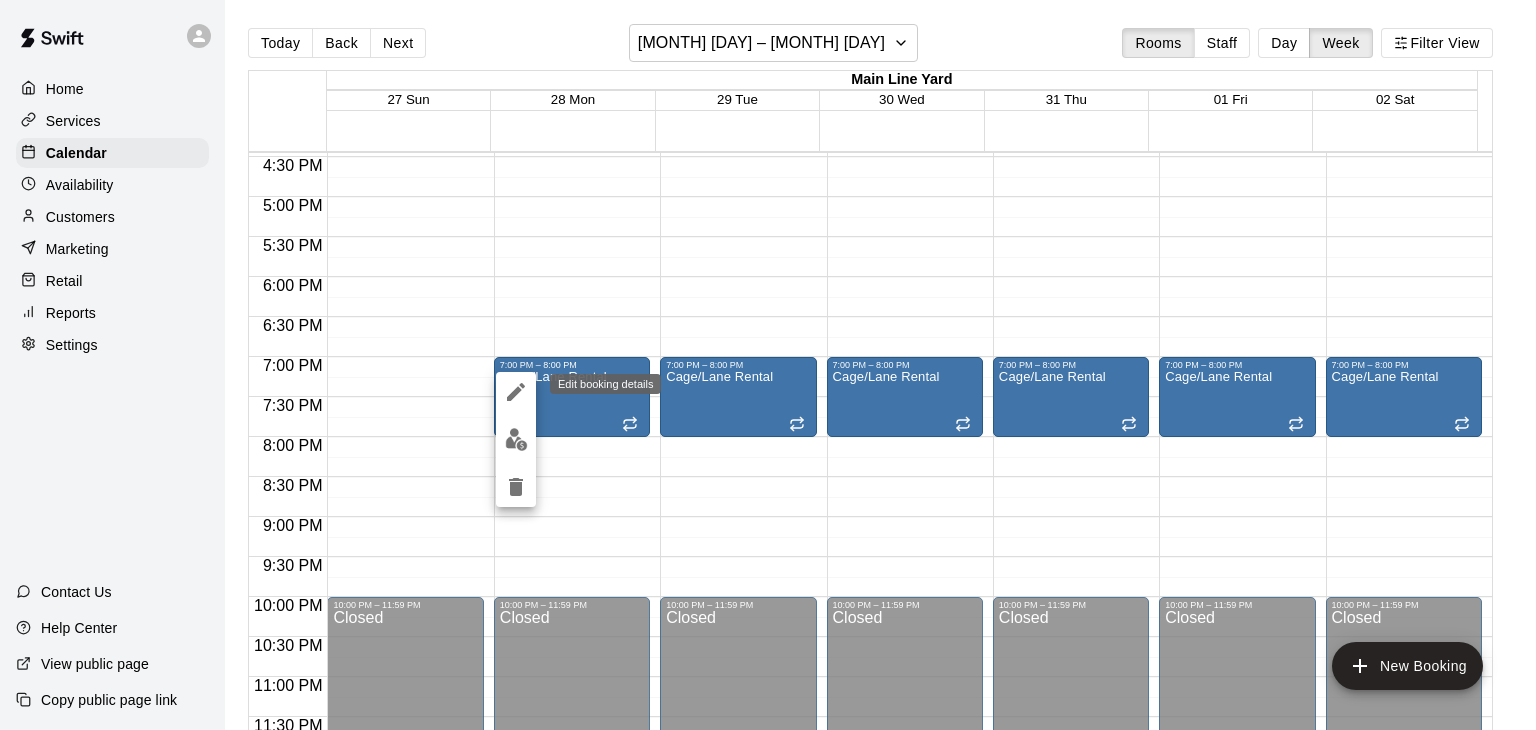 click 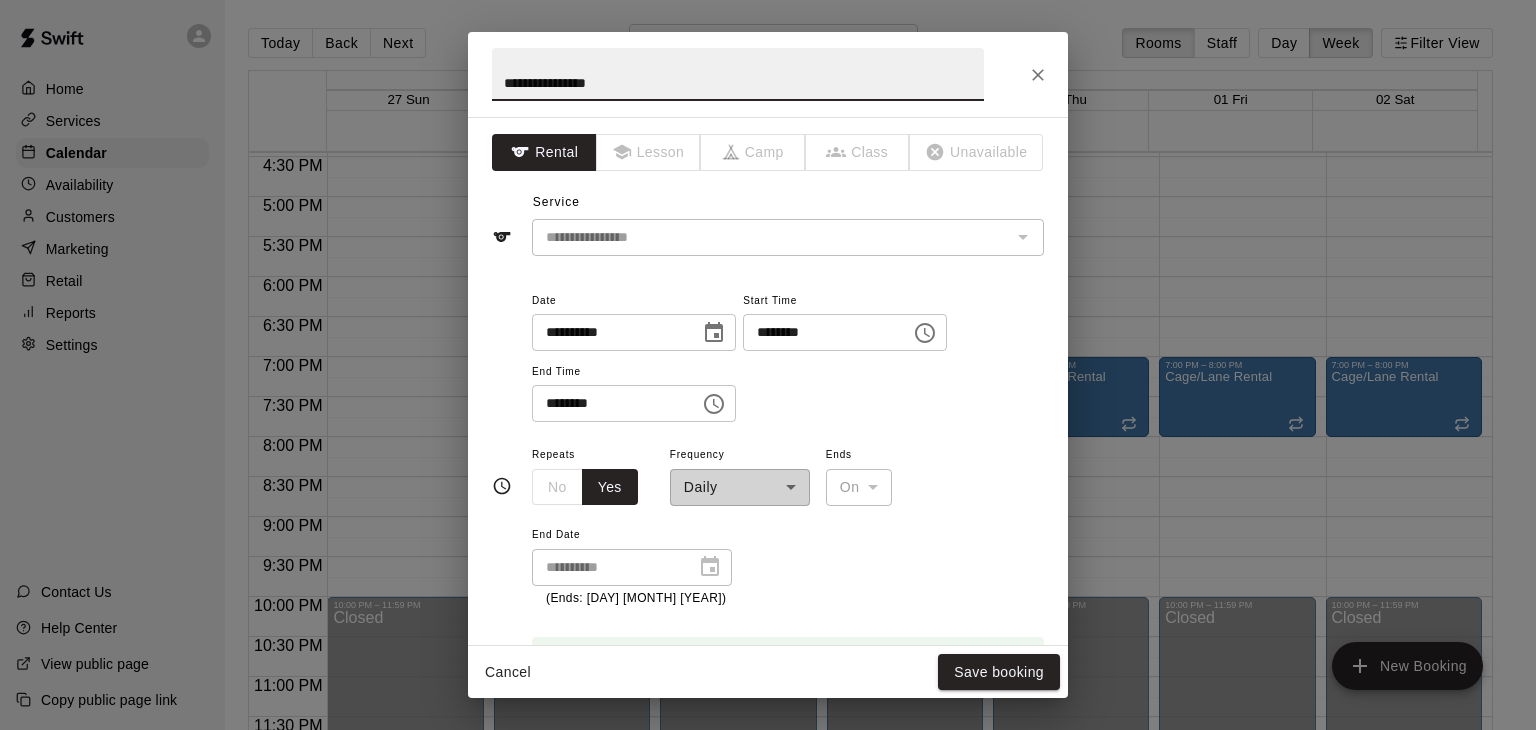click on "**********" at bounding box center (740, 474) 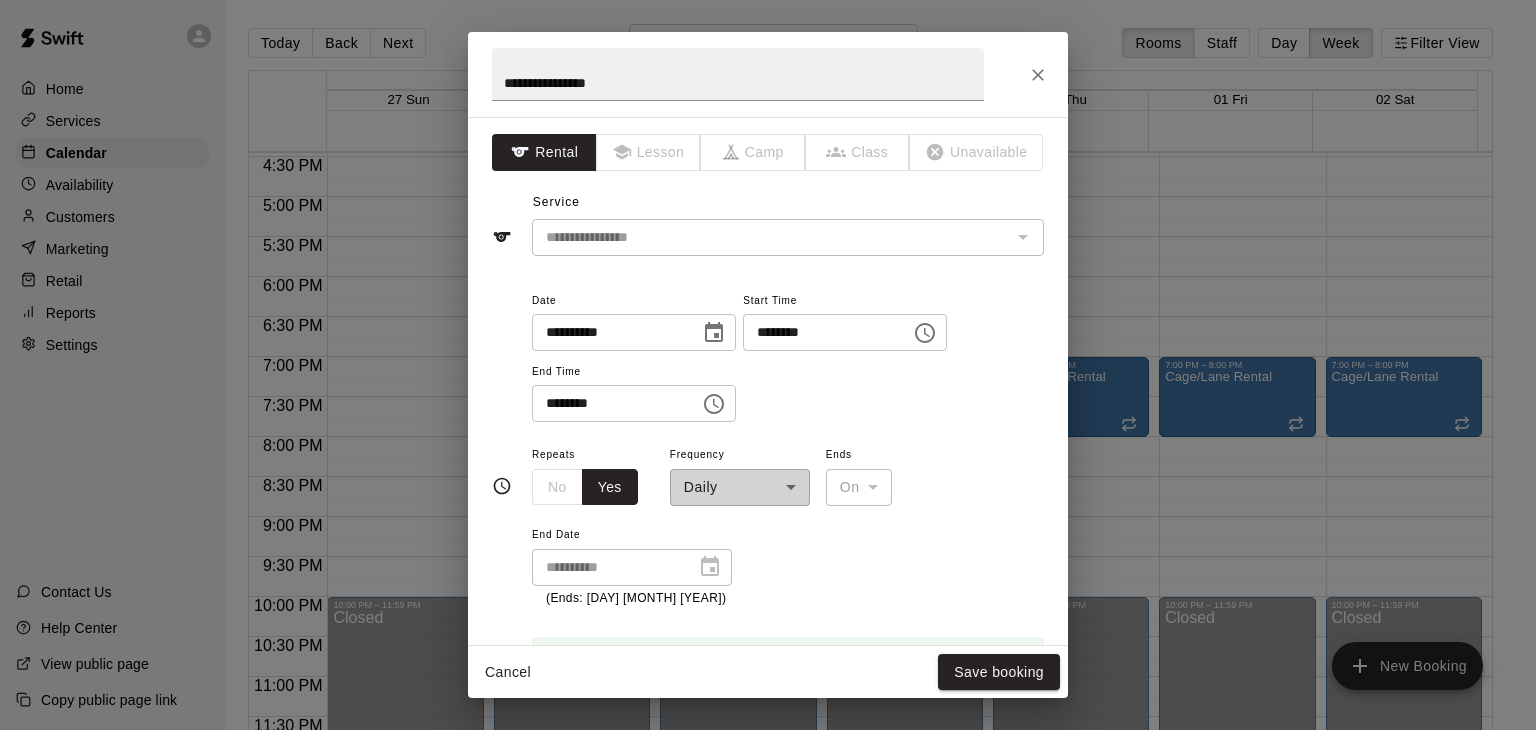 click on "Yes" at bounding box center [610, 487] 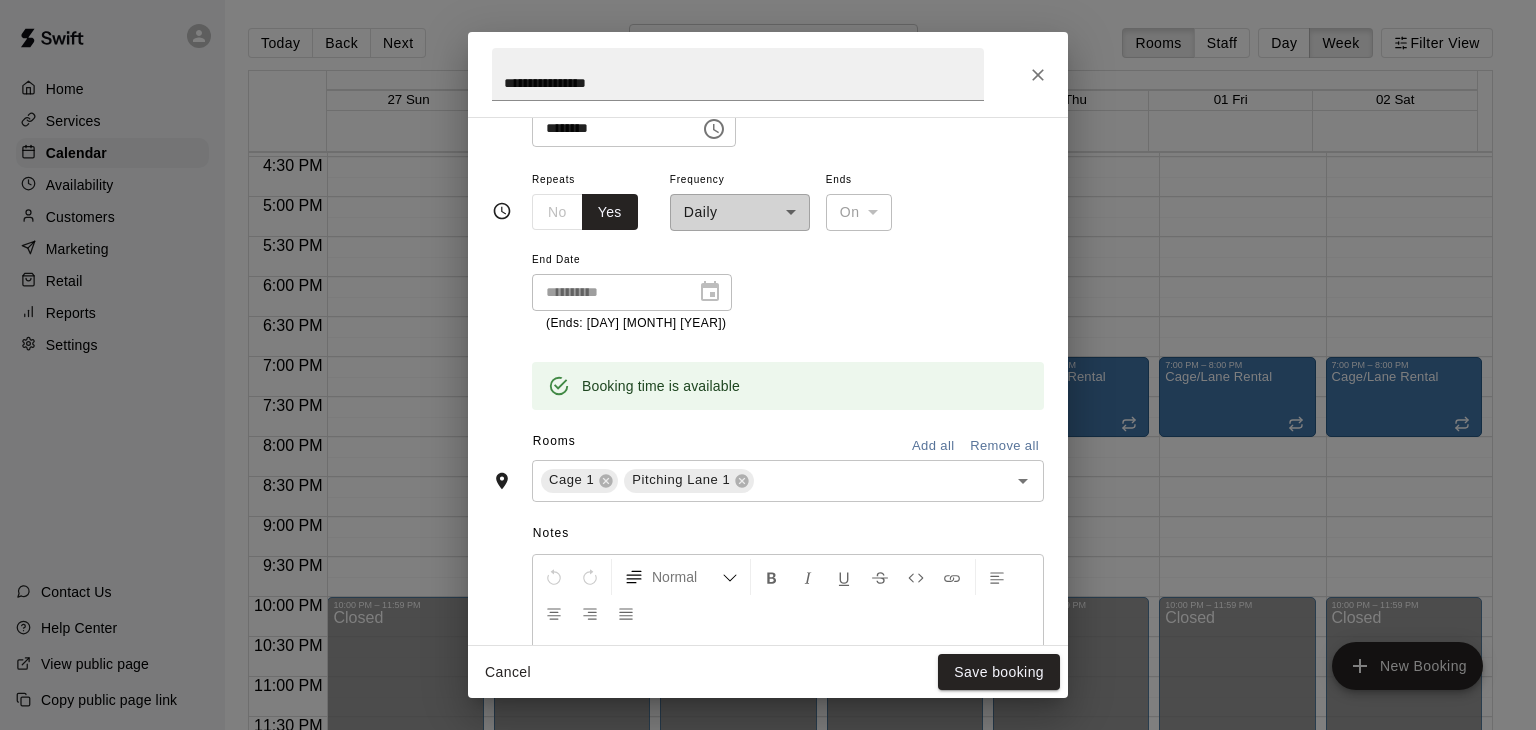 scroll, scrollTop: 0, scrollLeft: 0, axis: both 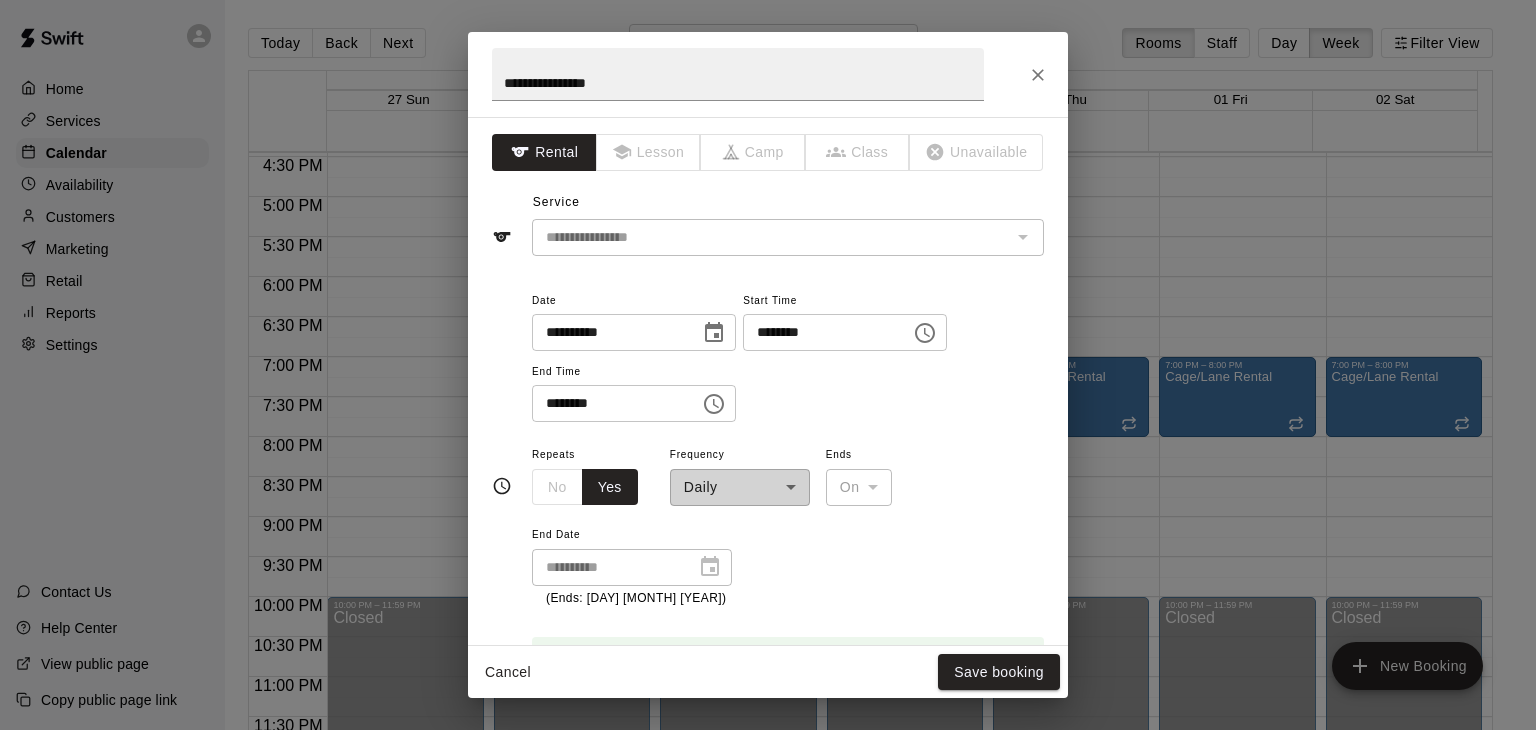 click 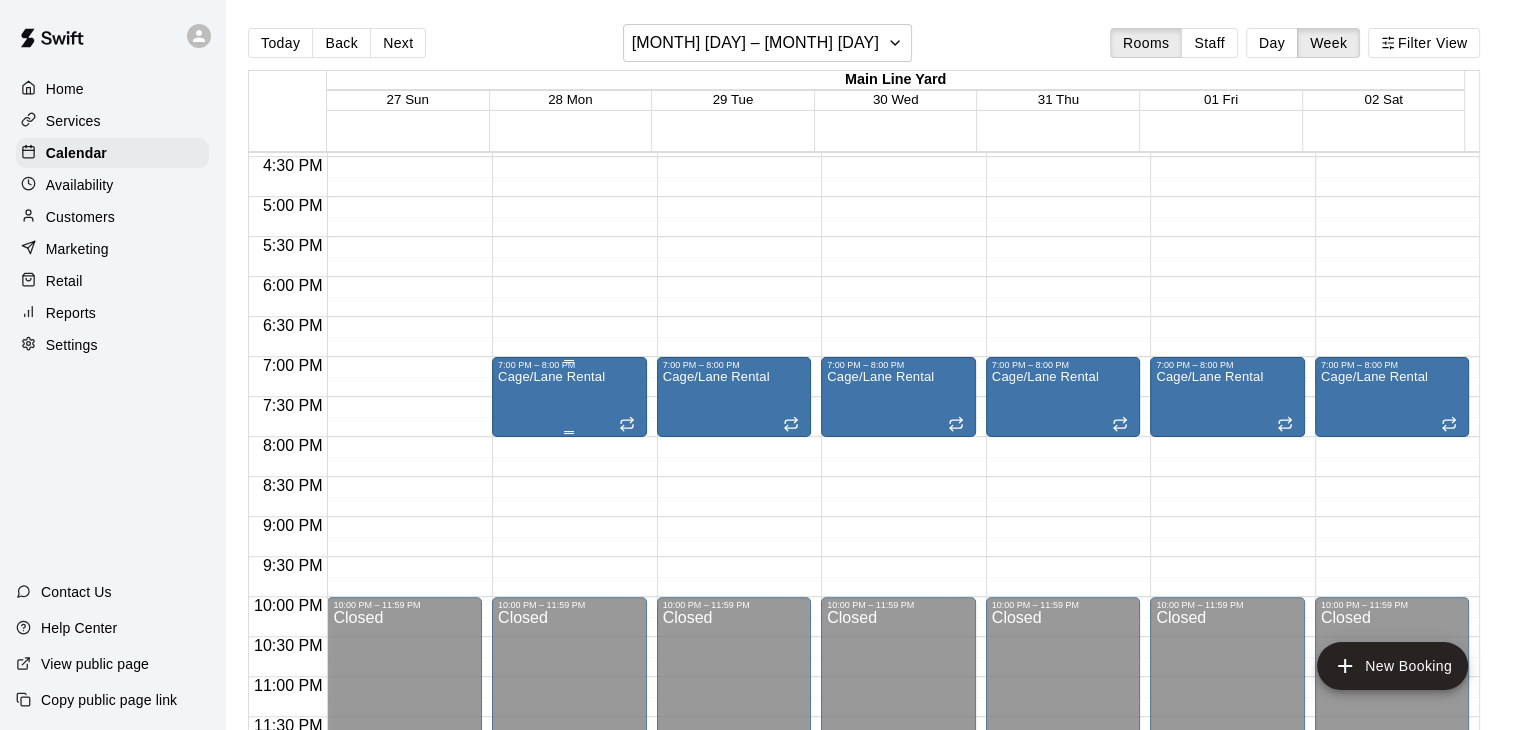 click on "Cage/Lane Rental" at bounding box center [551, 377] 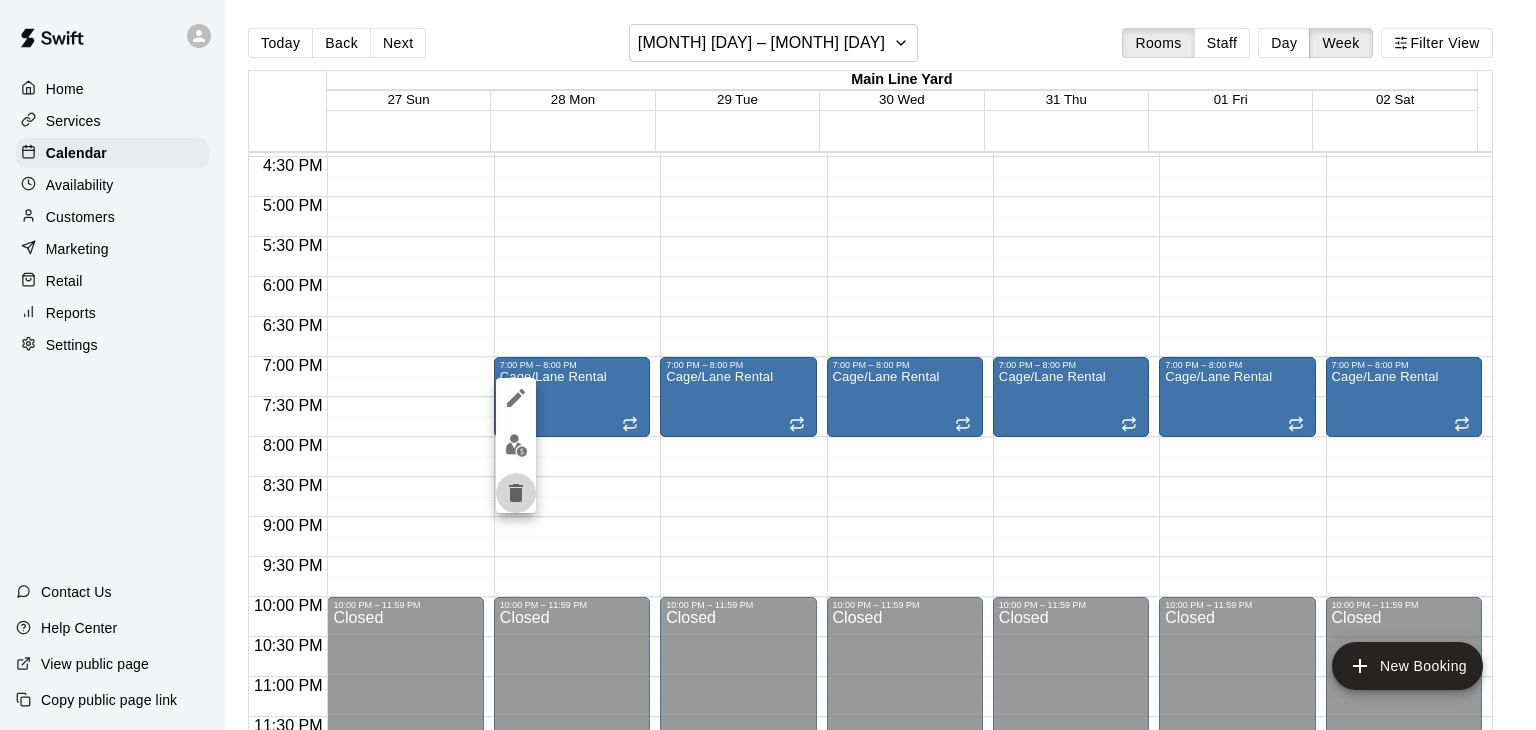 click 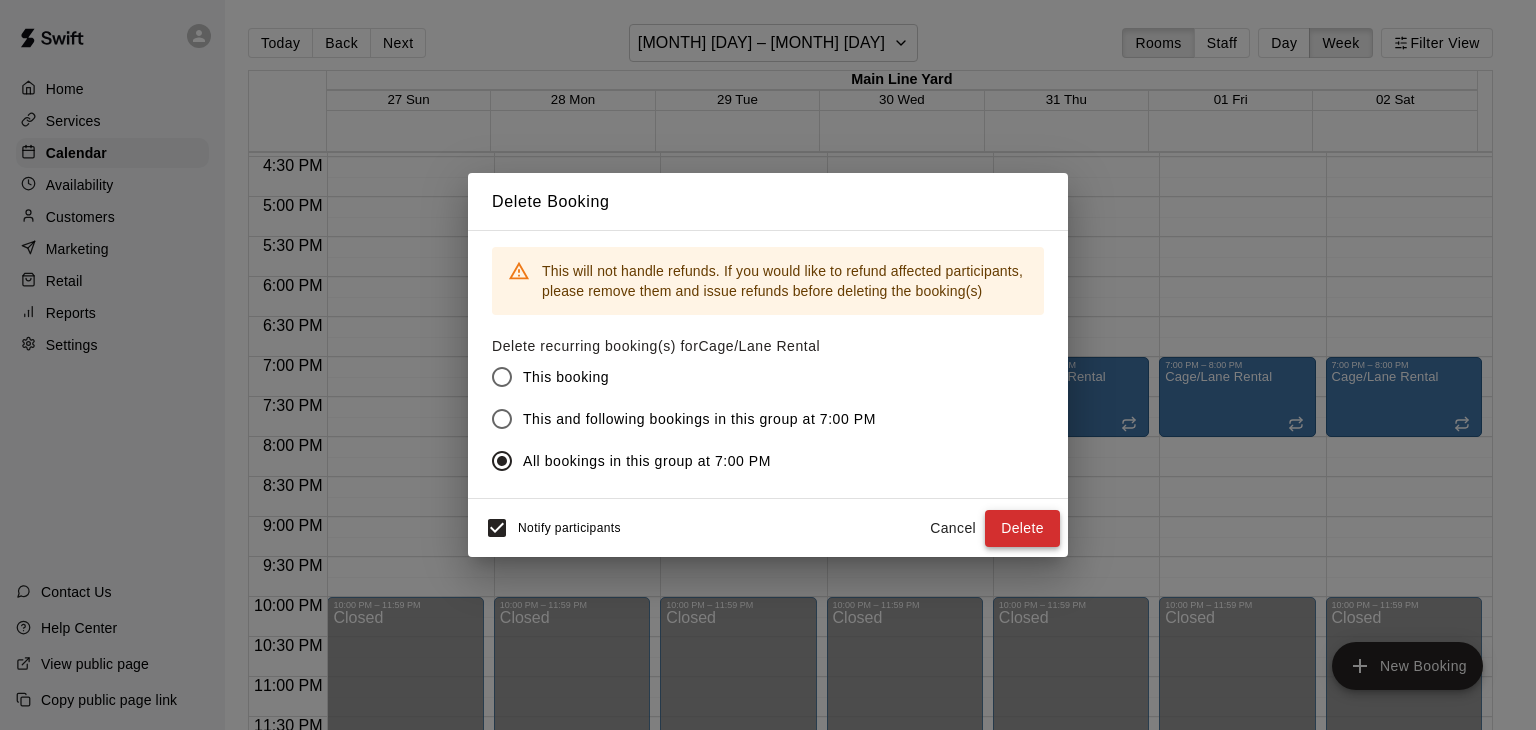 click on "Delete" at bounding box center (1022, 528) 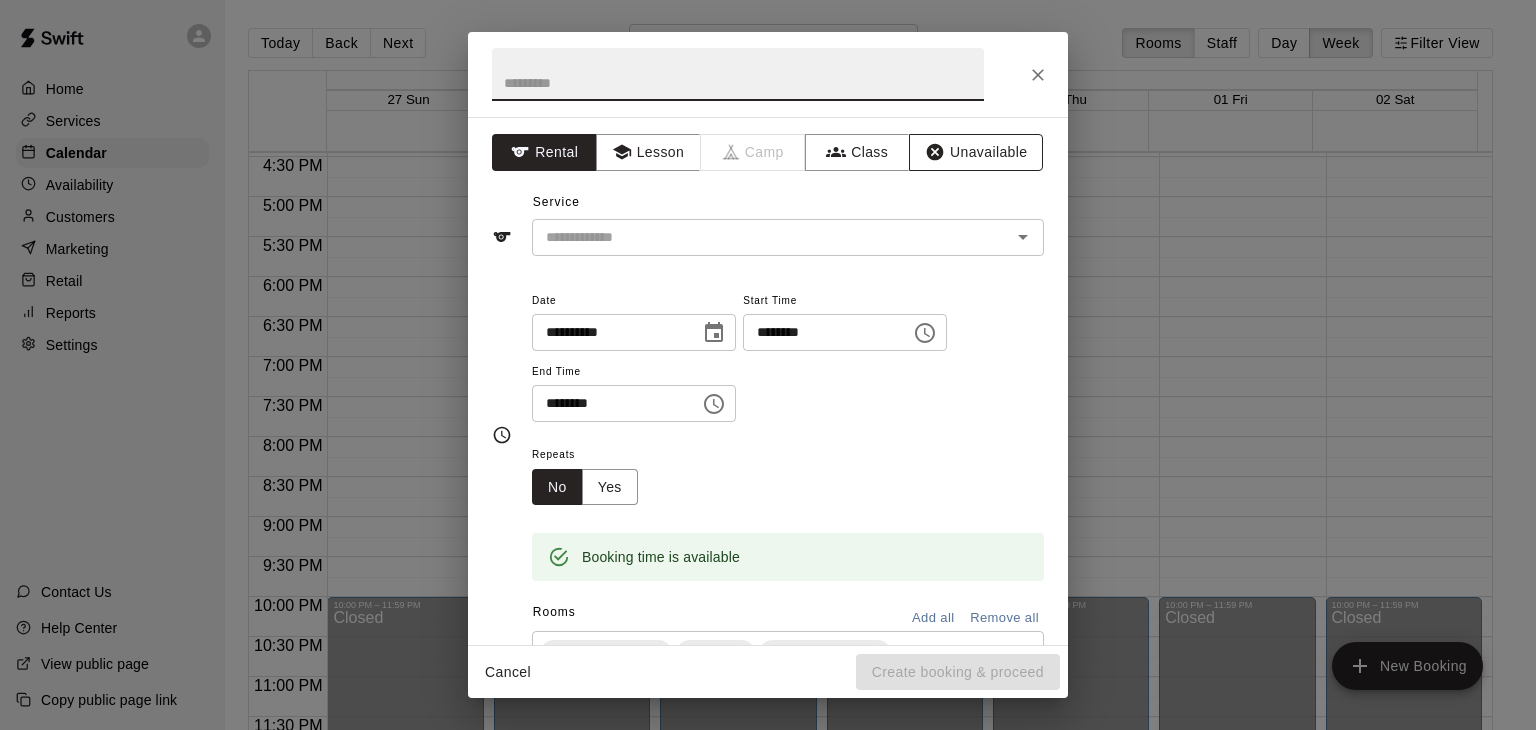 click on "Unavailable" at bounding box center (976, 152) 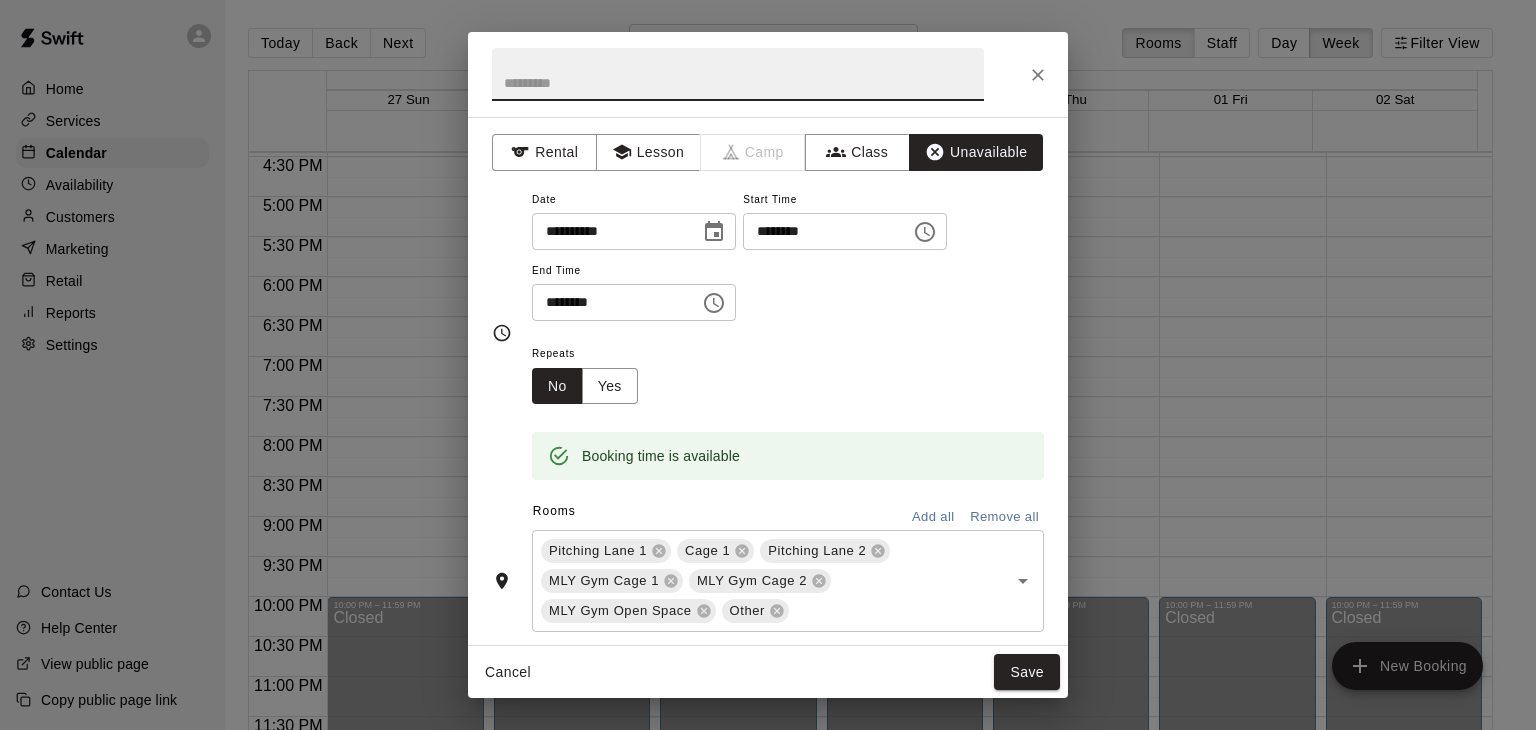 click at bounding box center (738, 74) 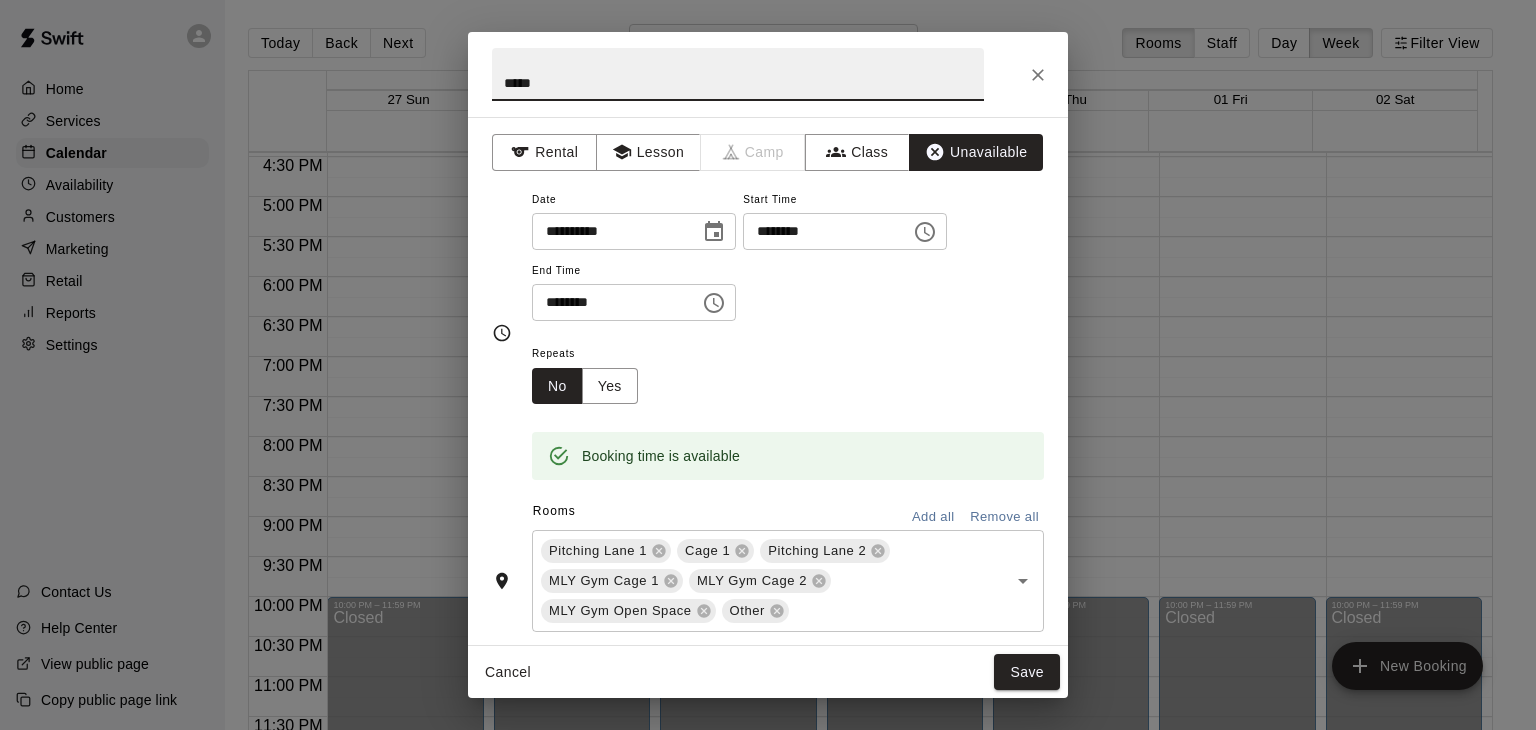 type on "*****" 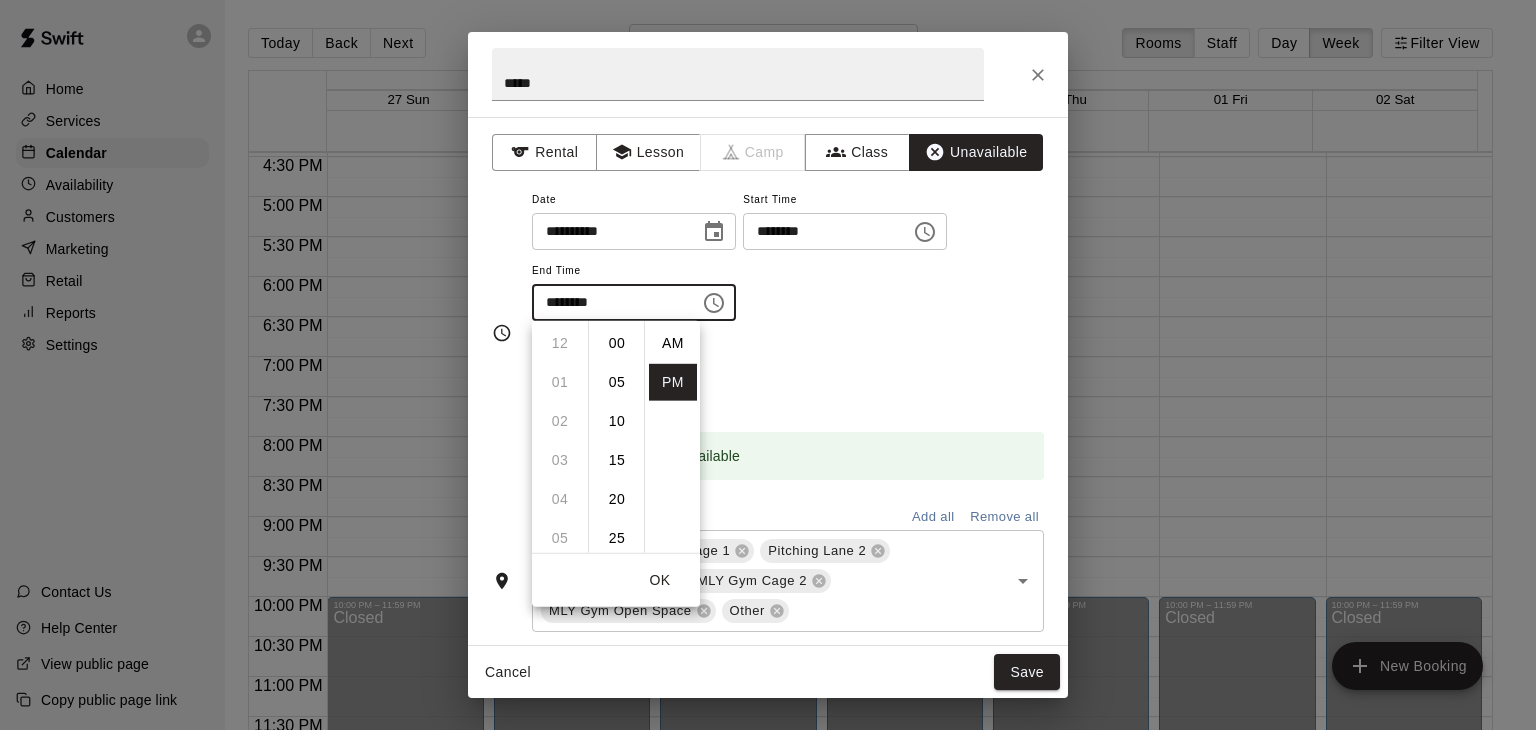 scroll, scrollTop: 272, scrollLeft: 0, axis: vertical 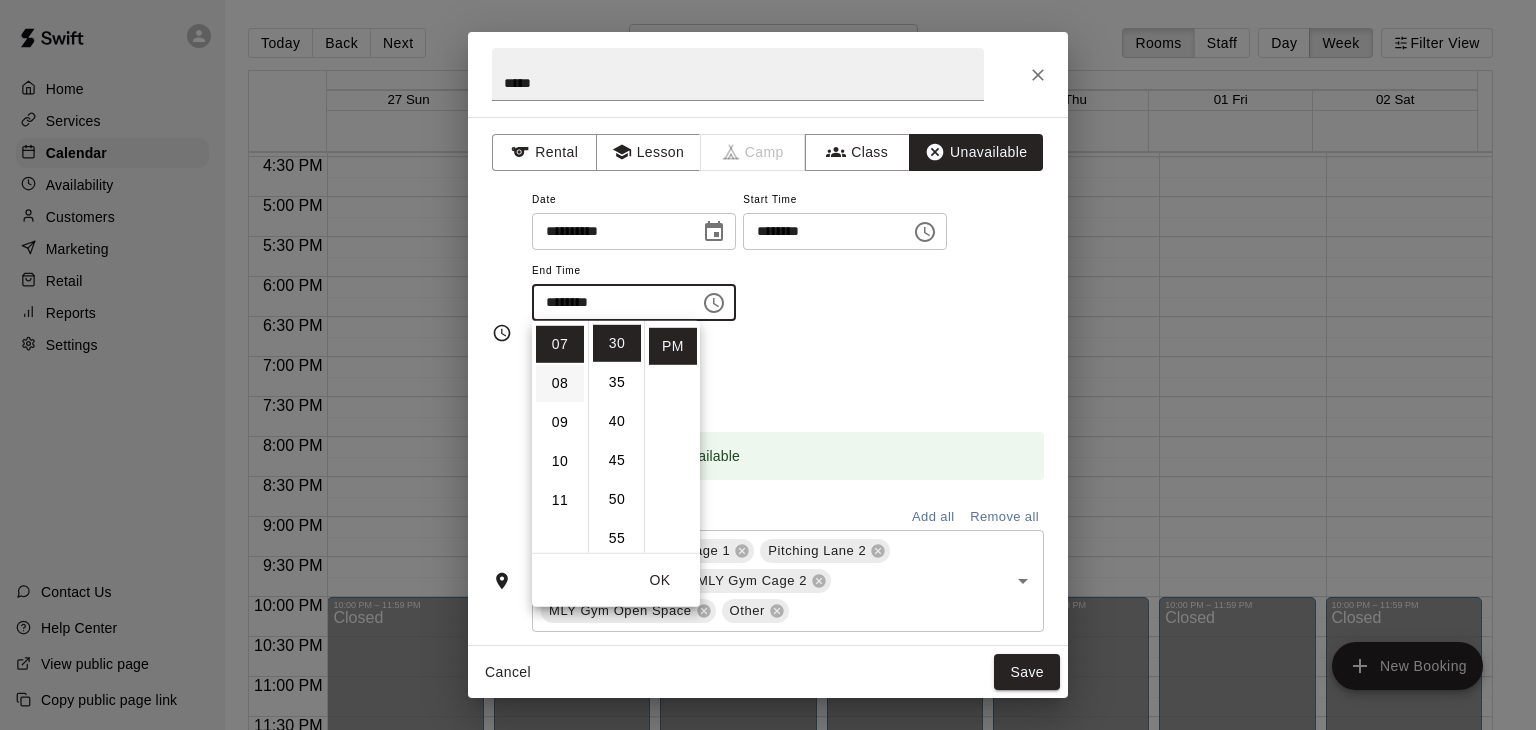 click on "08" at bounding box center [560, 383] 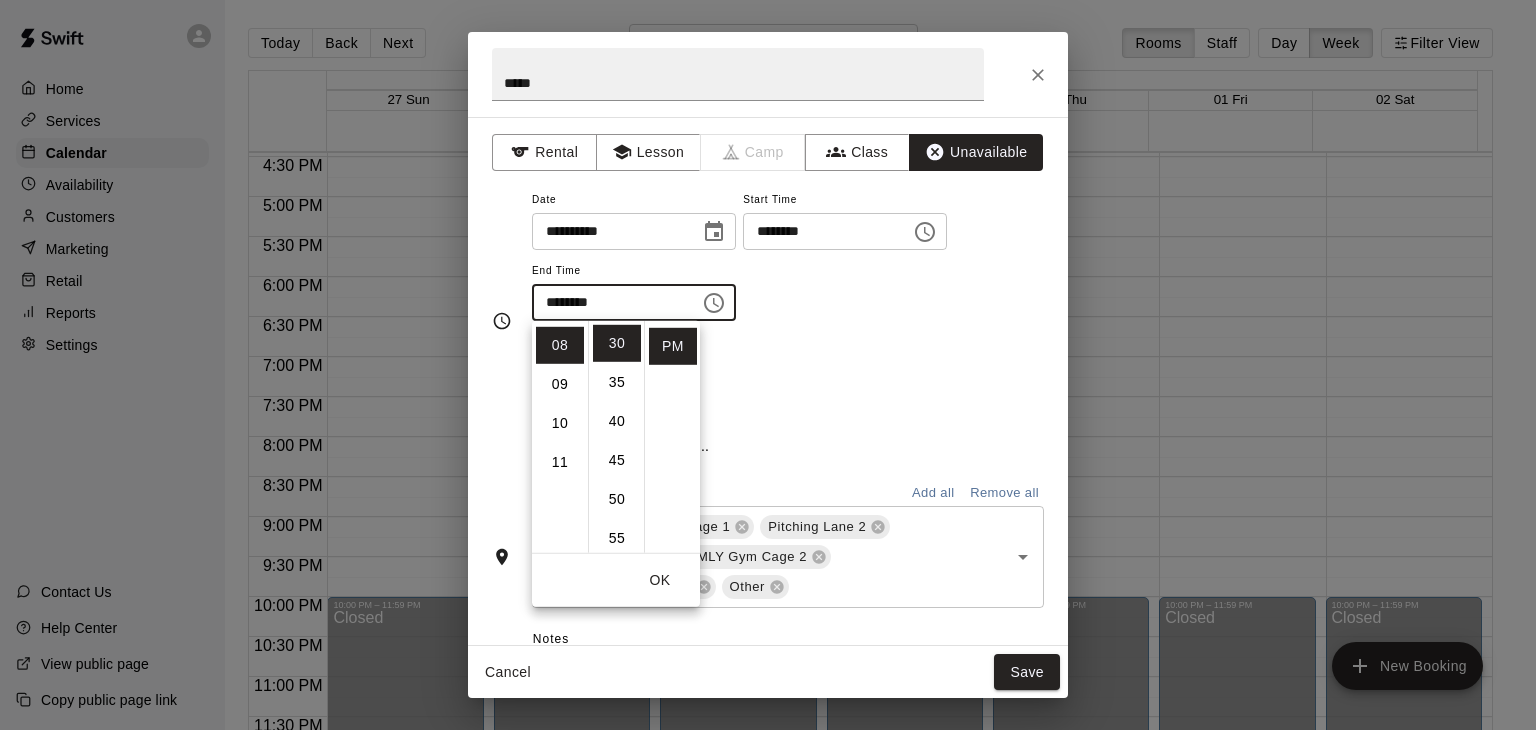 scroll, scrollTop: 312, scrollLeft: 0, axis: vertical 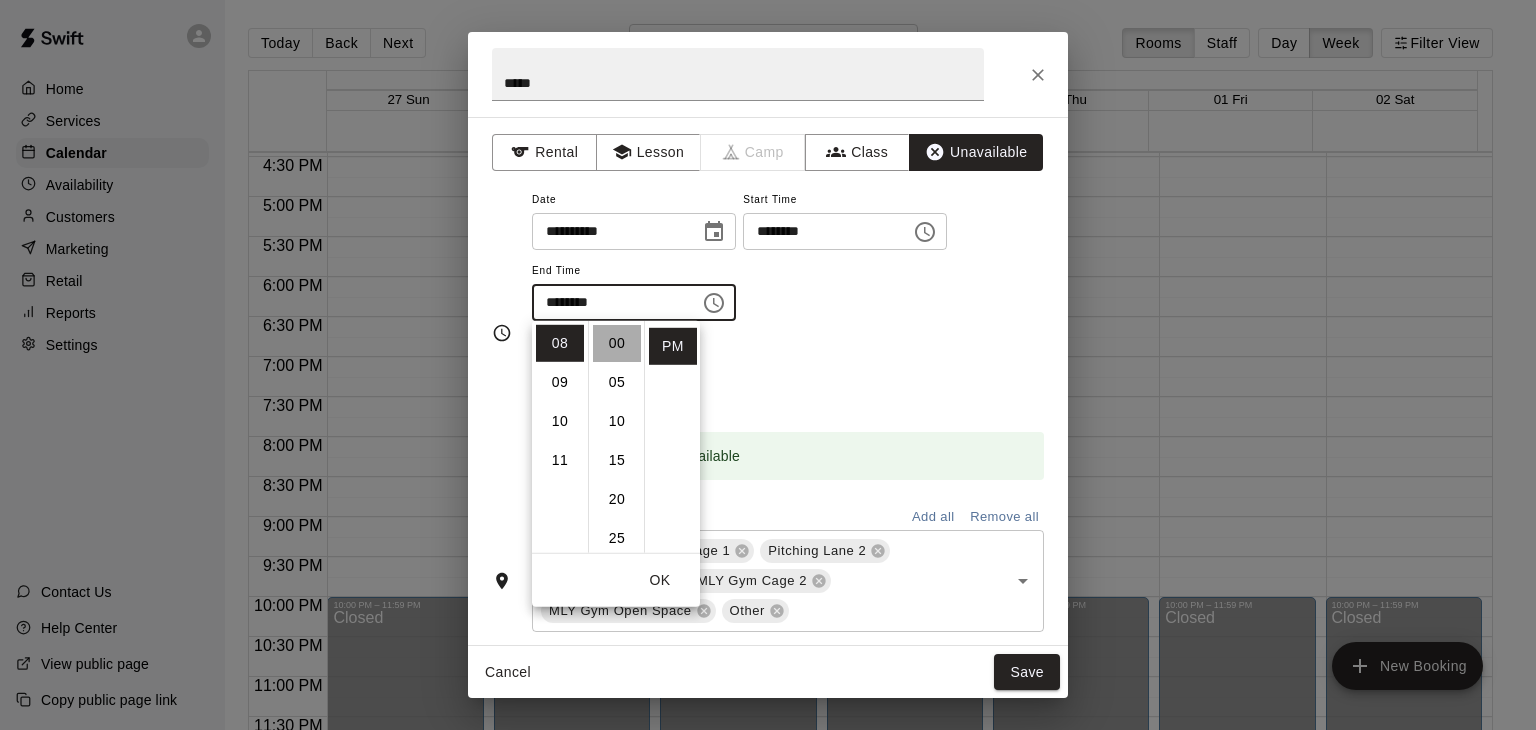 click on "00" at bounding box center [617, 343] 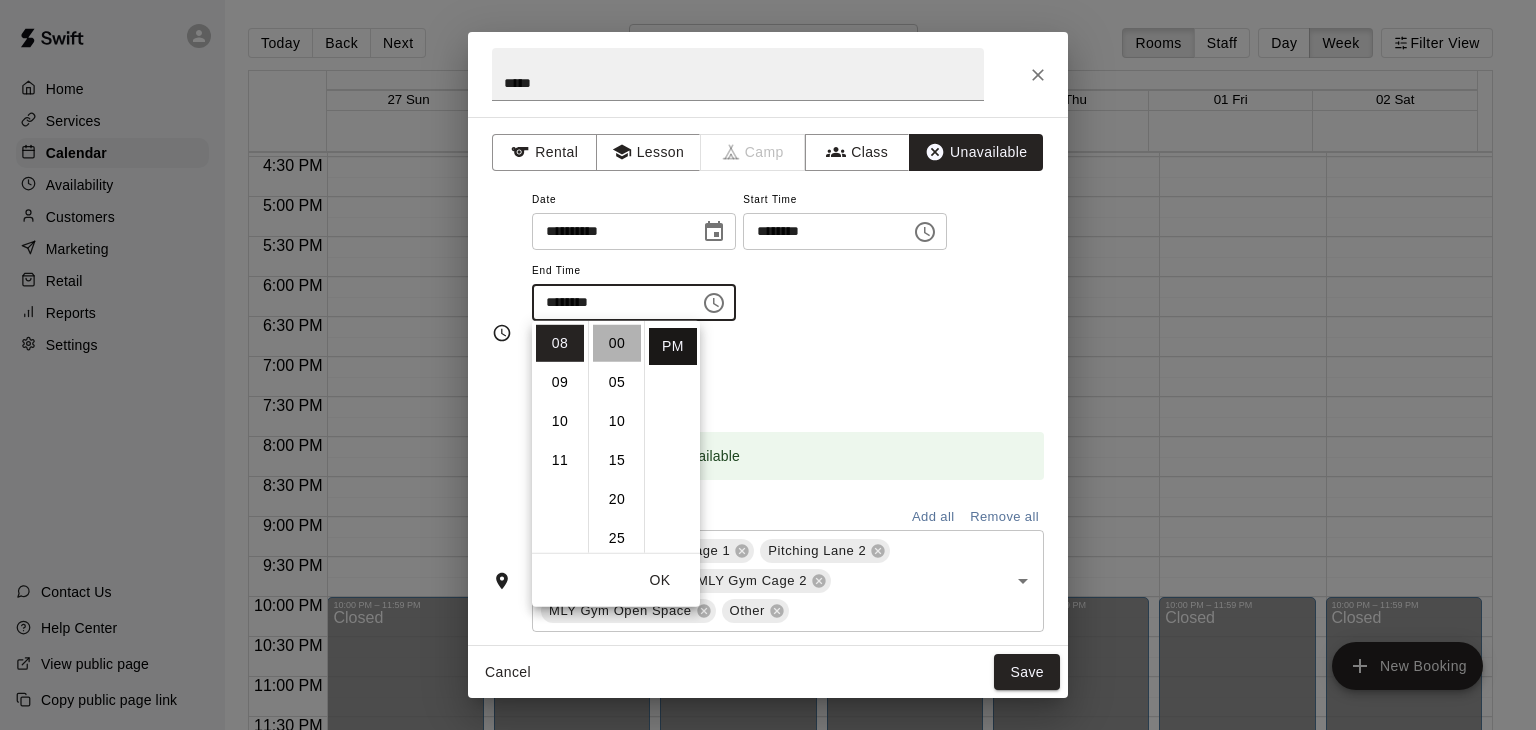 type on "********" 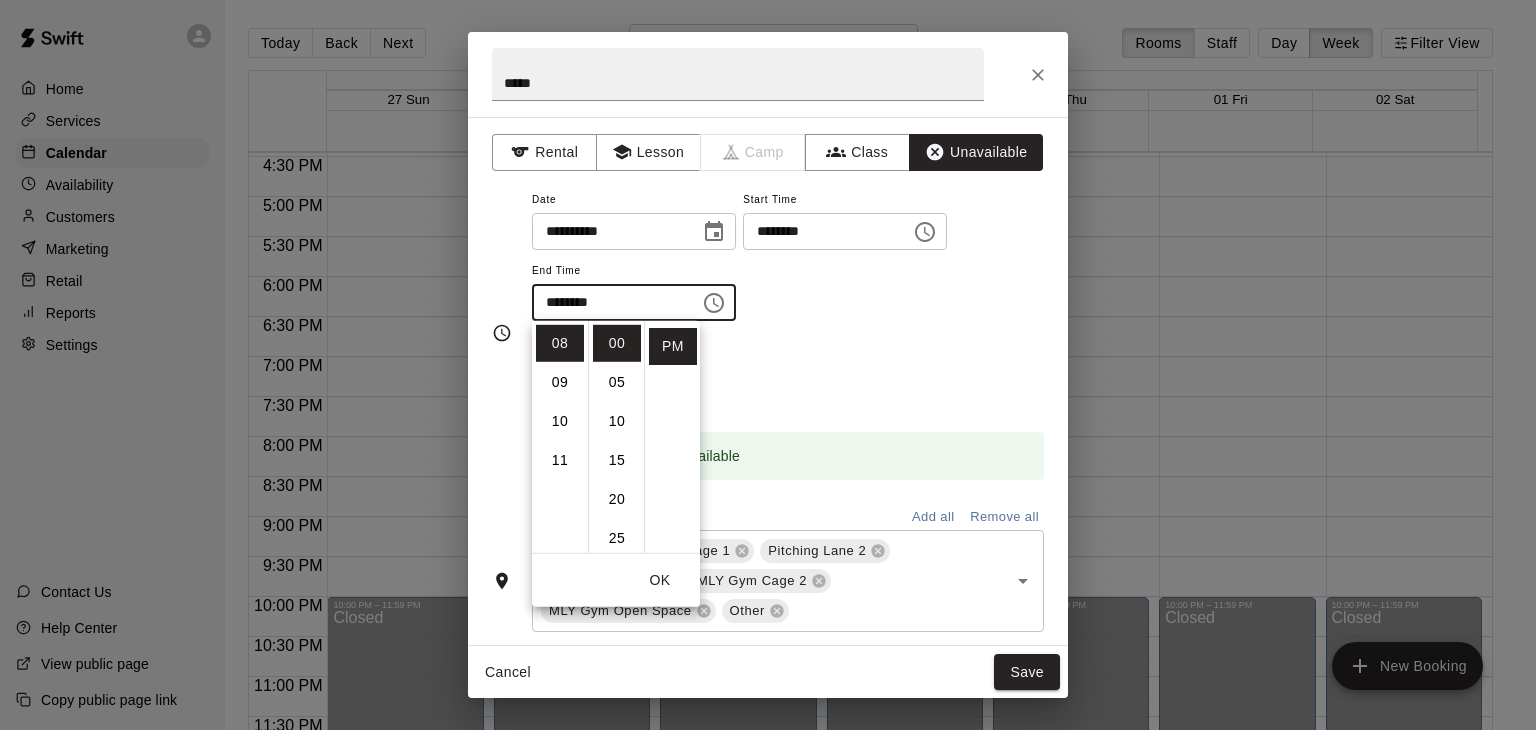 click on "Remove all" at bounding box center [1004, 517] 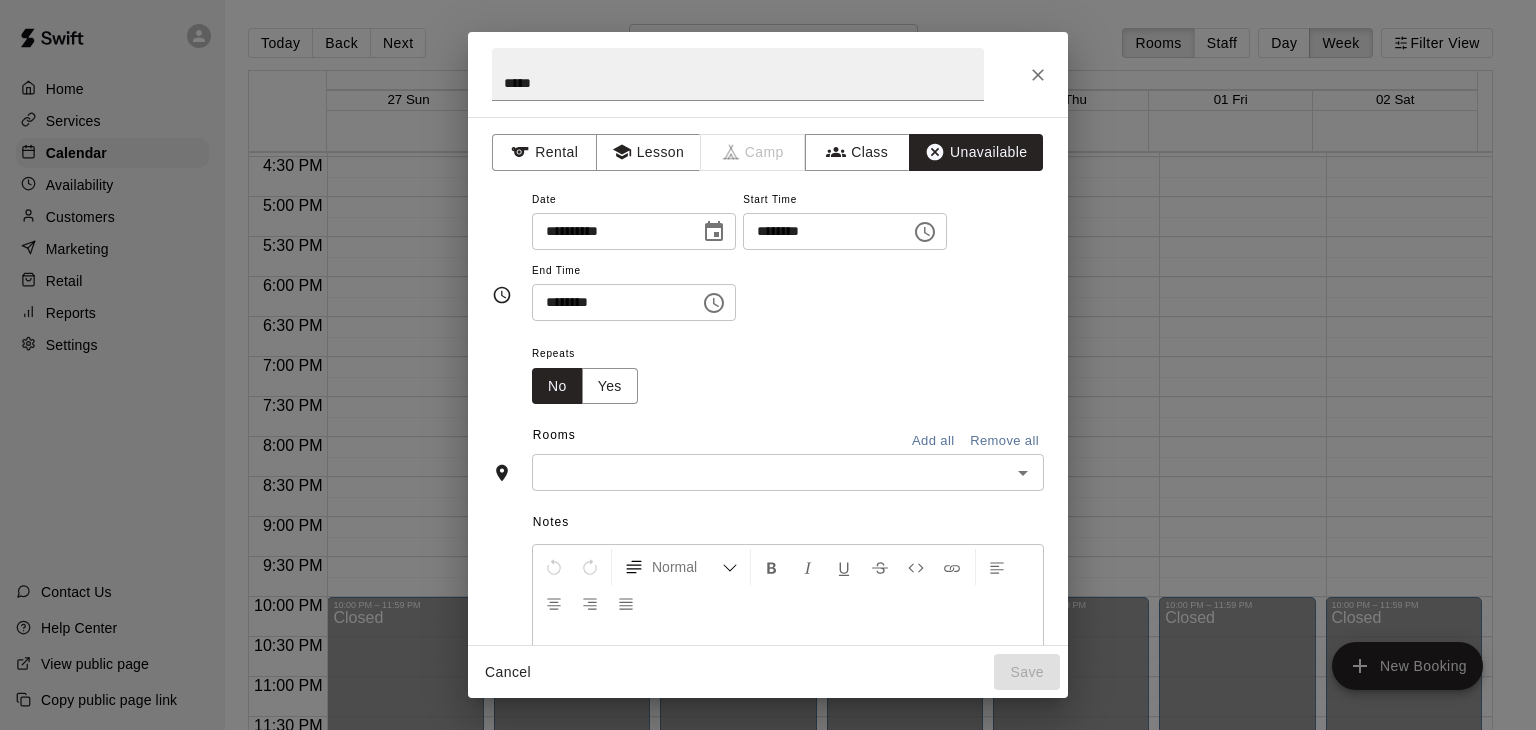 click 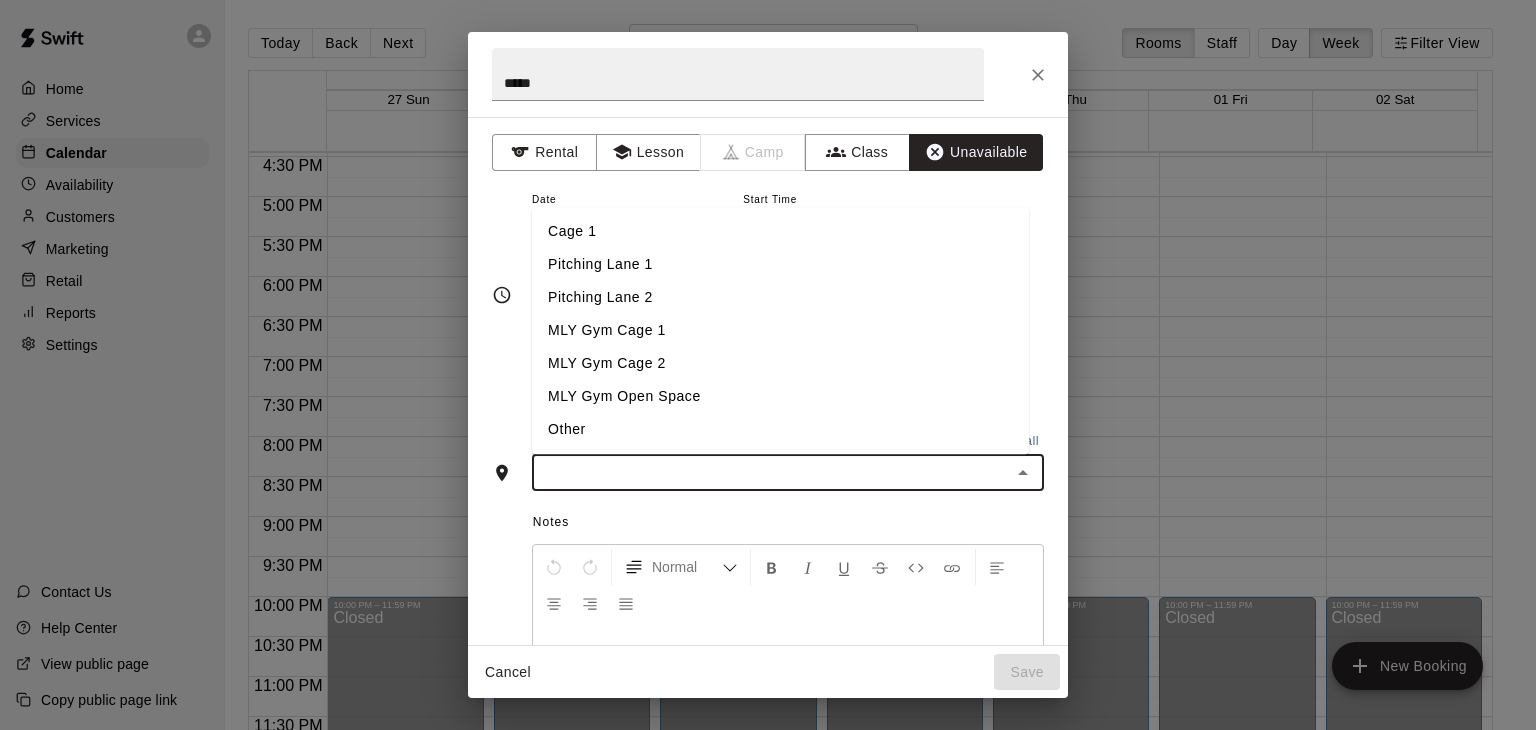 click on "Cage 1" at bounding box center [780, 232] 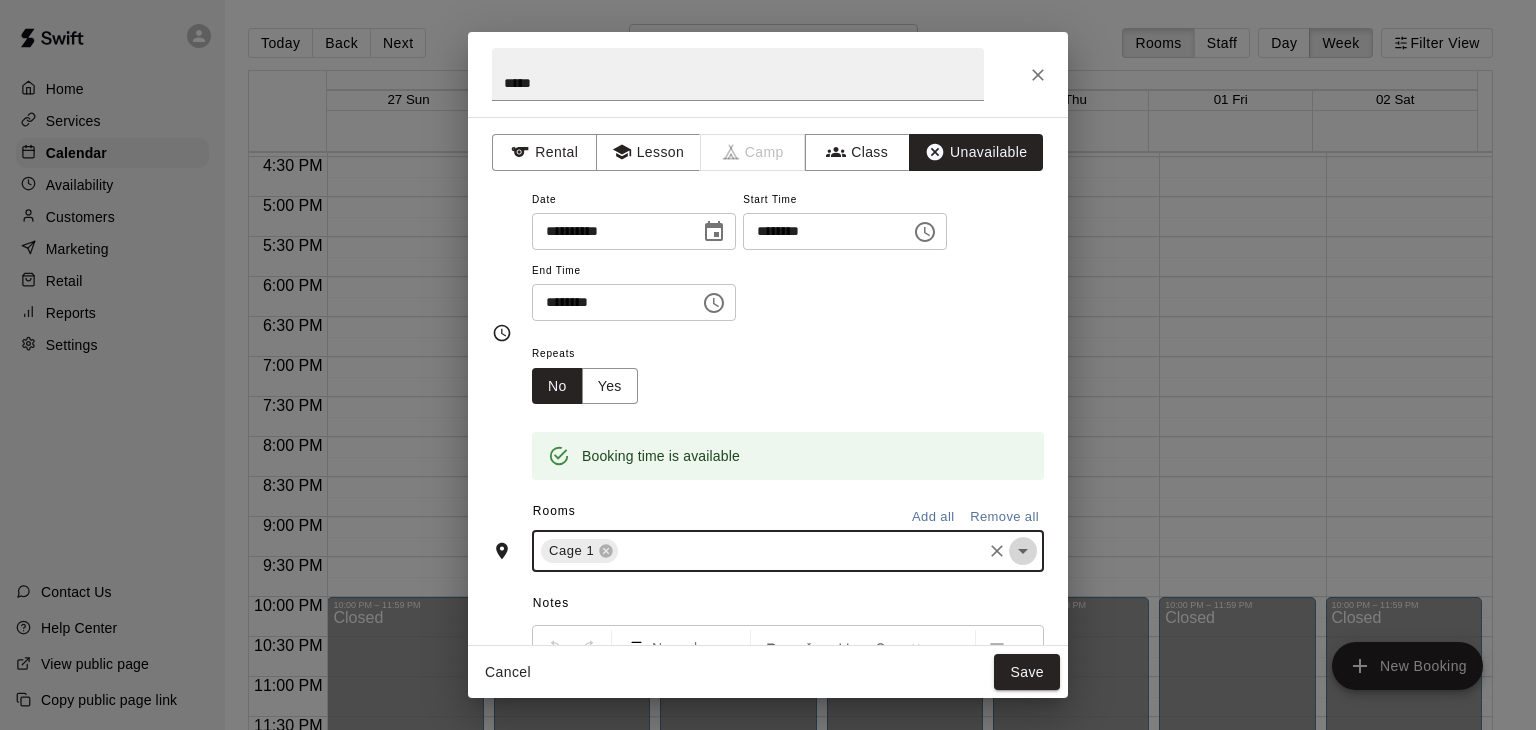 drag, startPoint x: 1012, startPoint y: 550, endPoint x: 992, endPoint y: 537, distance: 23.853722 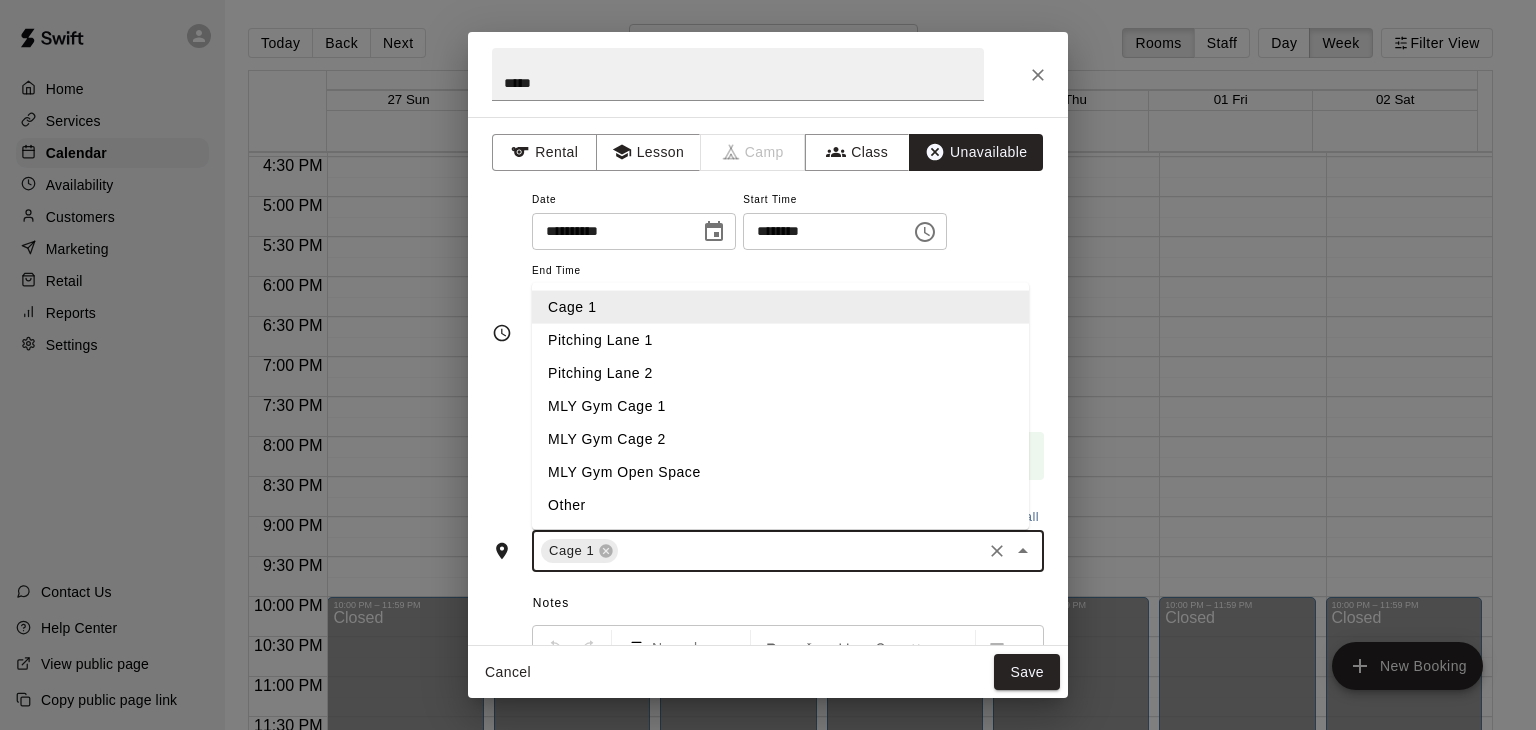 click on "Pitching Lane 1" at bounding box center [780, 340] 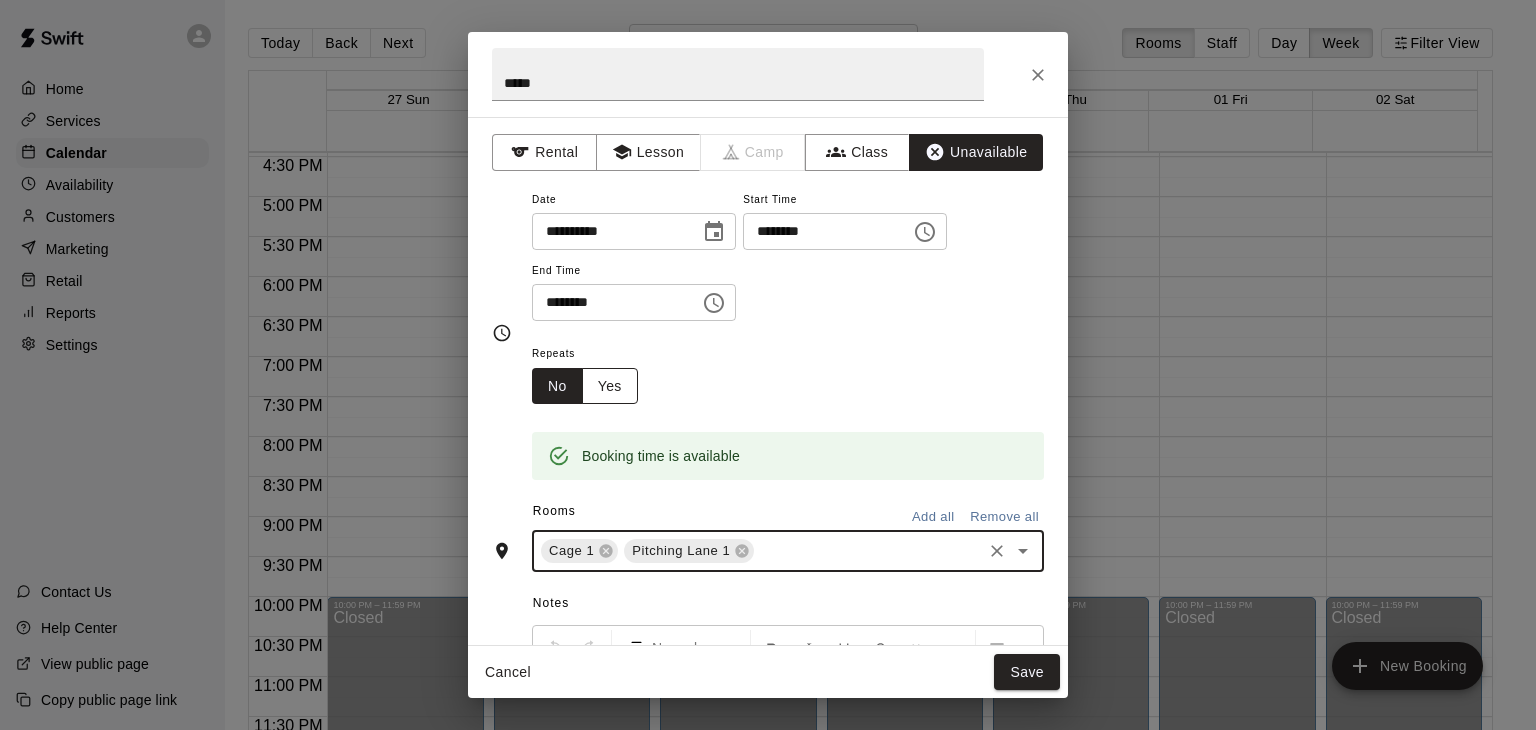 click on "Yes" at bounding box center [610, 386] 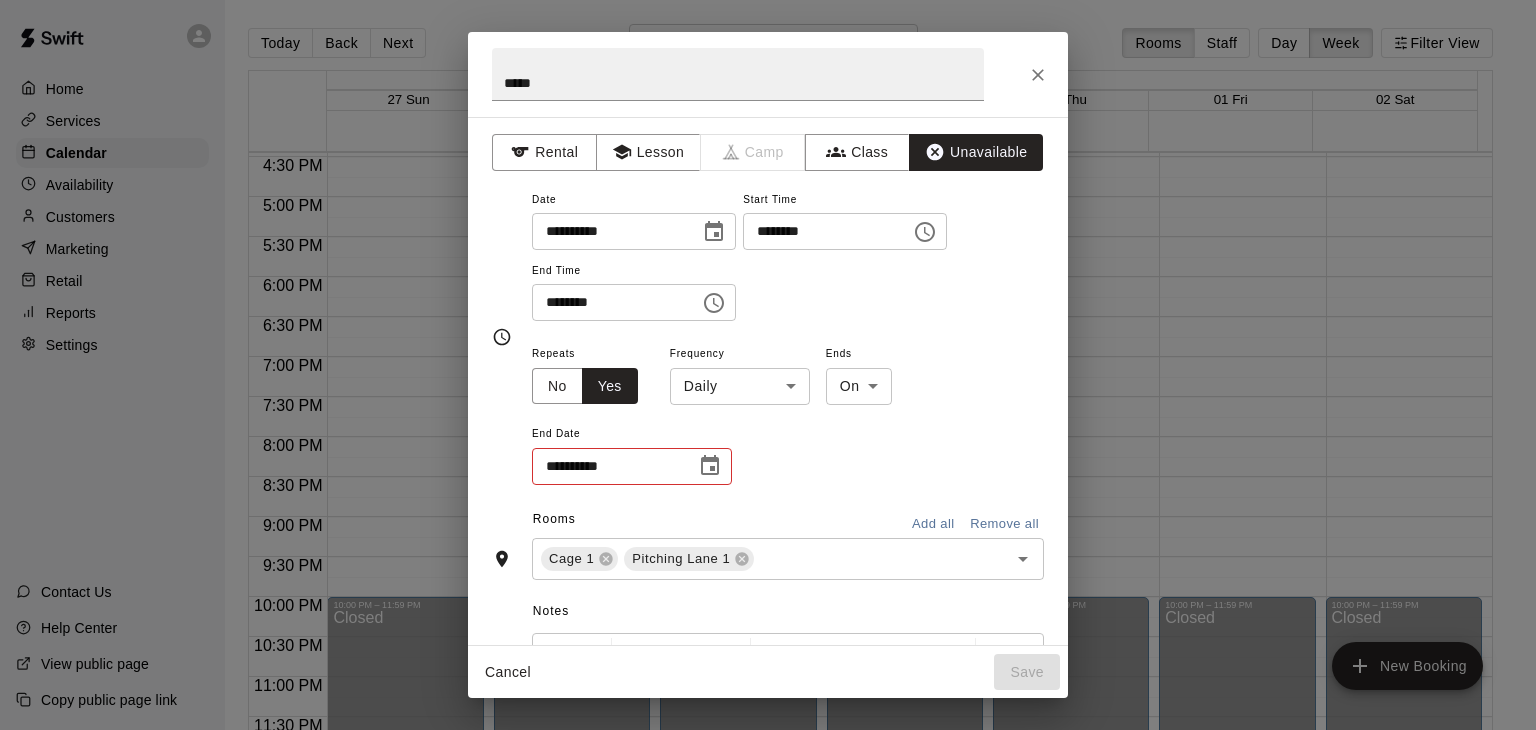 click on "Home Services Calendar Availability Customers Marketing Retail Reports Settings Contact Us Help Center View public page Copy public page link Today Back Next [MONTH] [DAY] – [MONTH] [DAY] Rooms Staff Day Week Filter View Main Line Yard [DAY] [DAY] [DAY] [DAY] [DAY] [DAY] [DAY] [DAY] 12:00 AM 12:30 AM 1:00 AM 1:30 AM 2:00 AM 2:30 AM 3:00 AM 3:30 AM 4:00 AM 4:30 AM 5:00 AM 5:30 AM 6:00 AM 6:30 AM 7:00 AM 7:30 AM 8:00 AM 8:30 AM 9:00 AM 9:30 AM 10:00 AM 10:30 AM 11:00 AM 11:30 AM 12:00 PM 12:30 PM 1:00 PM 1:30 PM 2:00 PM 2:30 PM 3:00 PM 3:30 PM 4:00 PM 4:30 PM 5:00 PM 5:30 PM 6:00 PM 6:30 PM 7:00 PM 7:30 PM 8:00 PM 8:30 PM 9:00 PM 9:30 PM 10:00 PM 10:30 PM 11:00 PM 11:30 PM 12:00 AM – 8:00 AM Closed 10:00 PM – 11:59 PM Closed 12:00 AM – 8:00 AM Closed 9:00 AM – 12:30 PM Baseball Summer Camp - July 0/100 spots NP 0 10:00 PM – 11:59 PM Closed 12:00 AM – 8:00 AM Closed 9:00 AM – 12:30 PM Baseball Summer Camp - July 0/100 spots NP 0 10:00 PM – 11:59 PM Closed 12:00 AM – 8:00 AM Closed 9:00 AM – 12:30 PM" at bounding box center [768, 381] 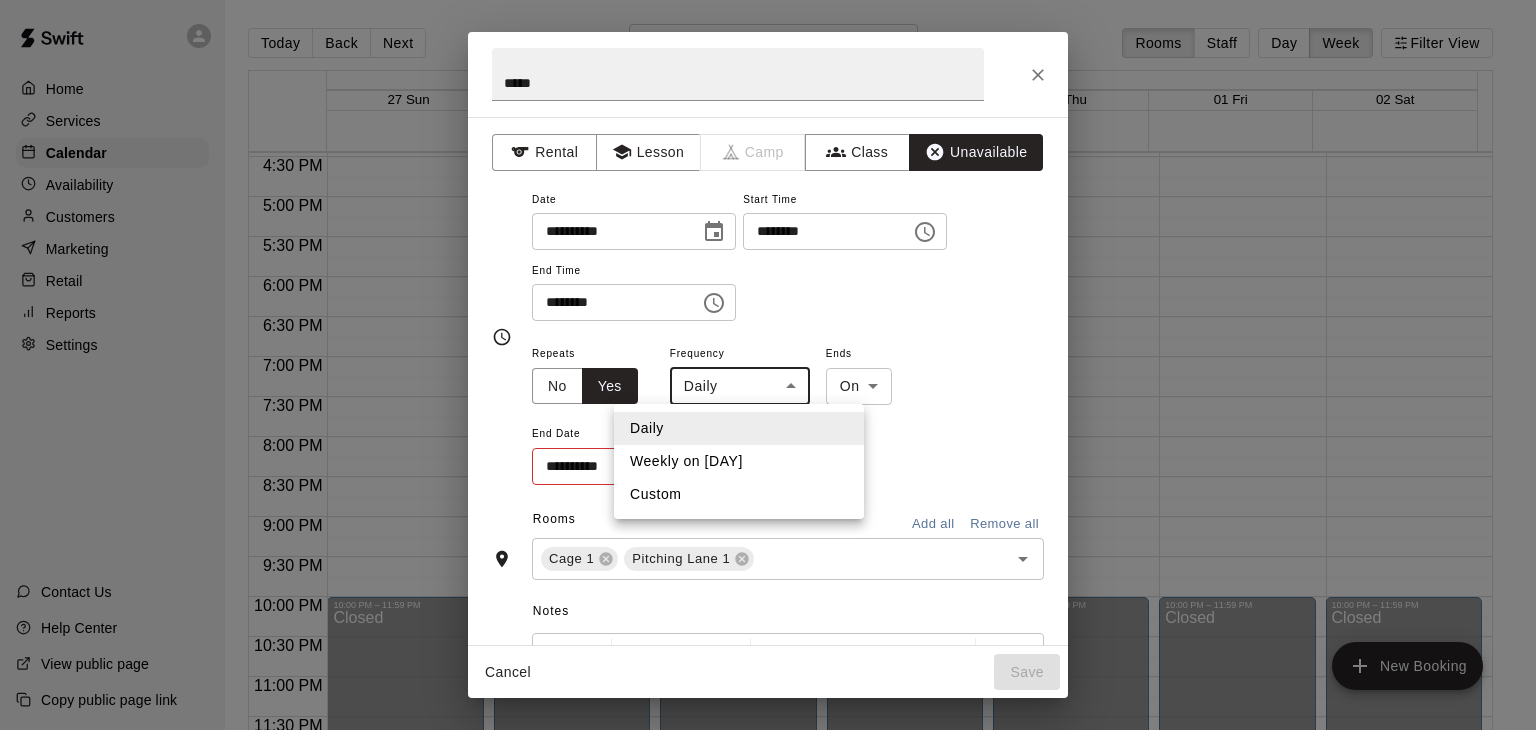 click on "Weekly on [DAY]" at bounding box center (739, 461) 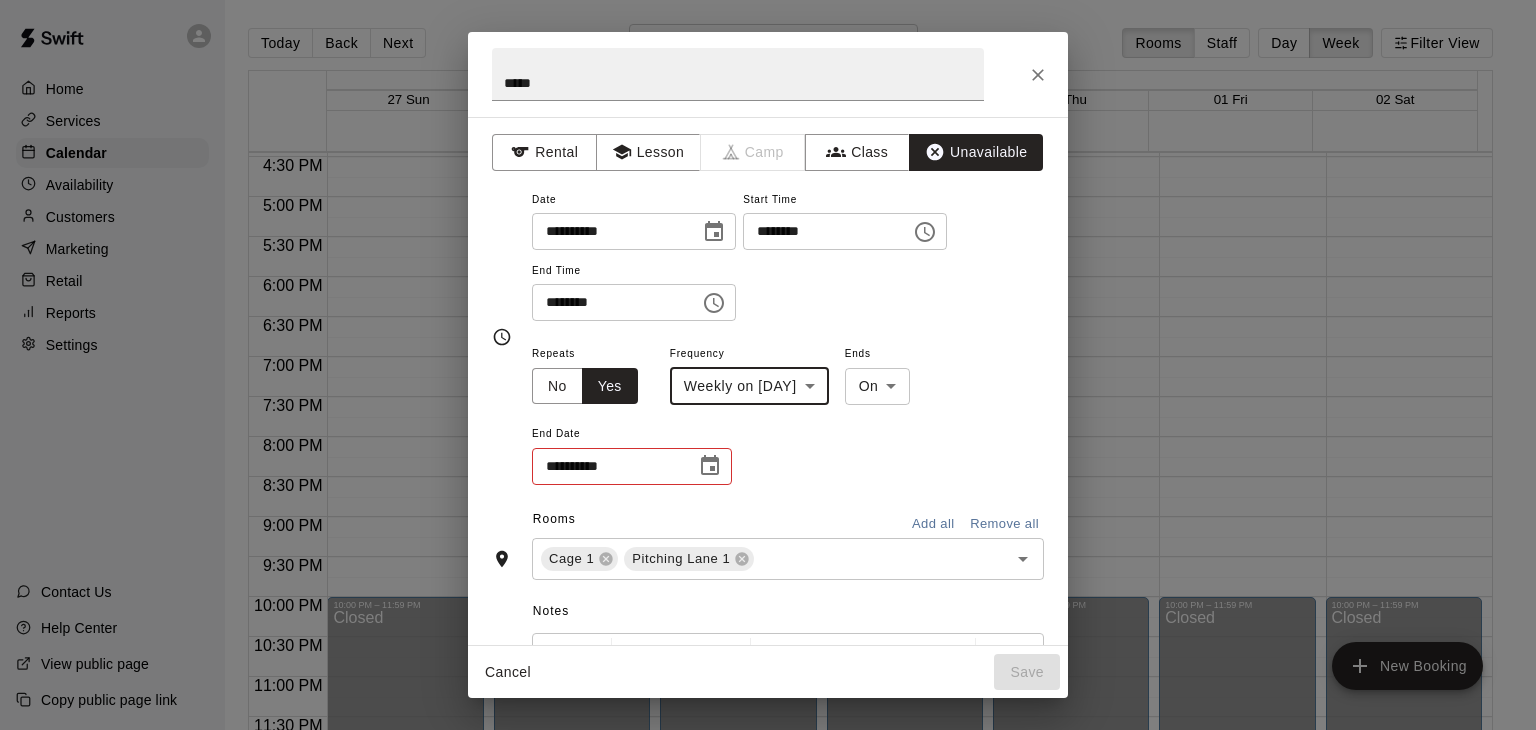 click 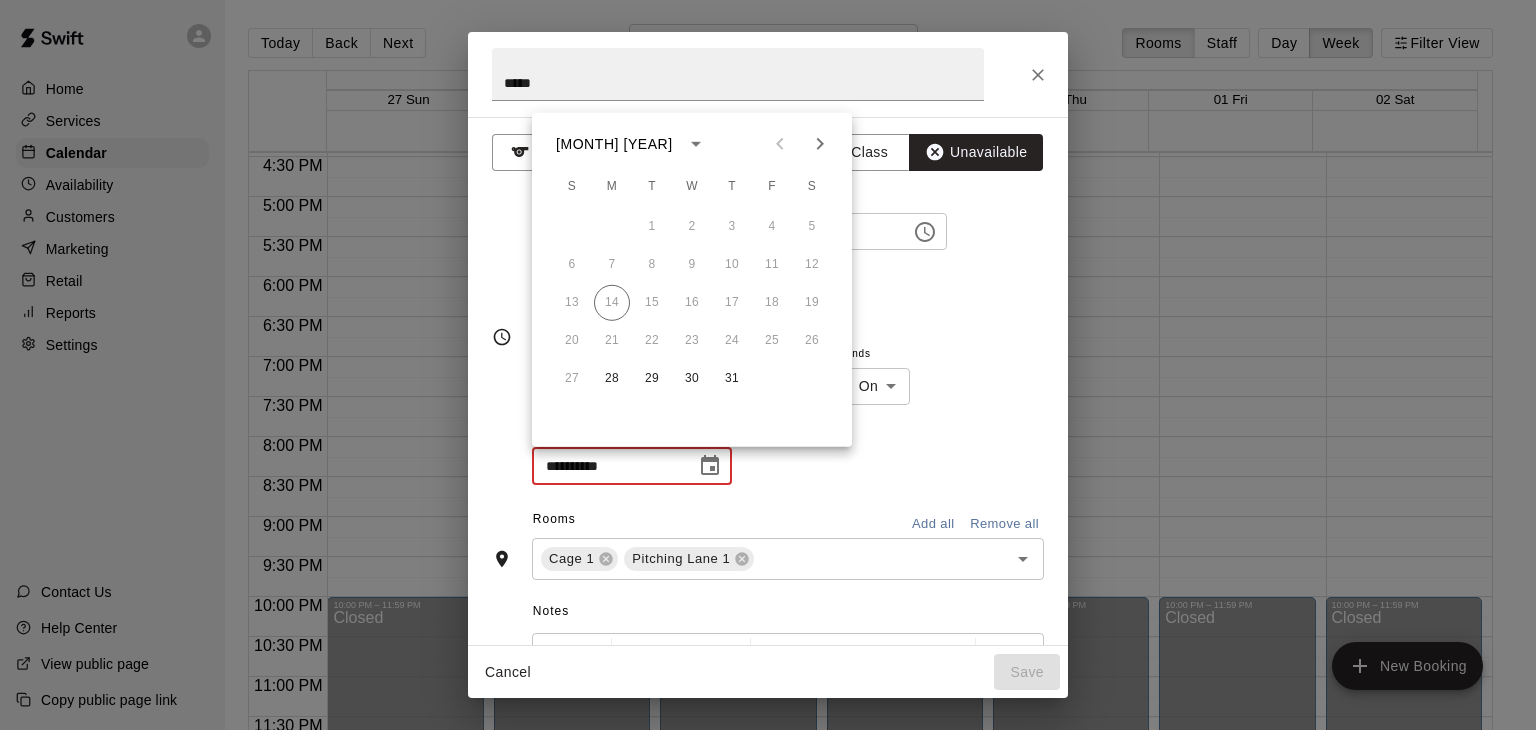 click 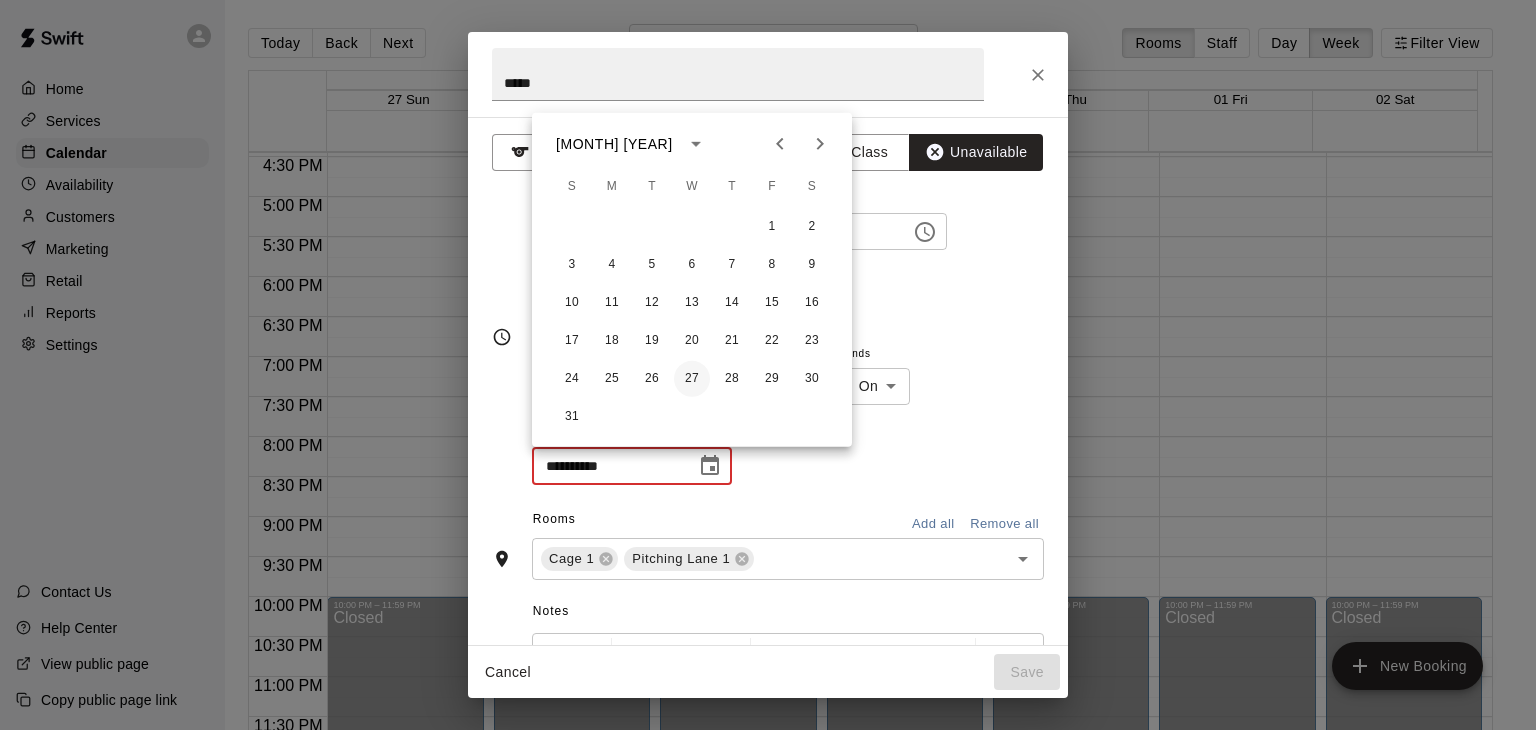 click on "27" at bounding box center (692, 379) 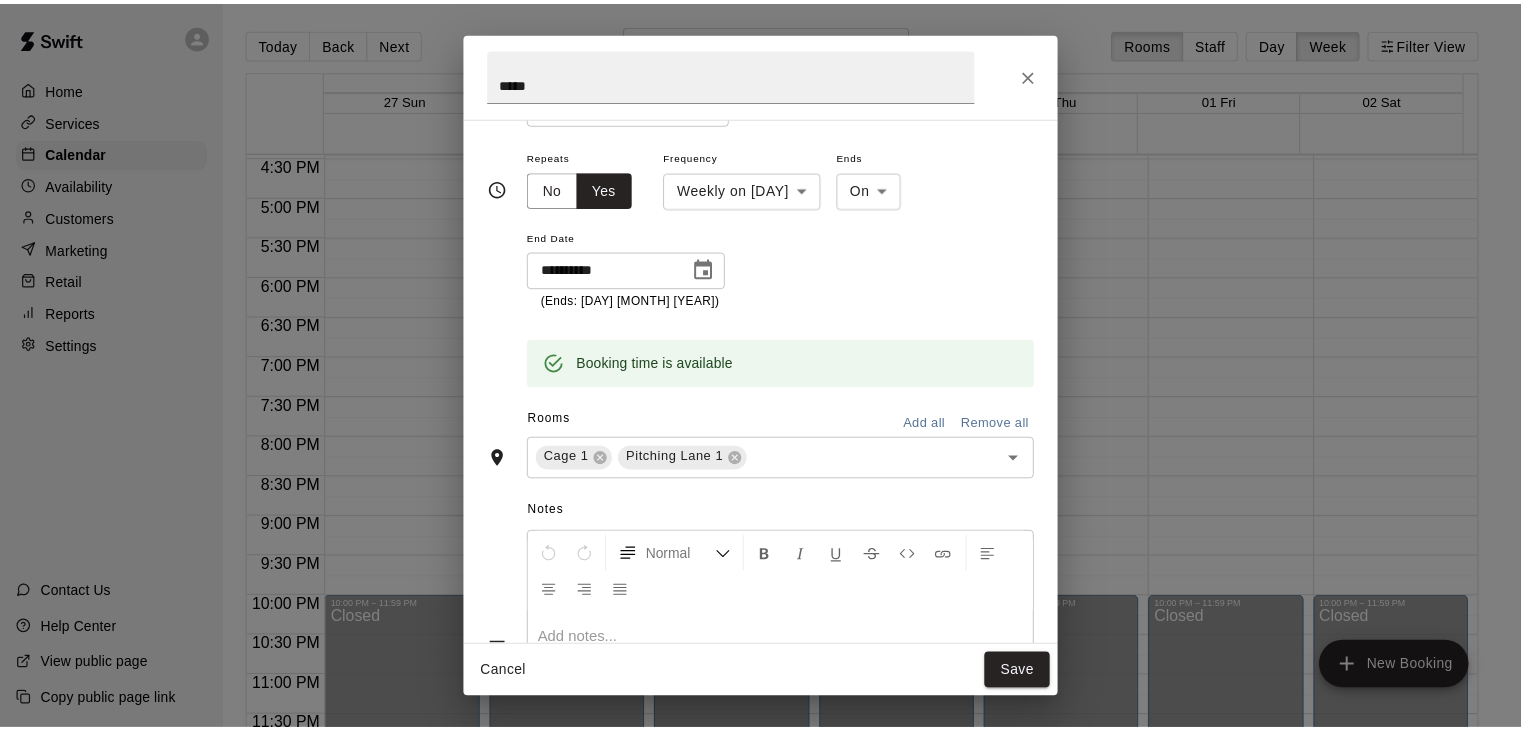 scroll, scrollTop: 200, scrollLeft: 0, axis: vertical 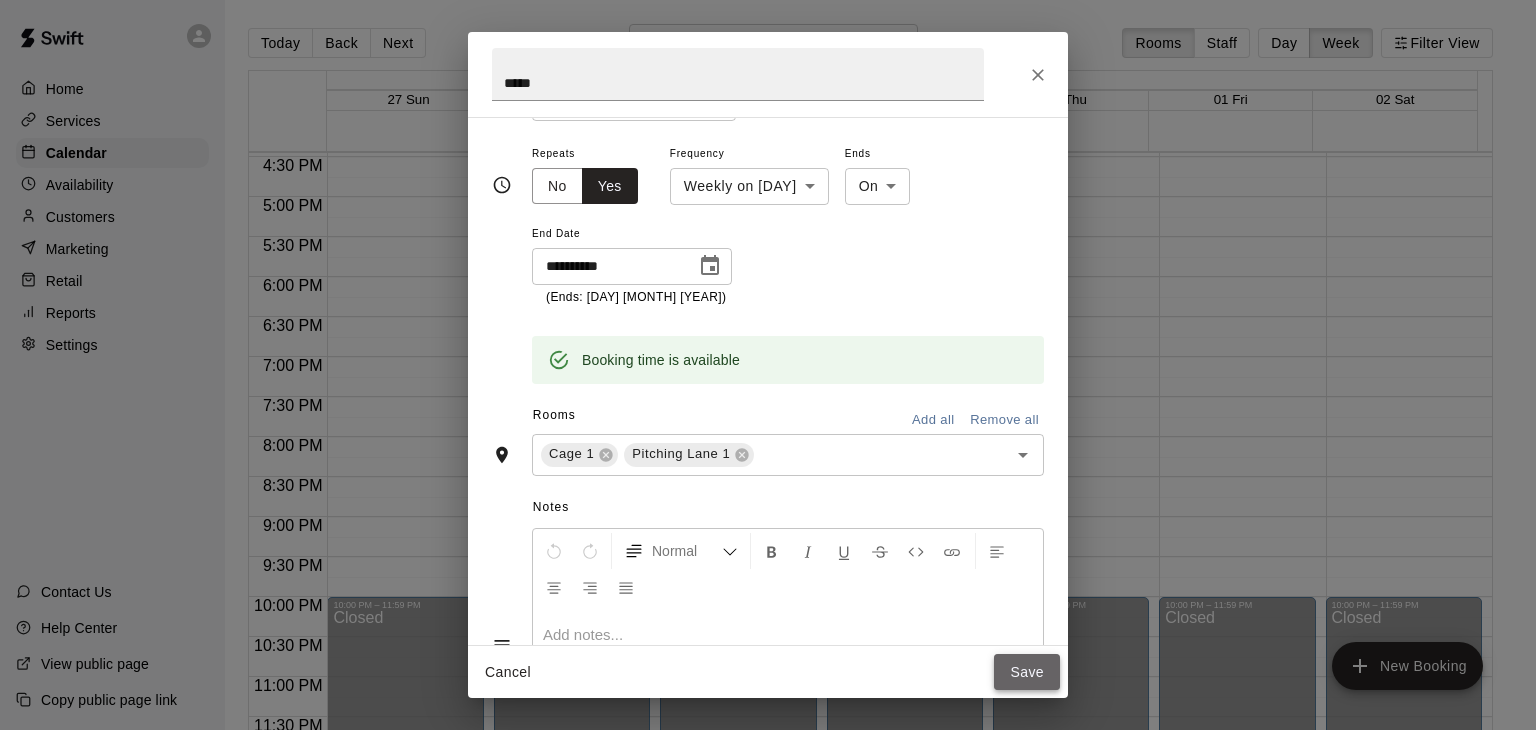 click on "Save" at bounding box center (1027, 672) 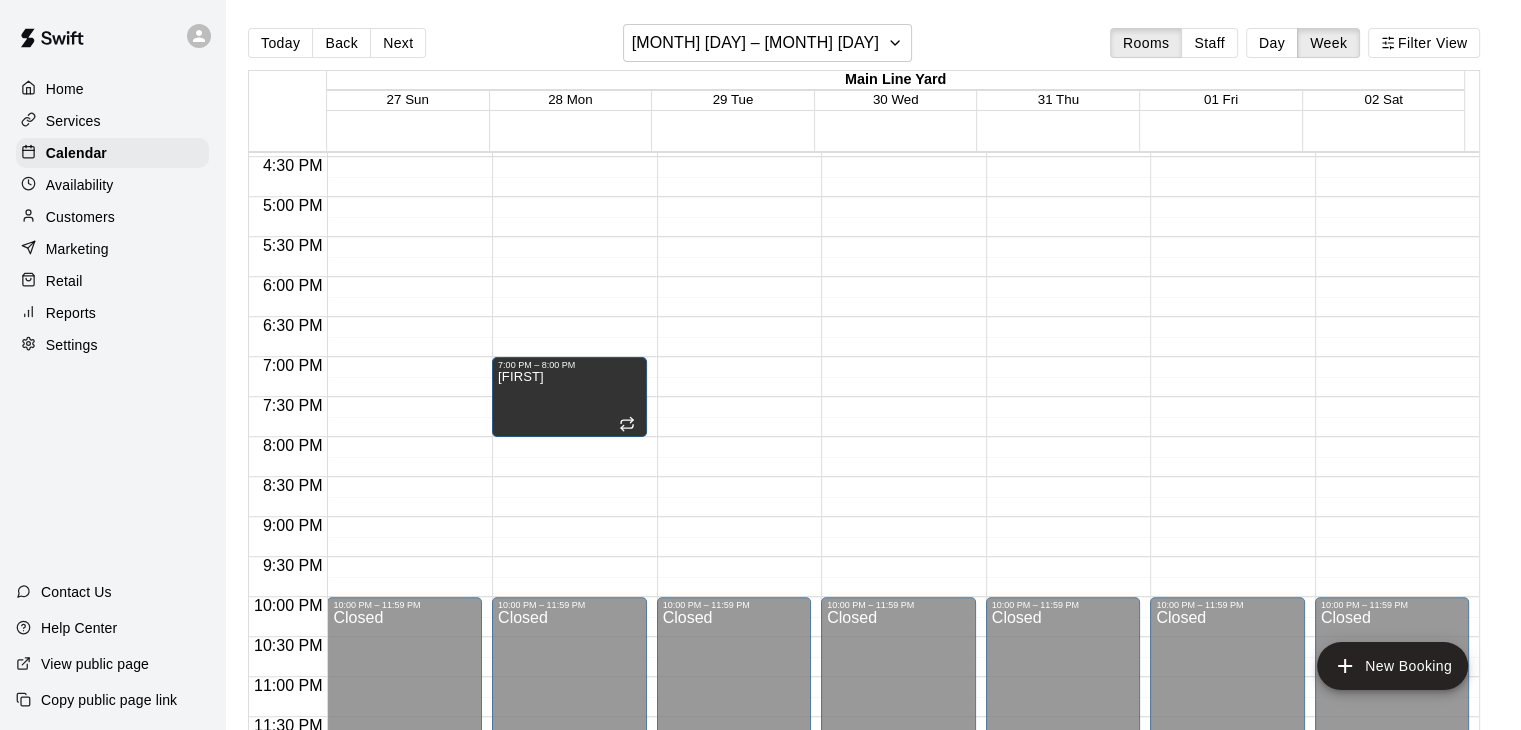 click on "Availability" at bounding box center (80, 185) 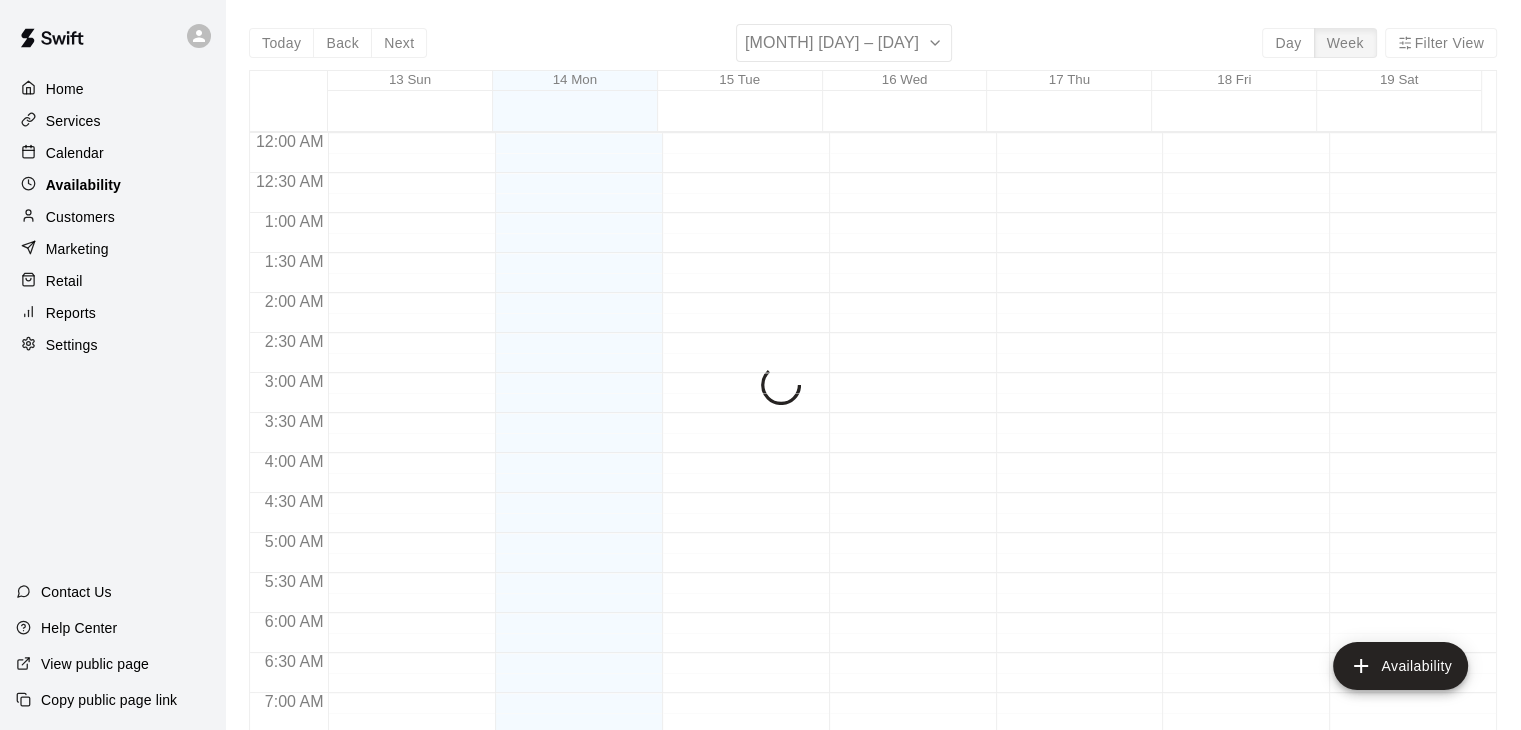 scroll, scrollTop: 939, scrollLeft: 0, axis: vertical 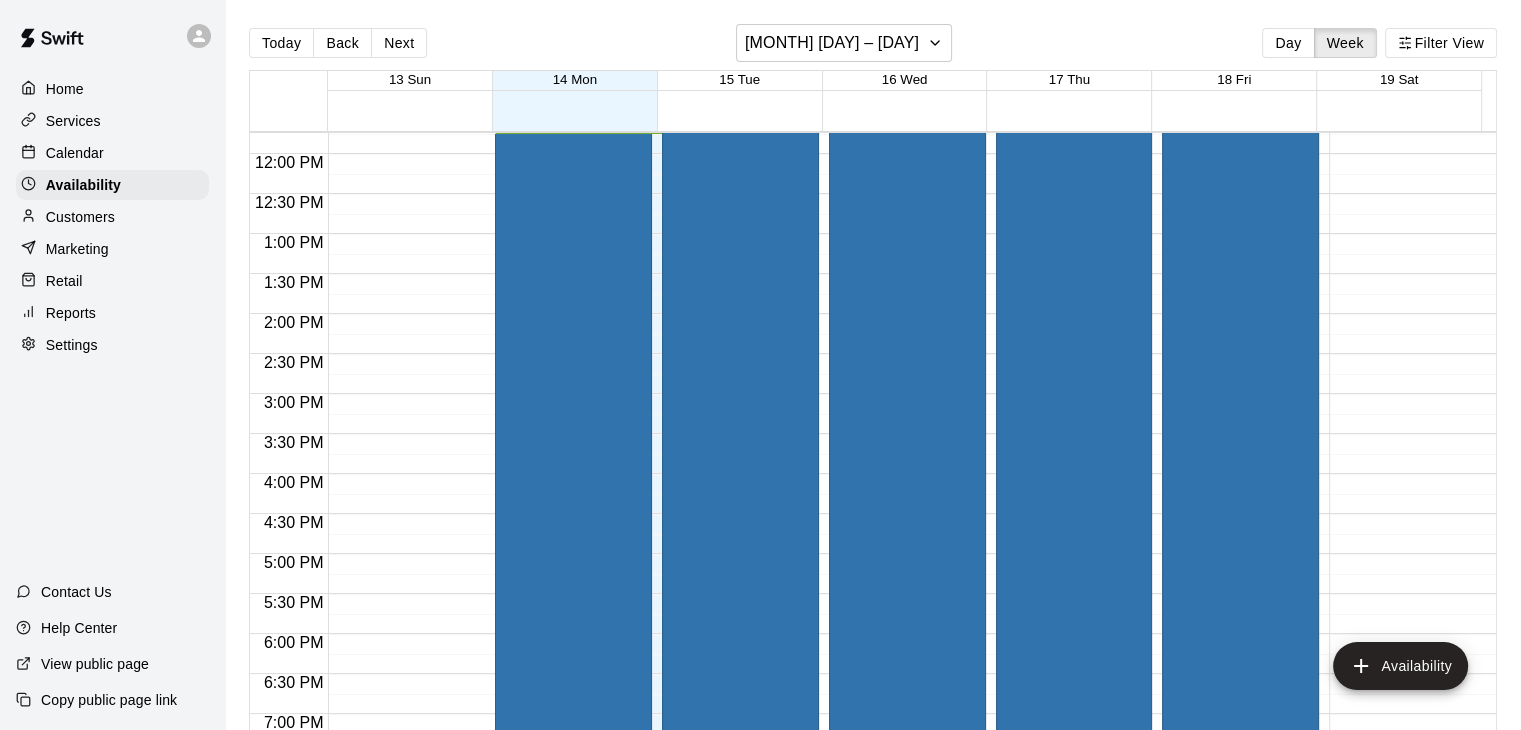 click on "Services" at bounding box center (73, 121) 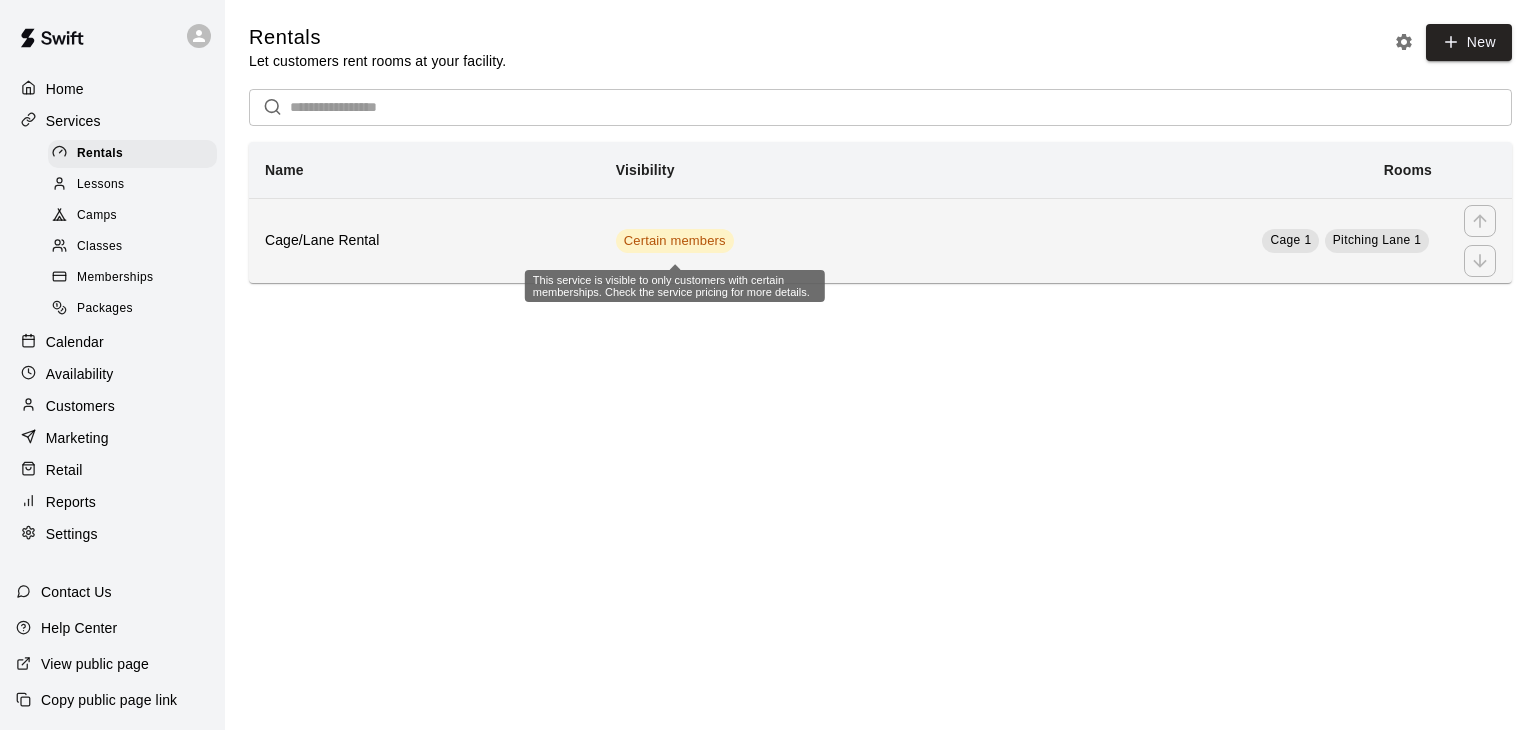click on "Certain members" at bounding box center [675, 241] 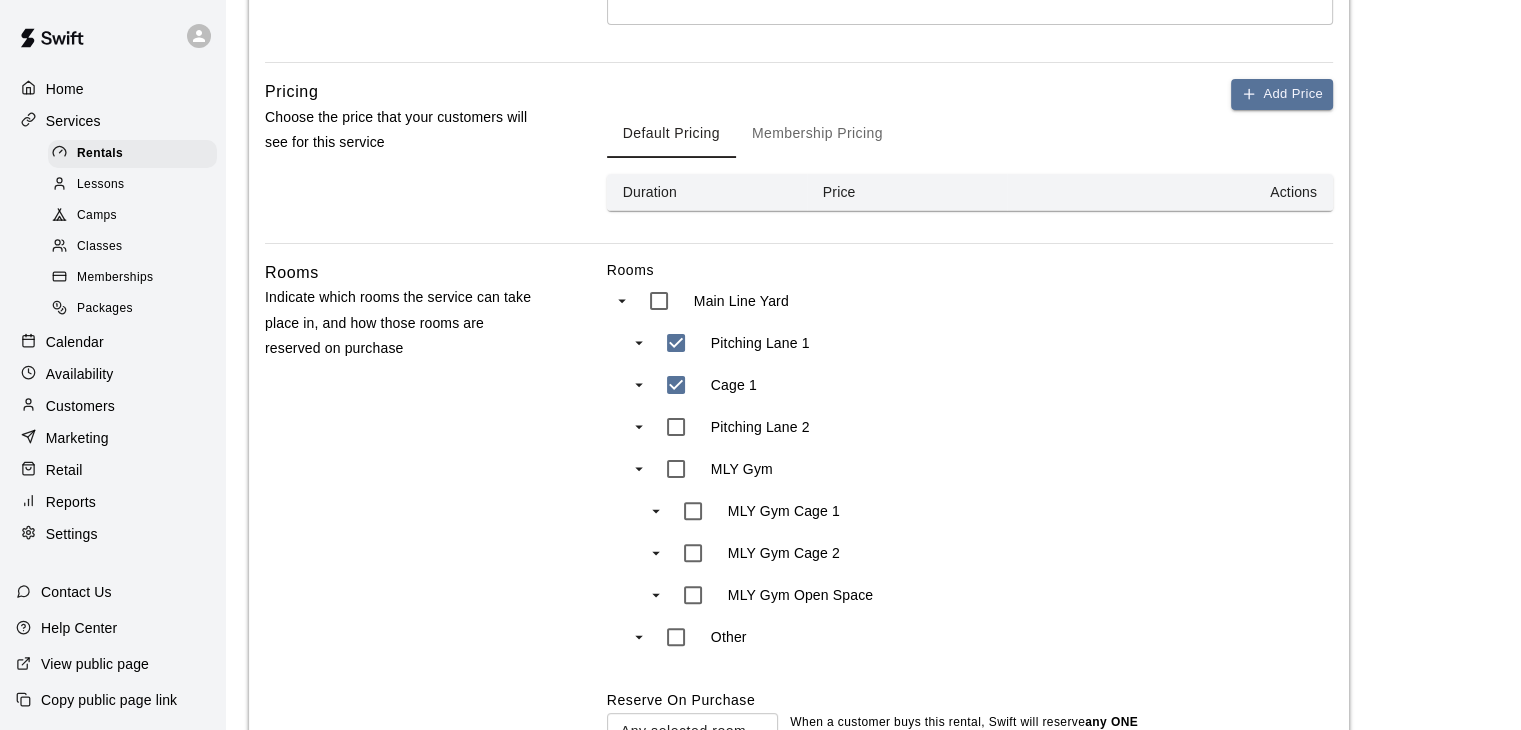 scroll, scrollTop: 232, scrollLeft: 0, axis: vertical 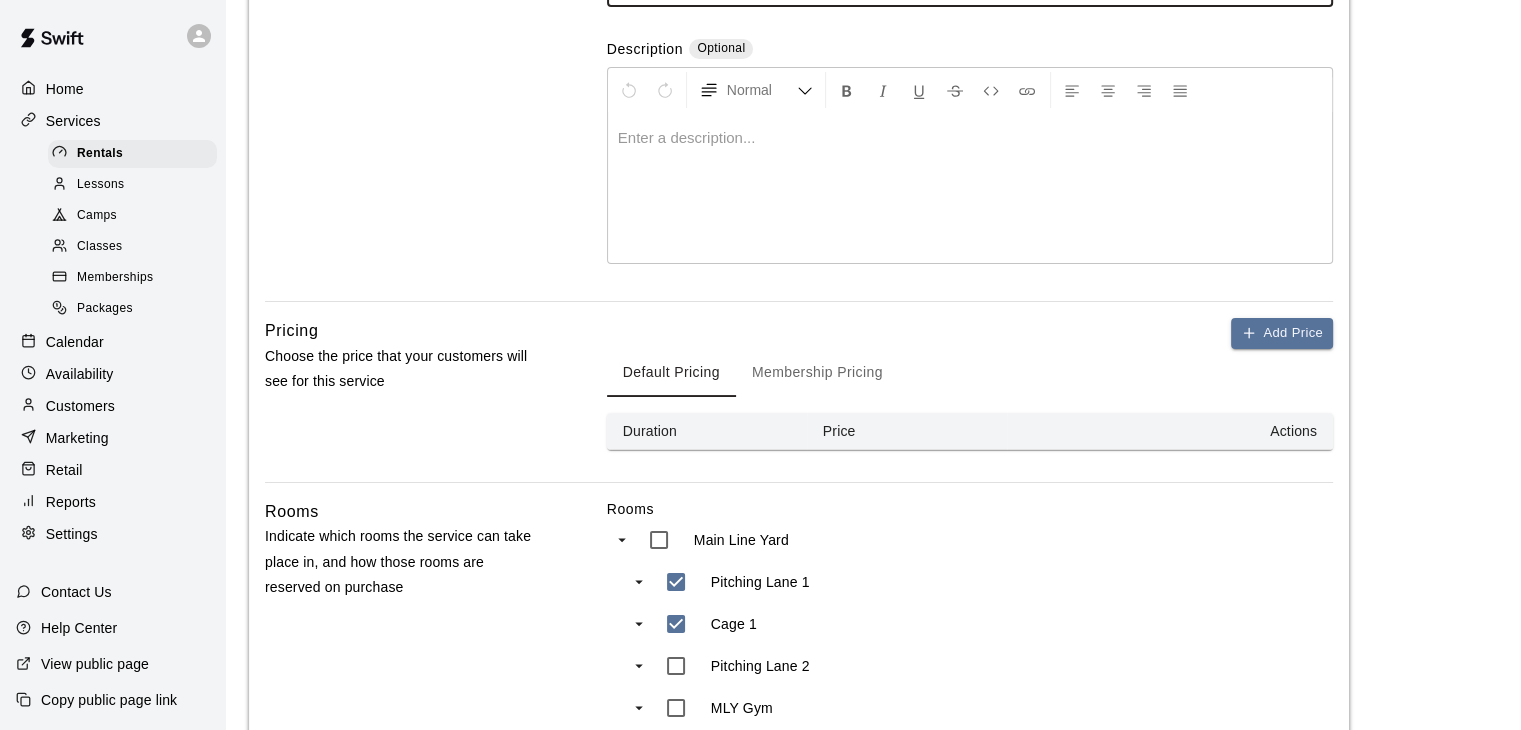 click on "Membership Pricing" at bounding box center [817, 373] 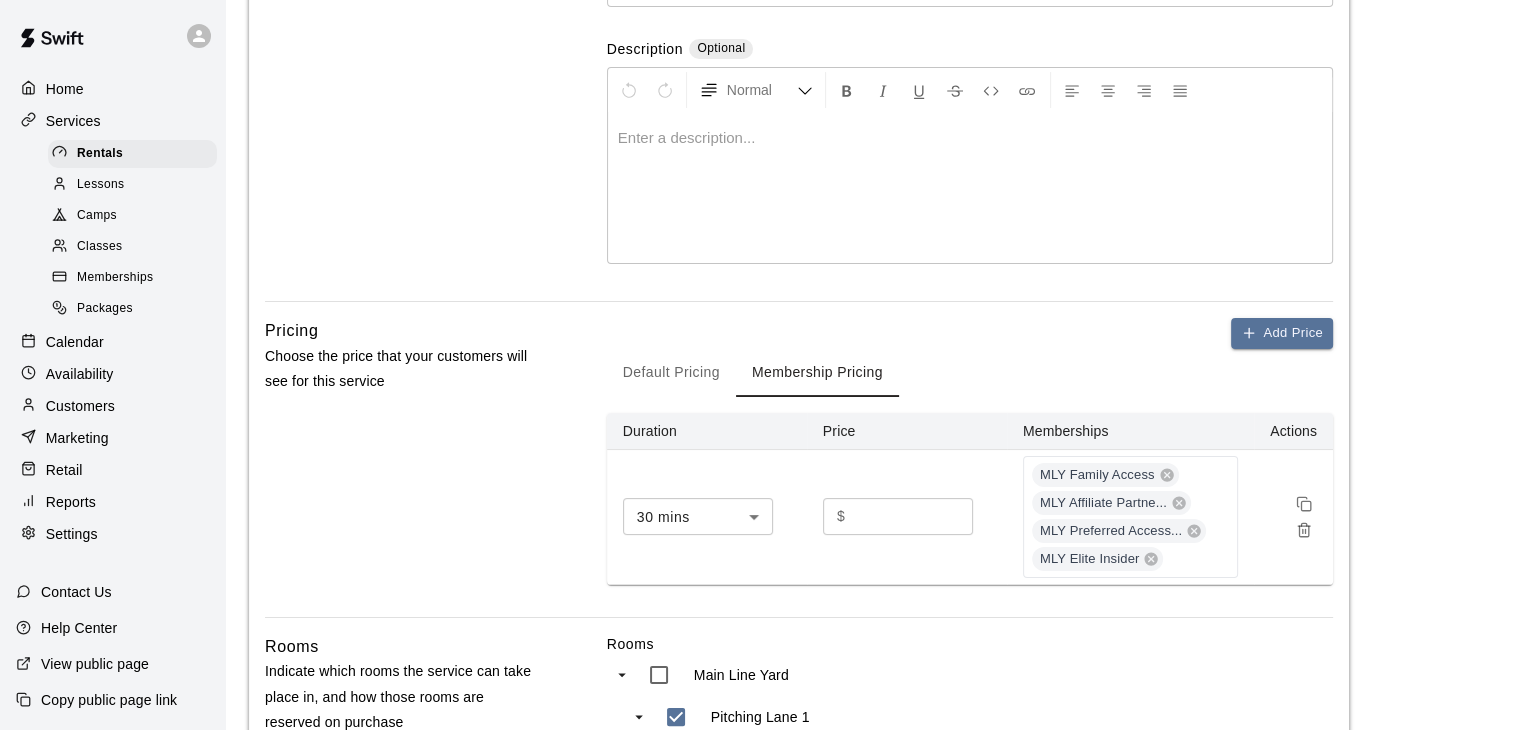 click on "Default Pricing" at bounding box center (671, 373) 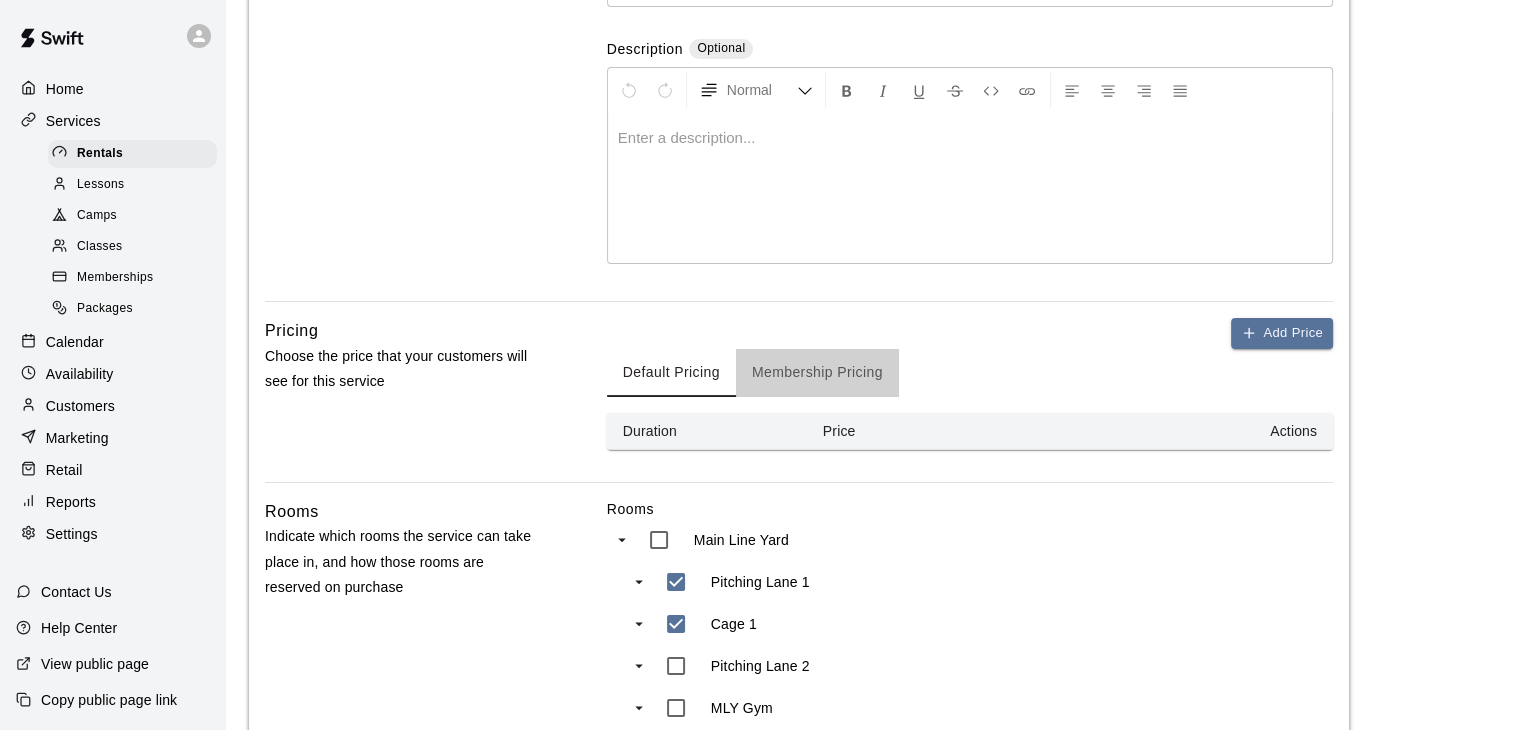 click on "Membership Pricing" at bounding box center [817, 373] 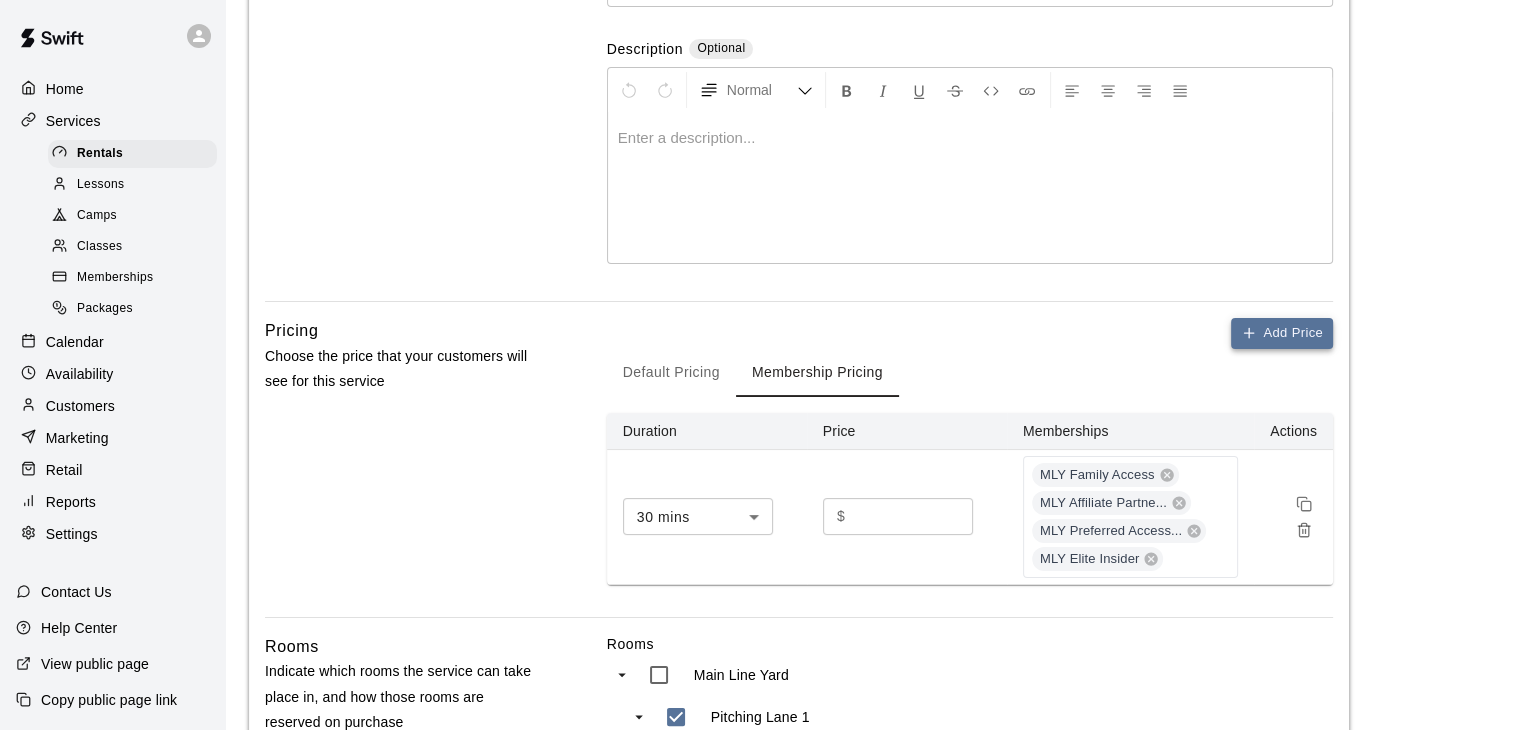 click on "Add Price" at bounding box center [1282, 333] 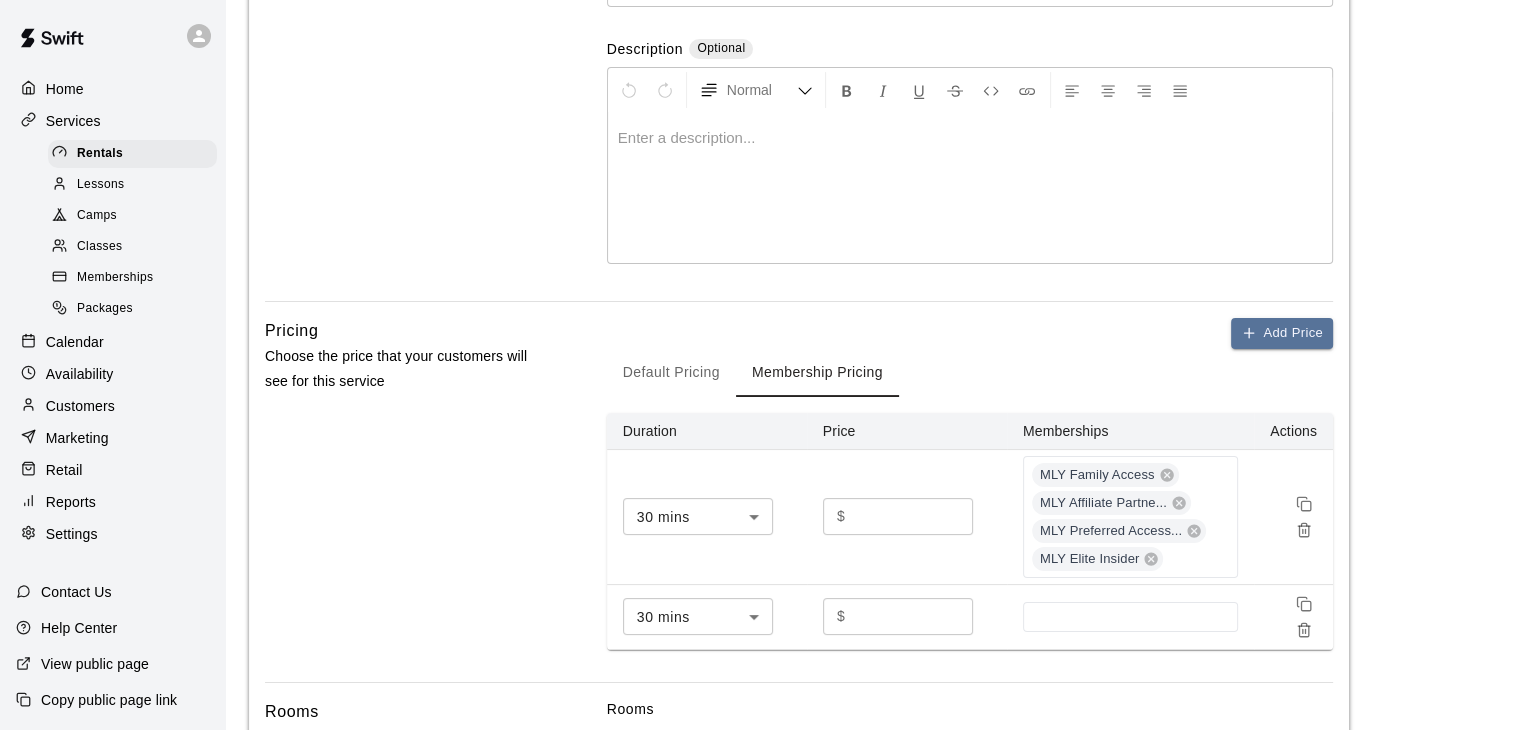 click on "*" at bounding box center (913, 616) 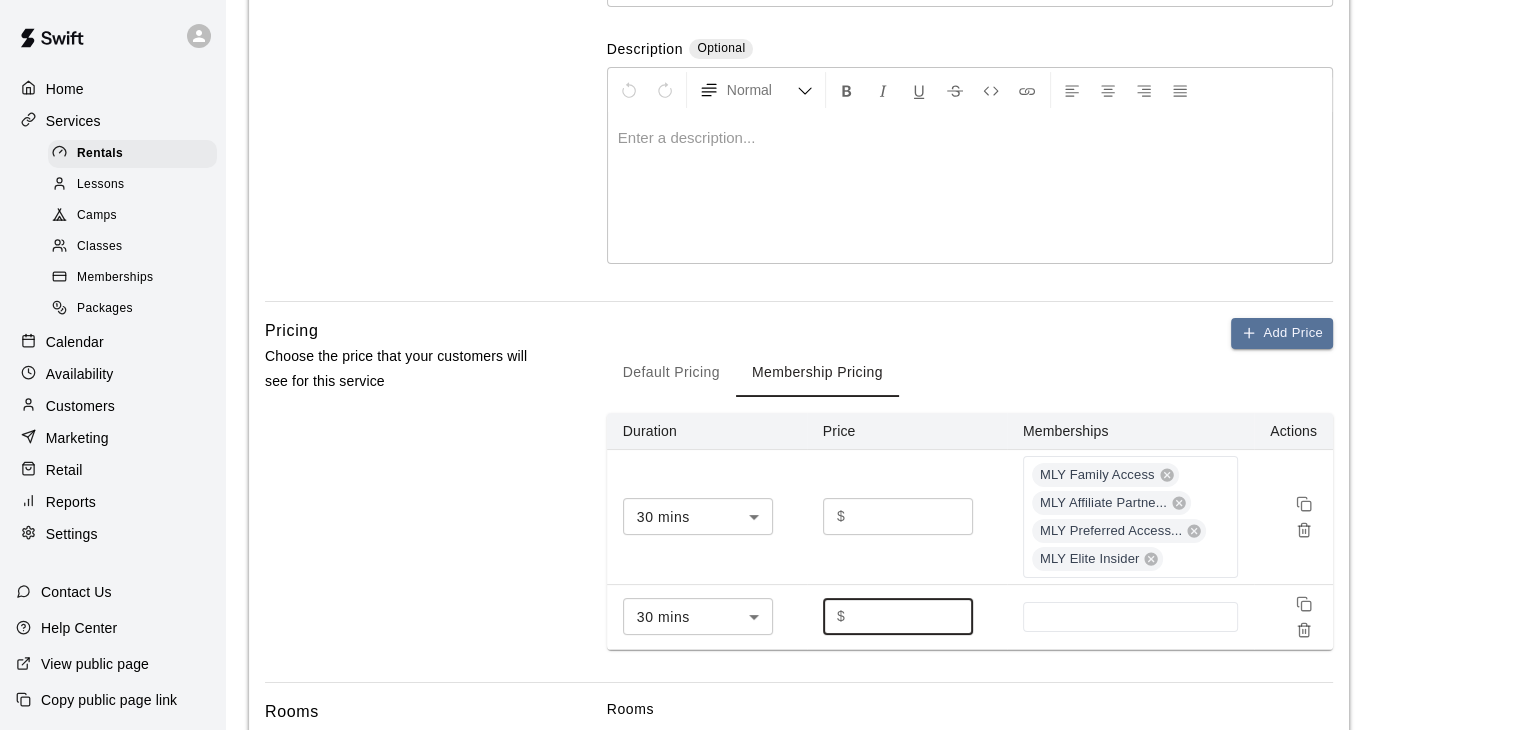click on "*" at bounding box center (913, 616) 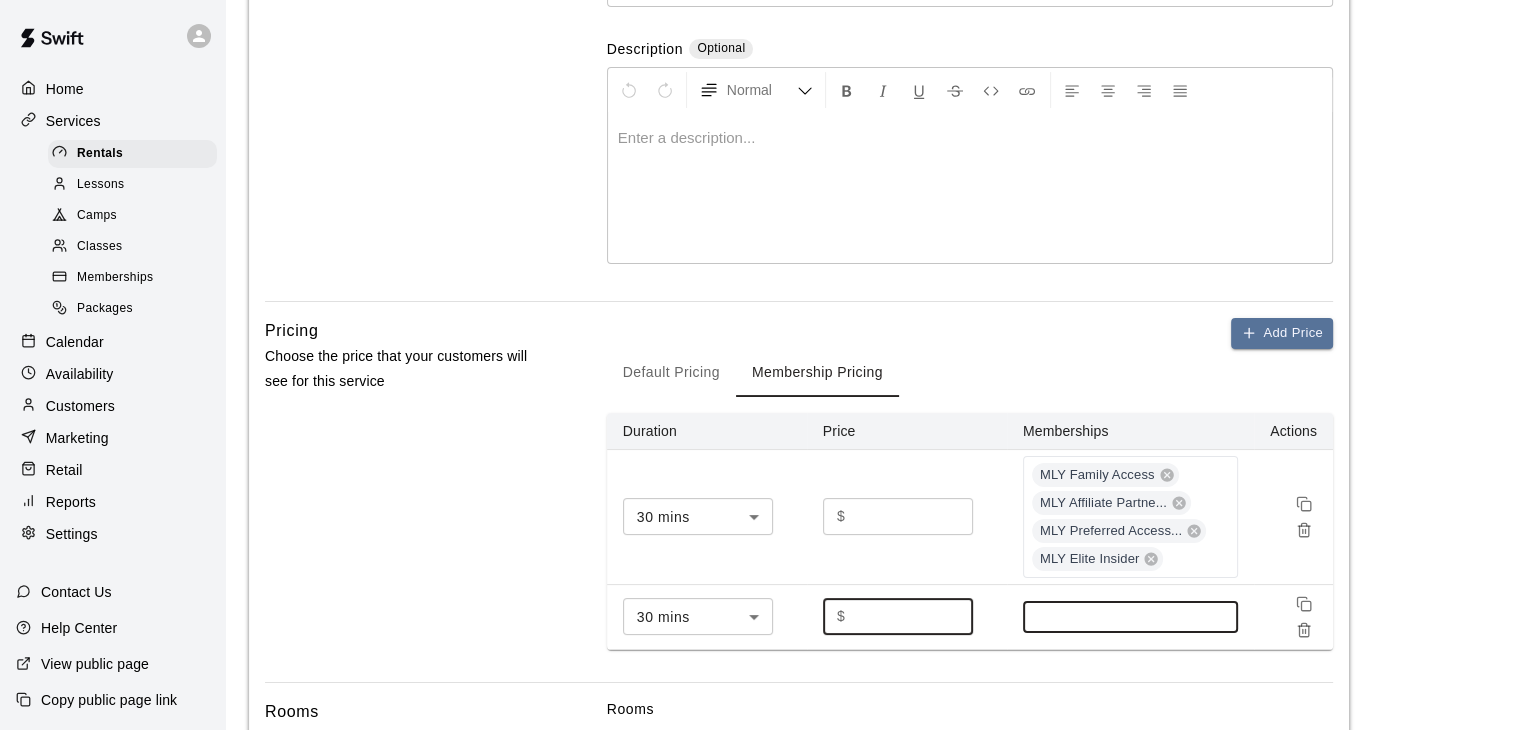 click at bounding box center [1130, 617] 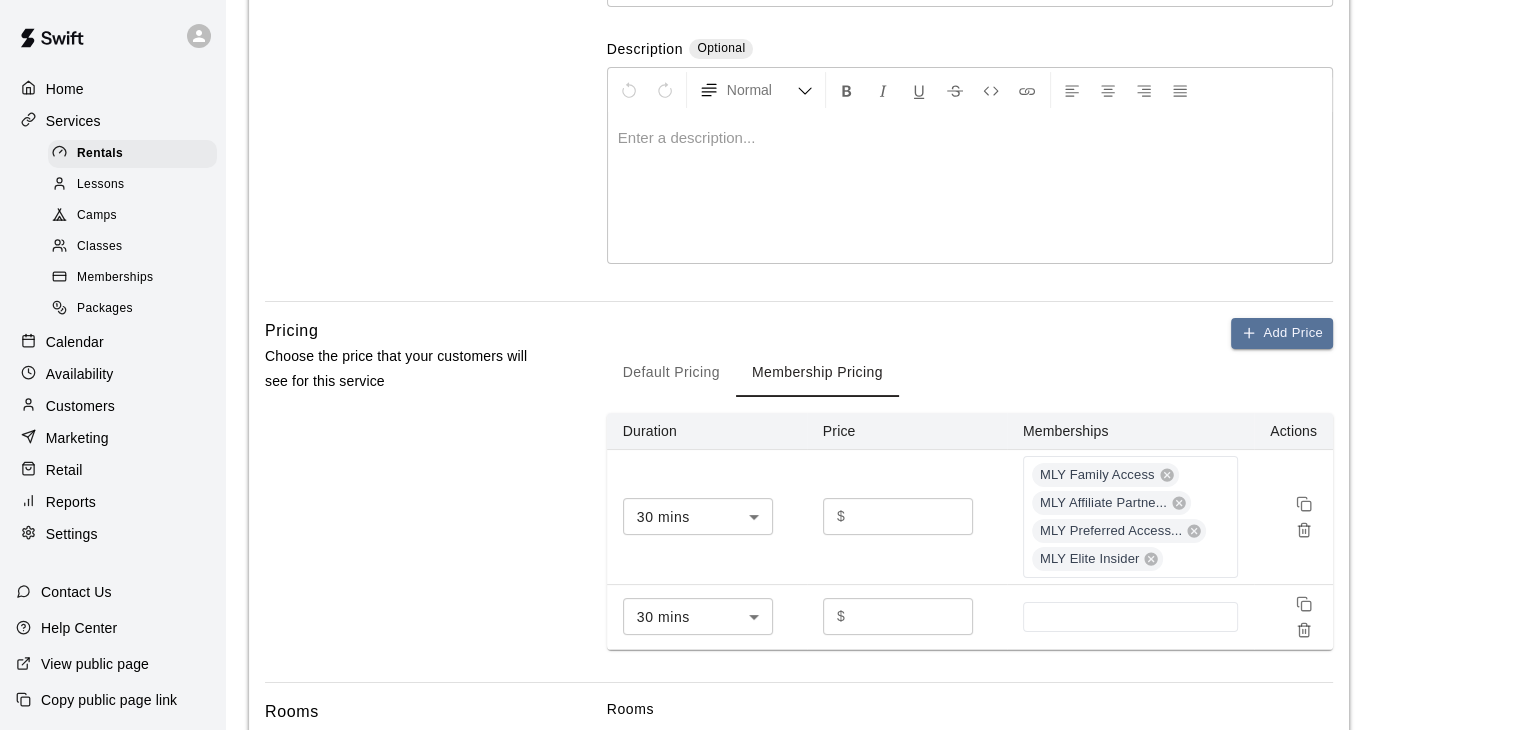 click on "Add Price Default Pricing Membership Pricing Duration Price Memberships Actions 30 mins ** $ ** MLY Family Access MLY Affiliate Partne... MLY Preferred Access... MLY Elite Insider 30 mins ** $ **" at bounding box center [970, 500] 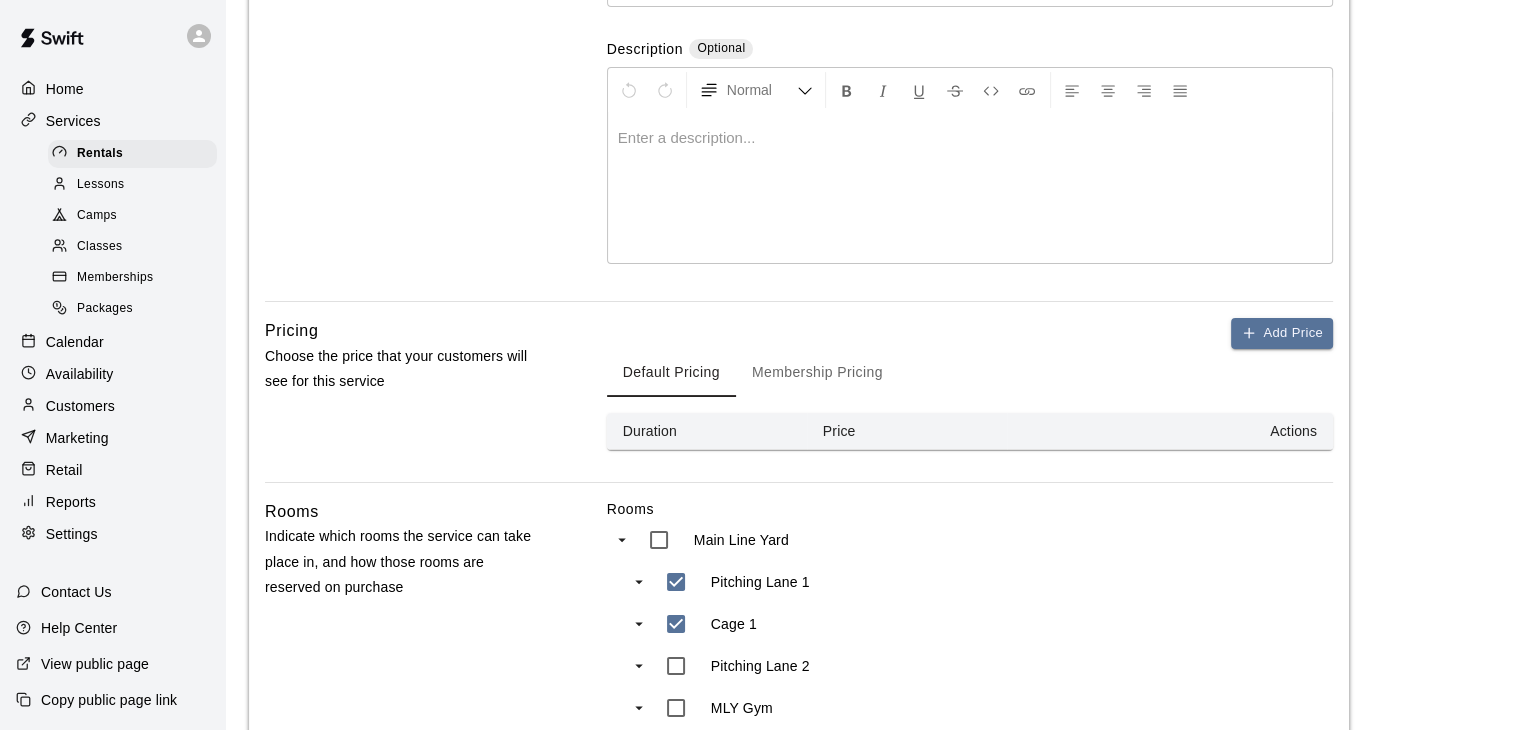 click on "Membership Pricing" at bounding box center (817, 373) 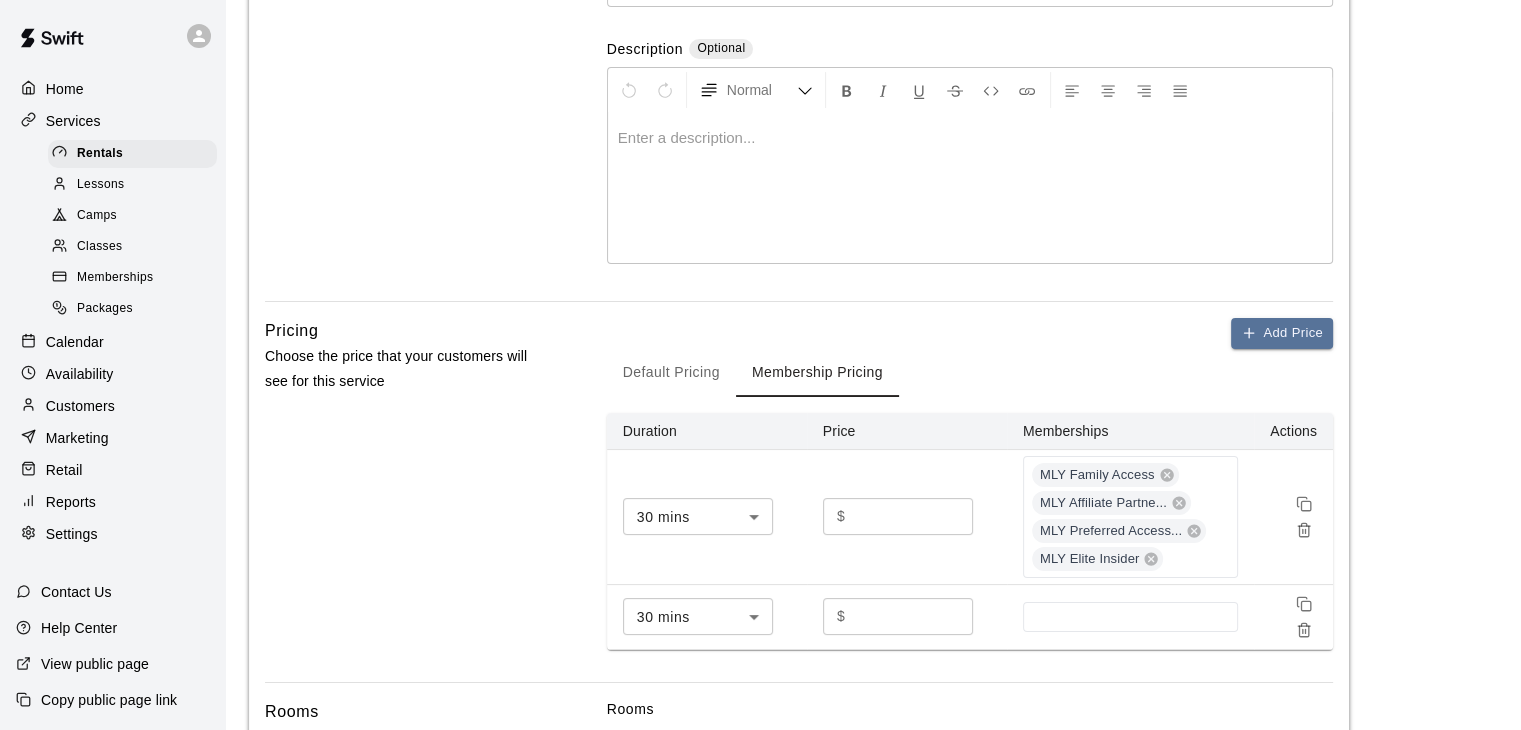 click on "Default Pricing" at bounding box center [671, 373] 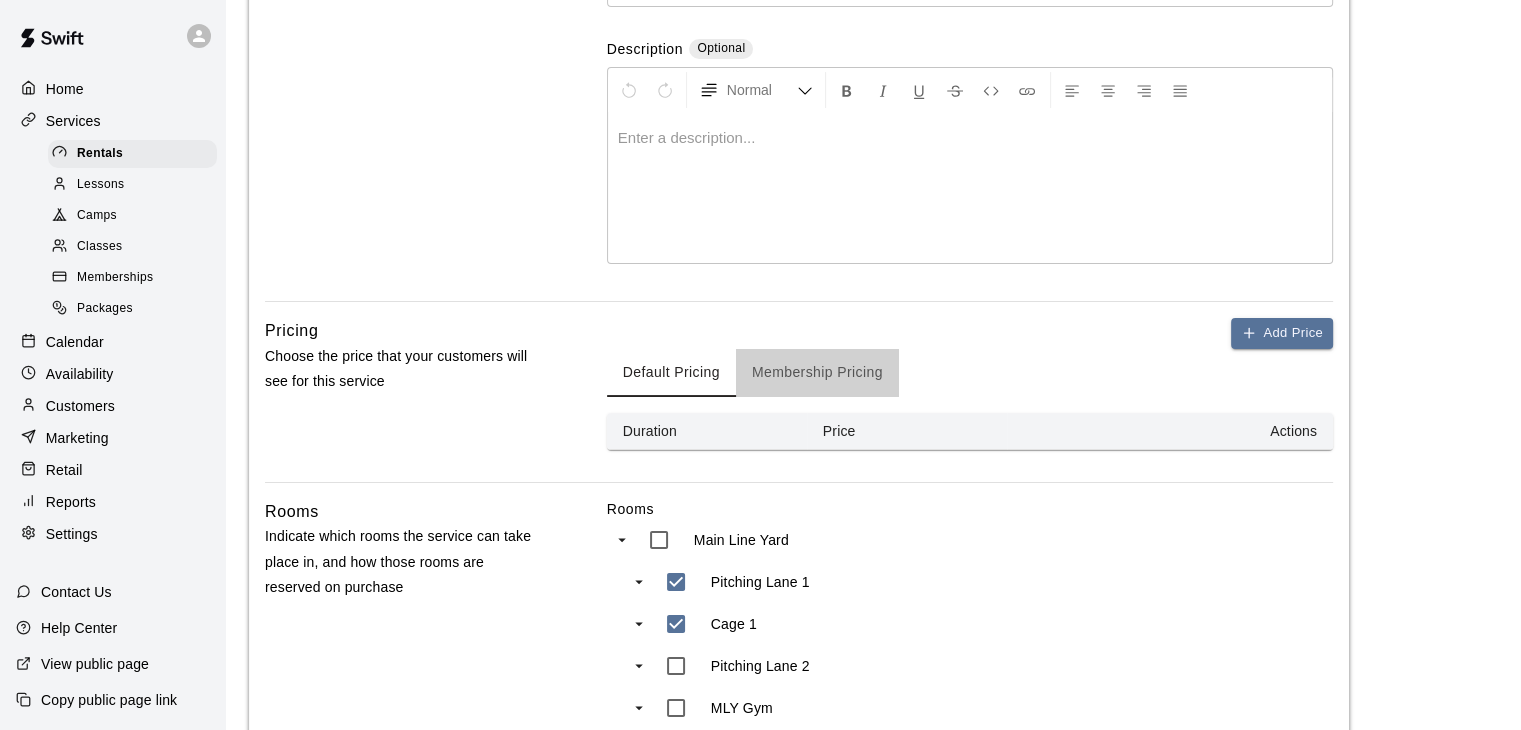 click on "Membership Pricing" at bounding box center (817, 373) 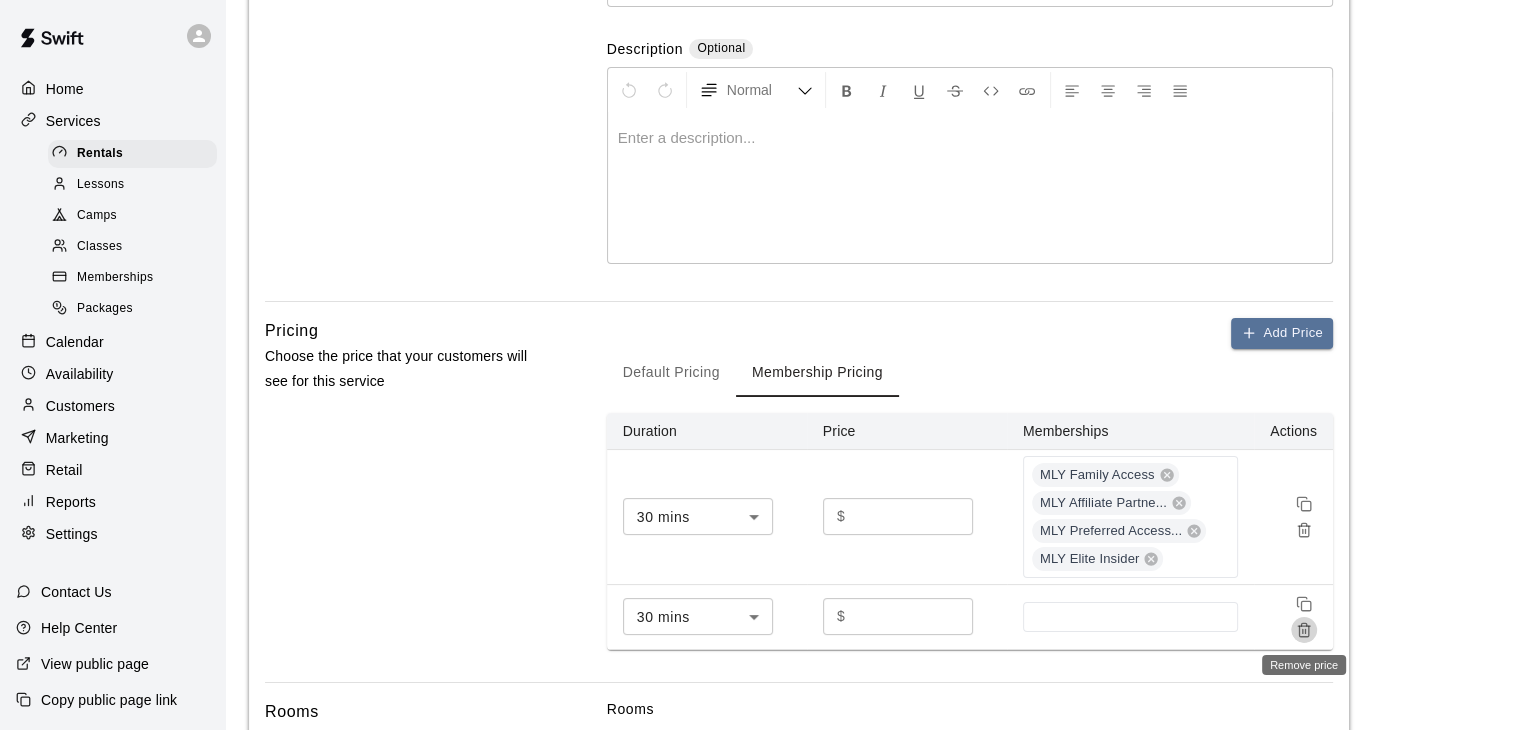 click 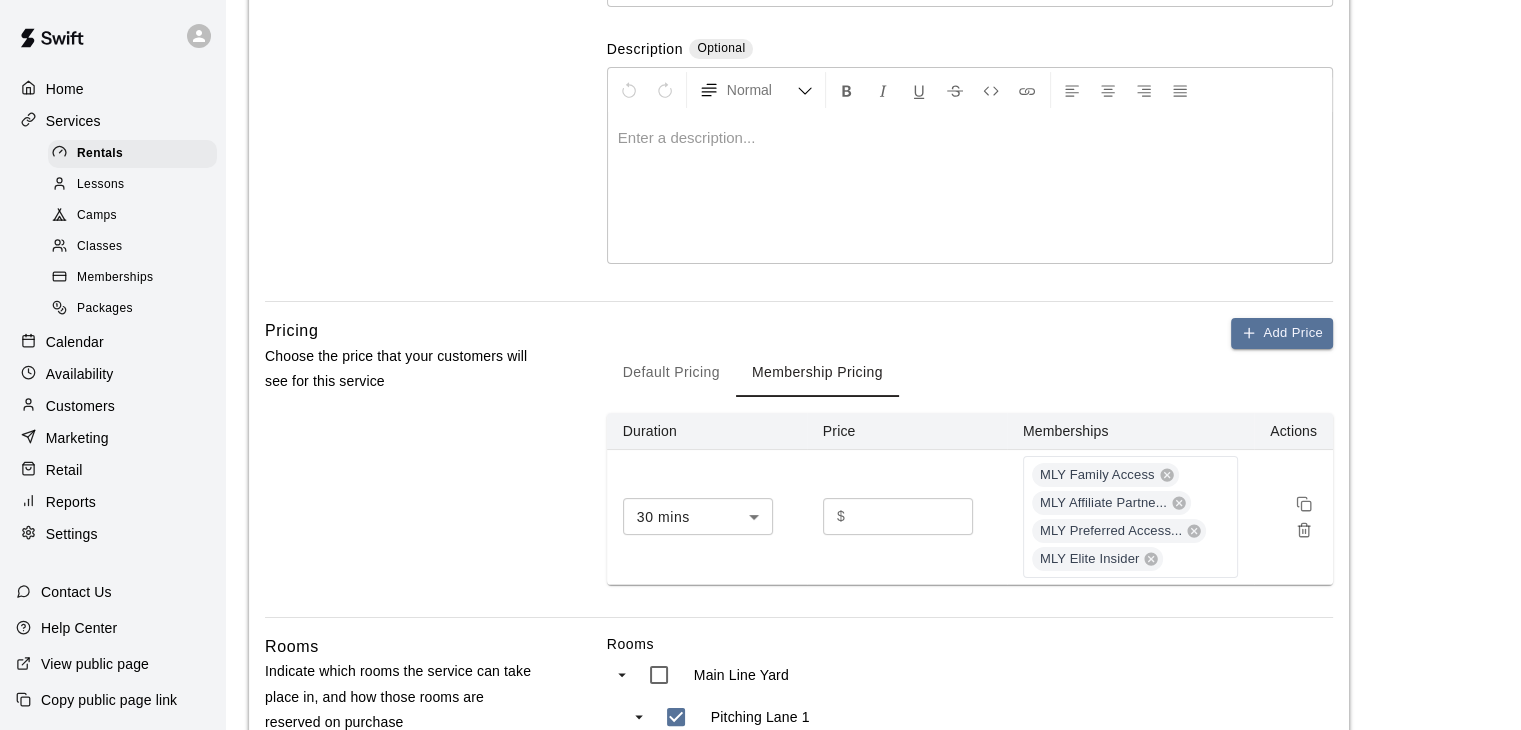 click on "Default Pricing" at bounding box center [671, 373] 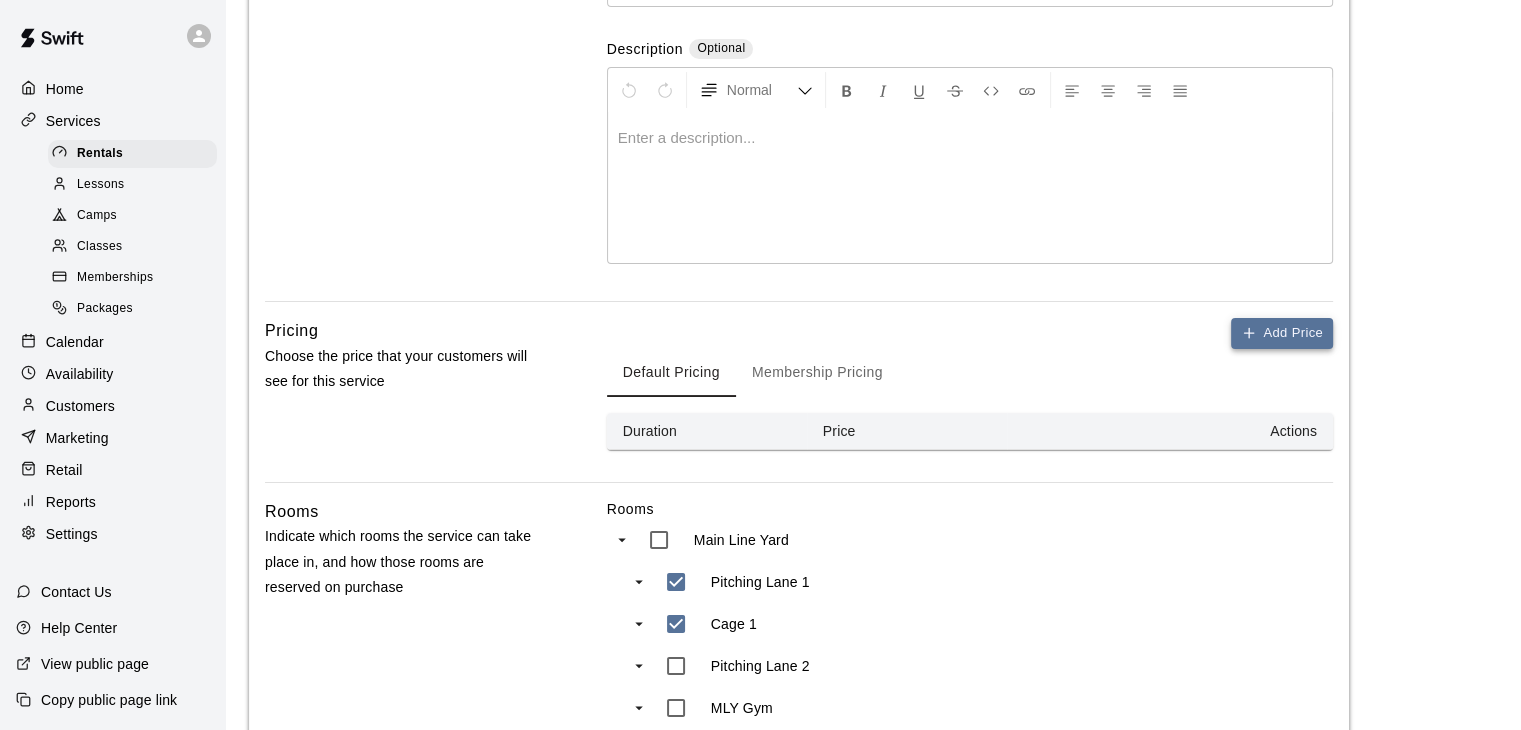 click on "Add Price" at bounding box center (1282, 333) 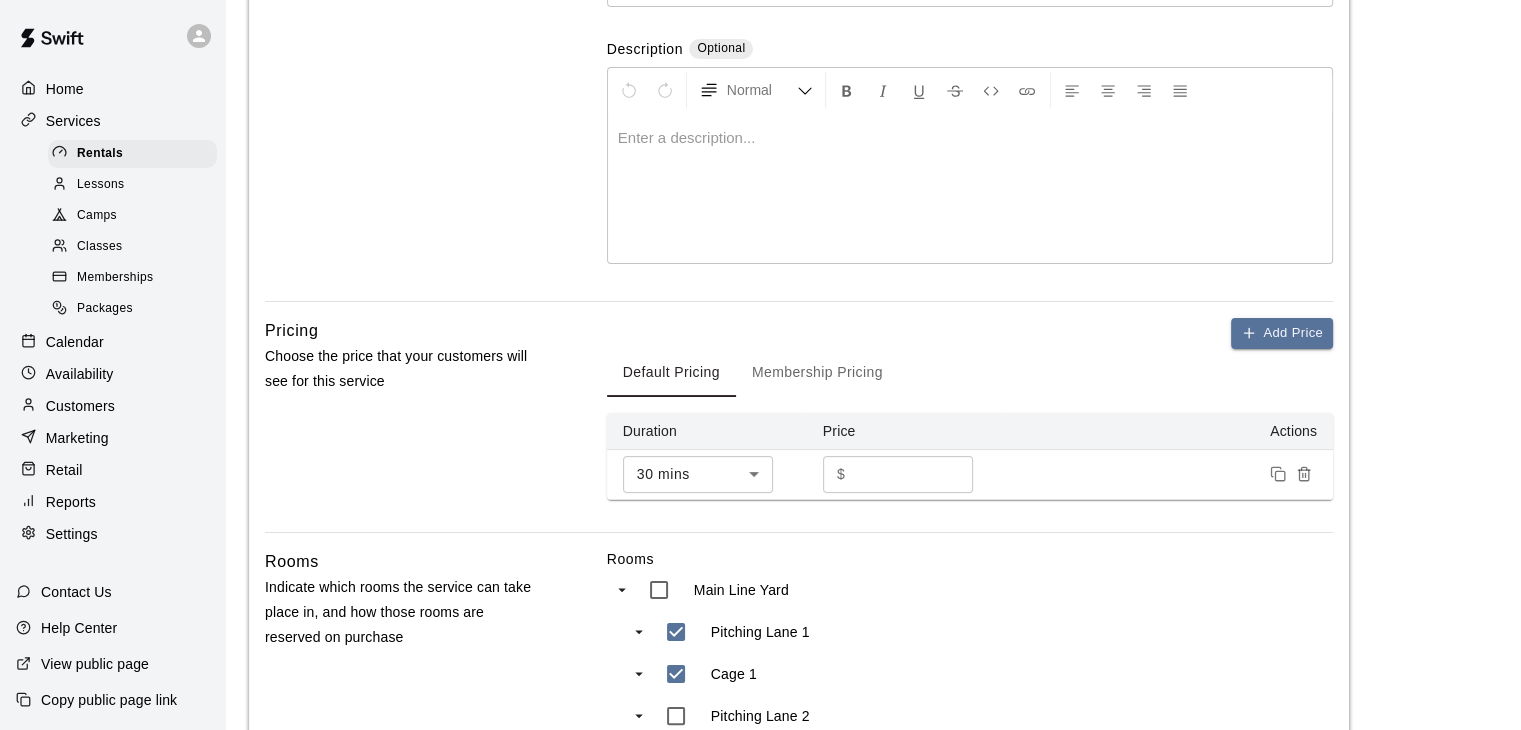 click on "*" at bounding box center (913, 474) 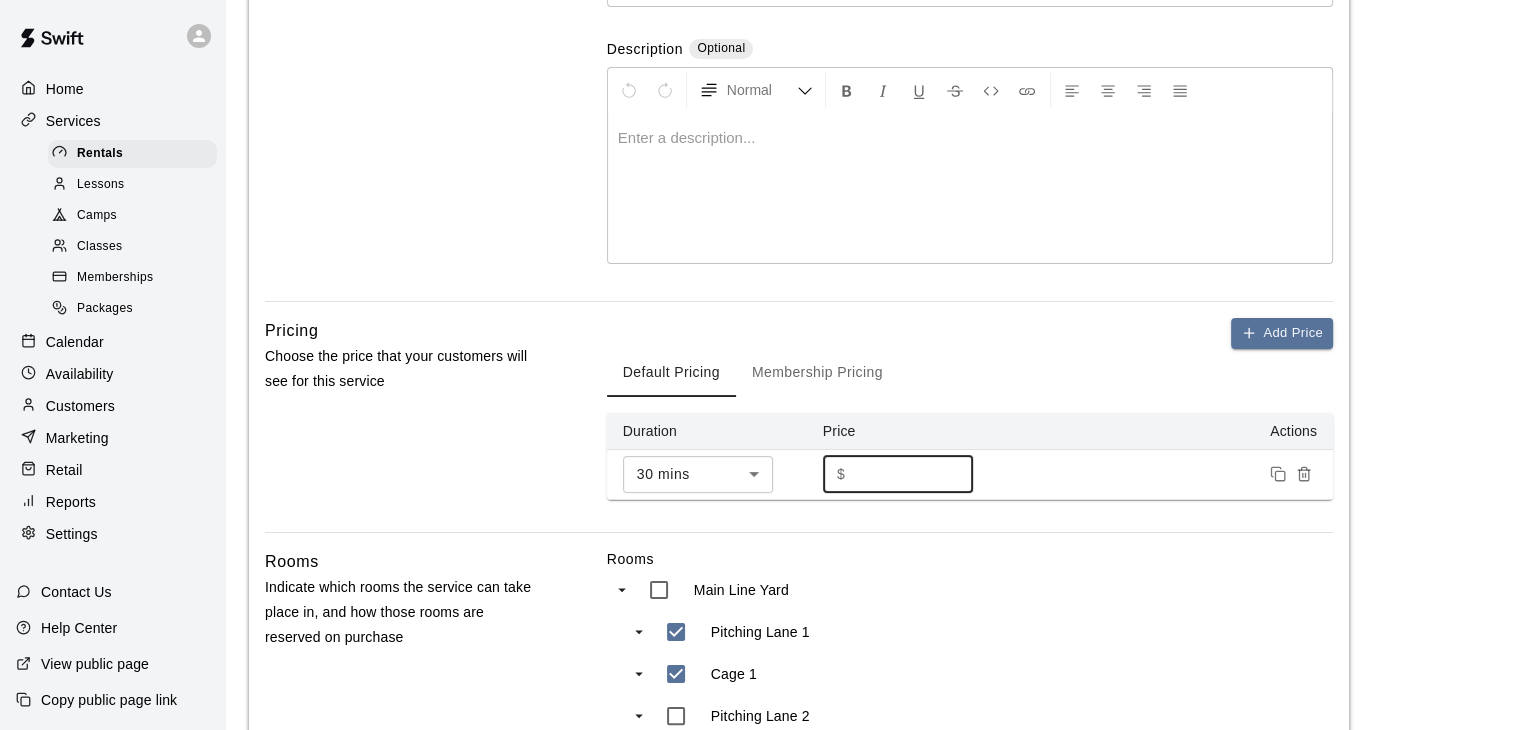 click on "*" at bounding box center (913, 474) 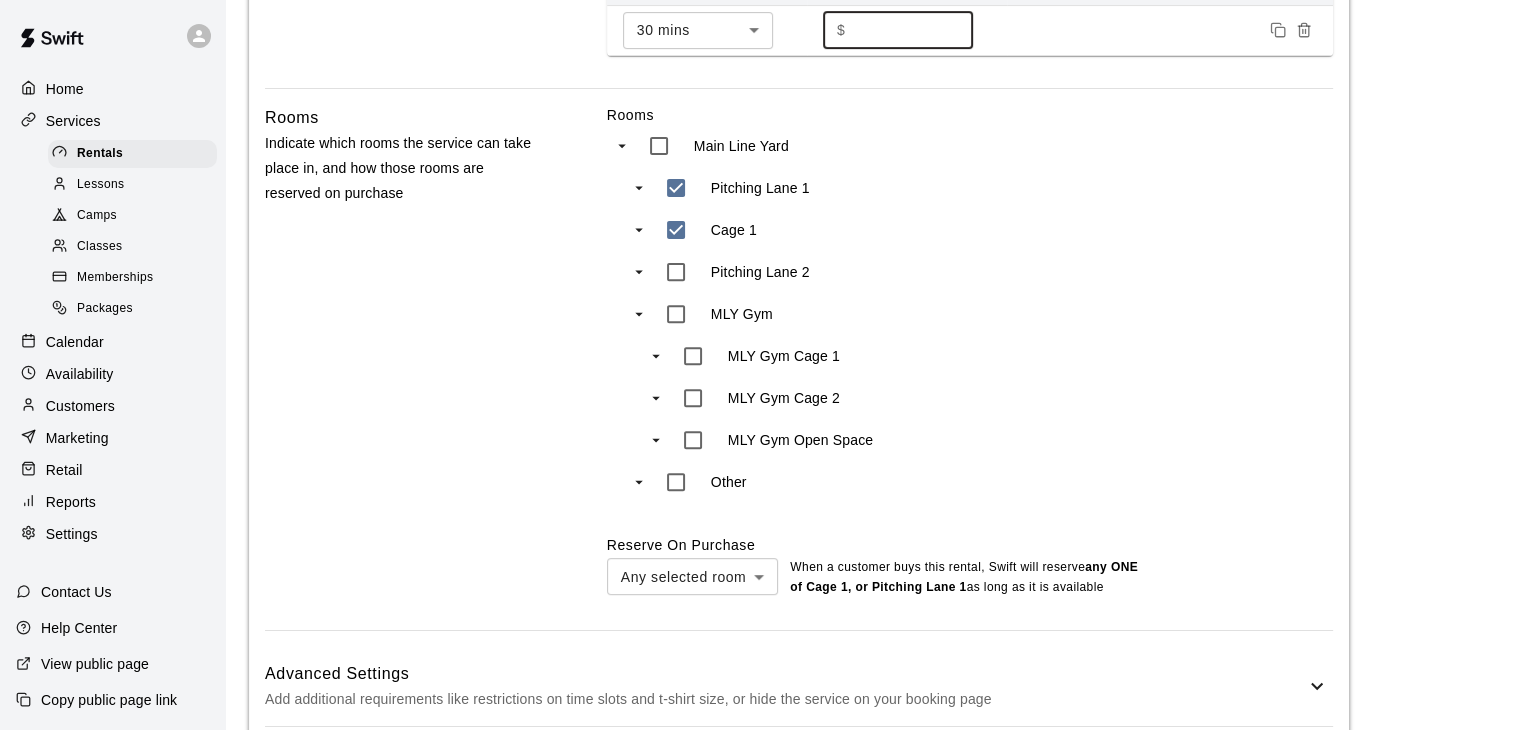scroll, scrollTop: 782, scrollLeft: 0, axis: vertical 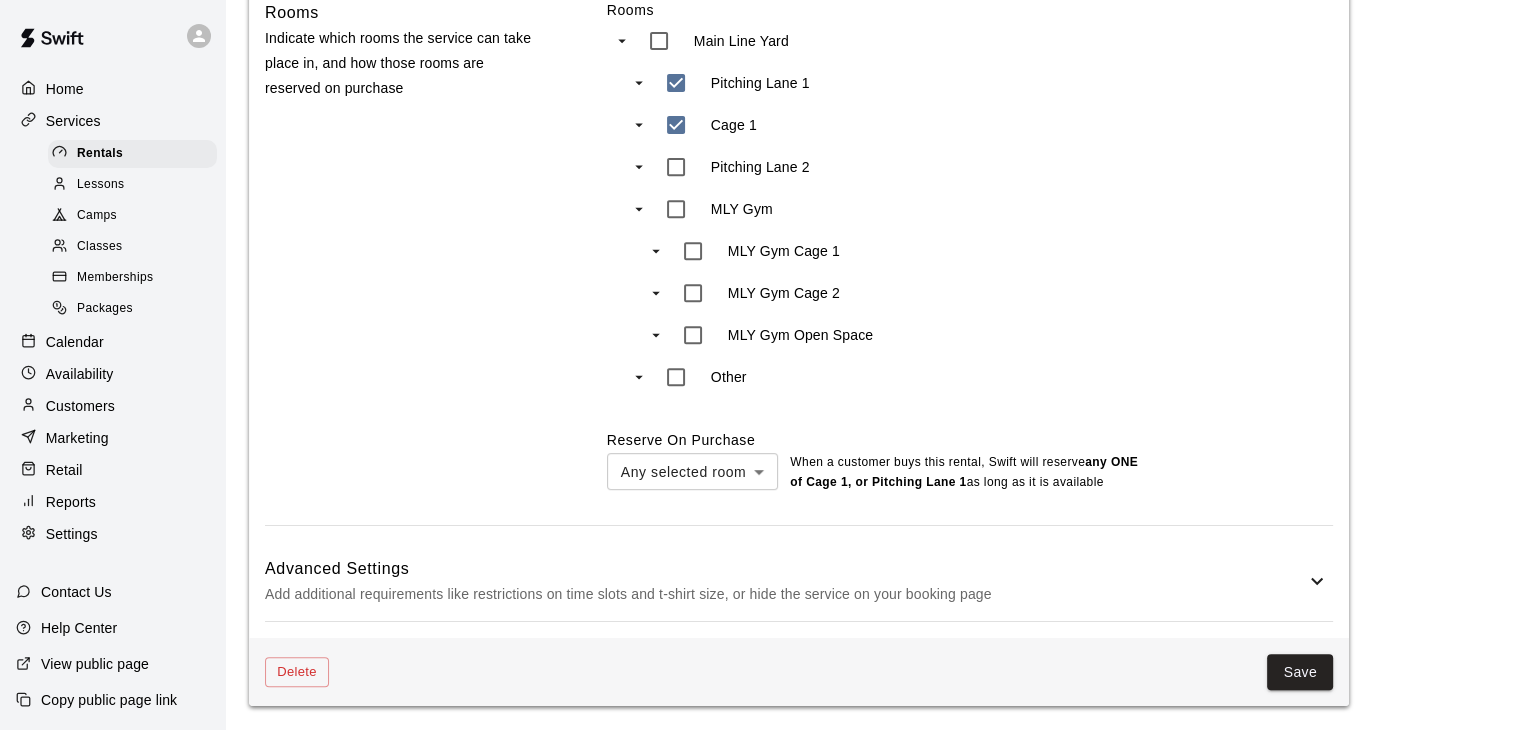 click on "Save" at bounding box center (1300, 672) 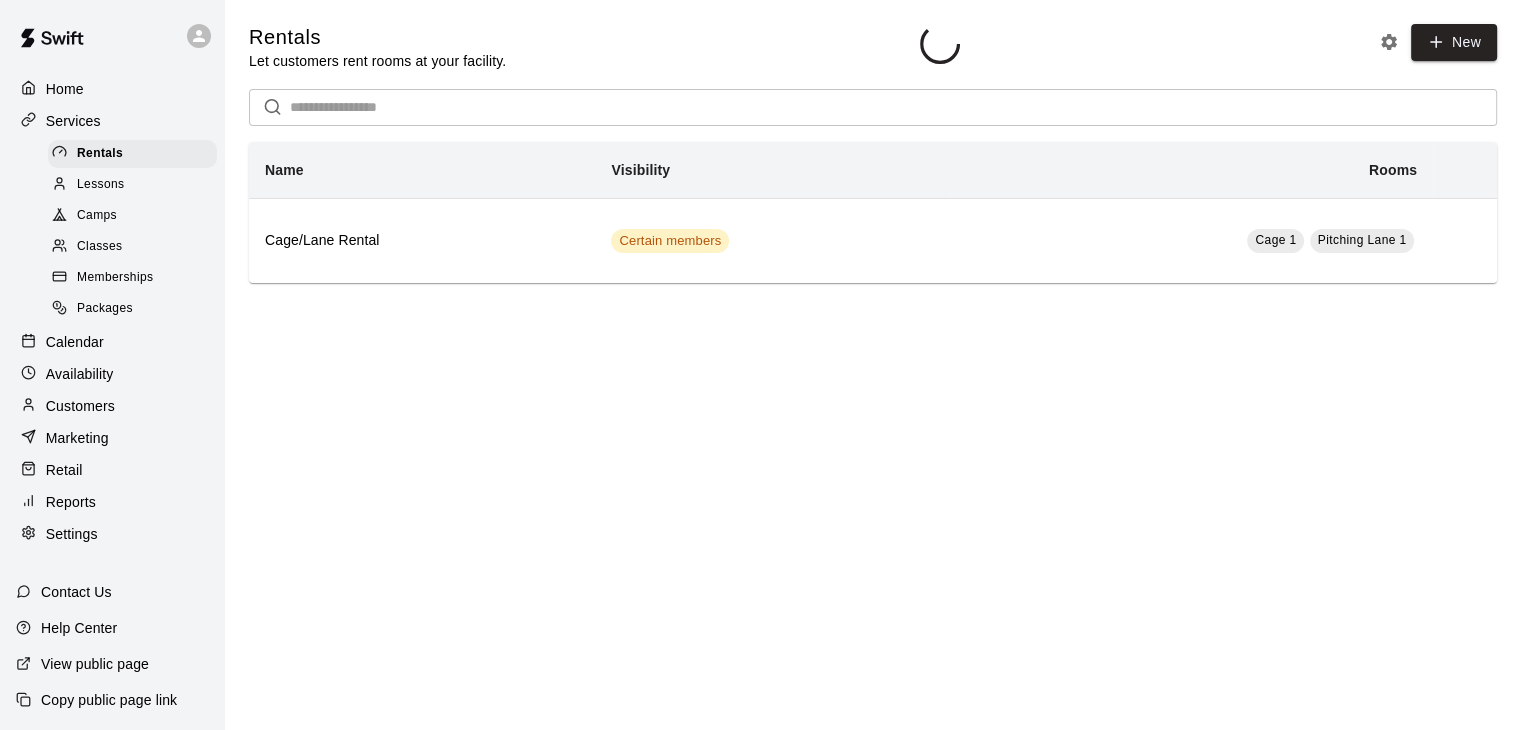 scroll, scrollTop: 0, scrollLeft: 0, axis: both 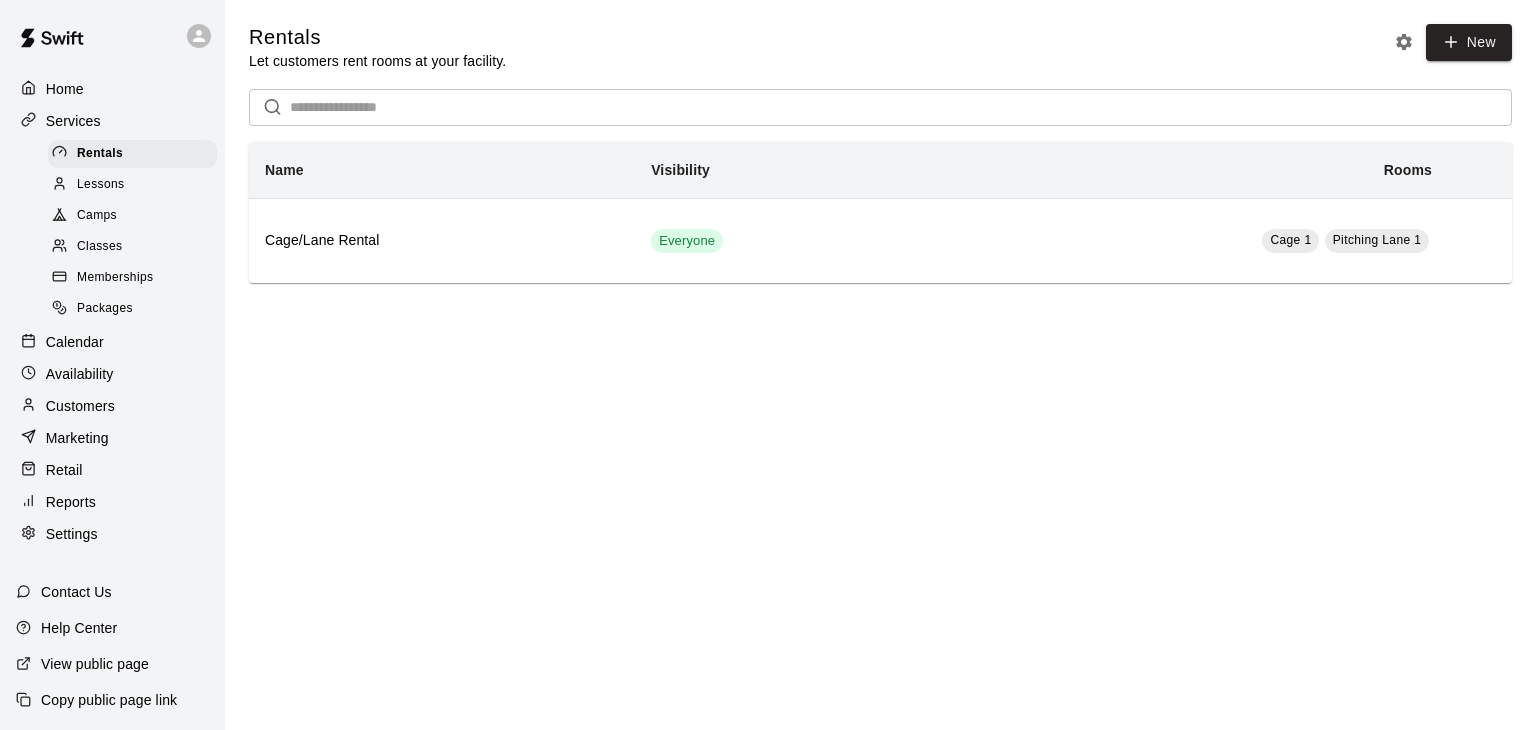 click on "Calendar" at bounding box center (75, 342) 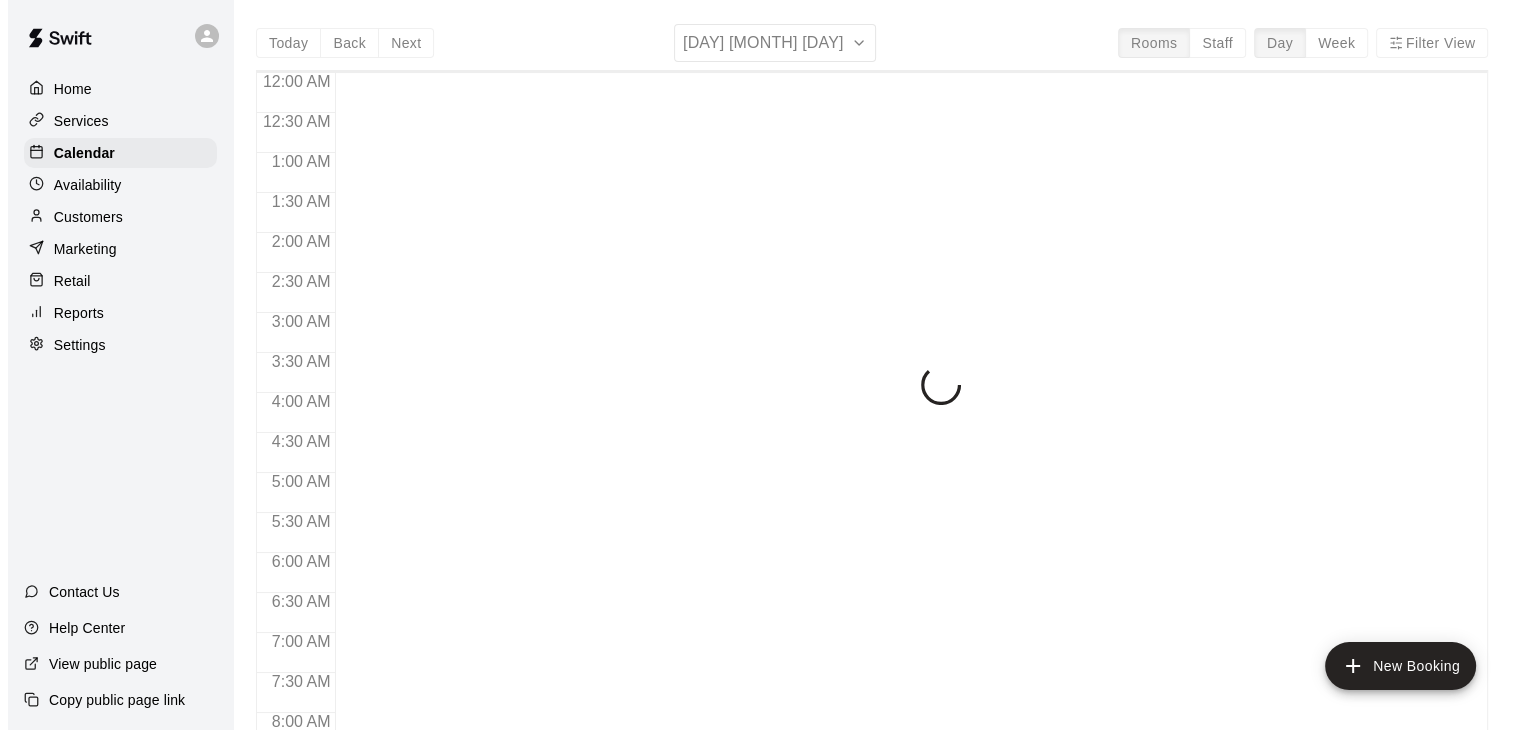 scroll, scrollTop: 968, scrollLeft: 0, axis: vertical 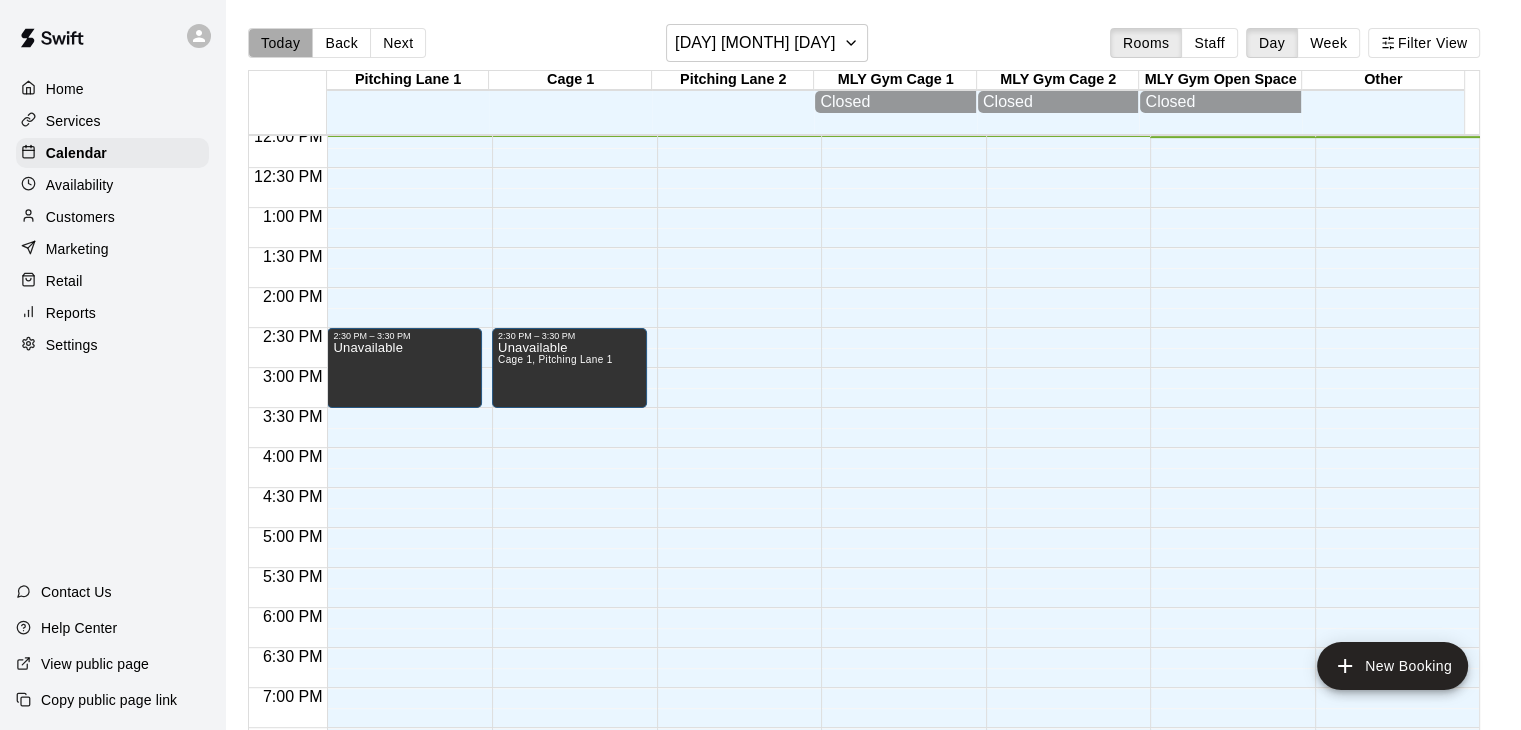 click on "Today" at bounding box center [280, 43] 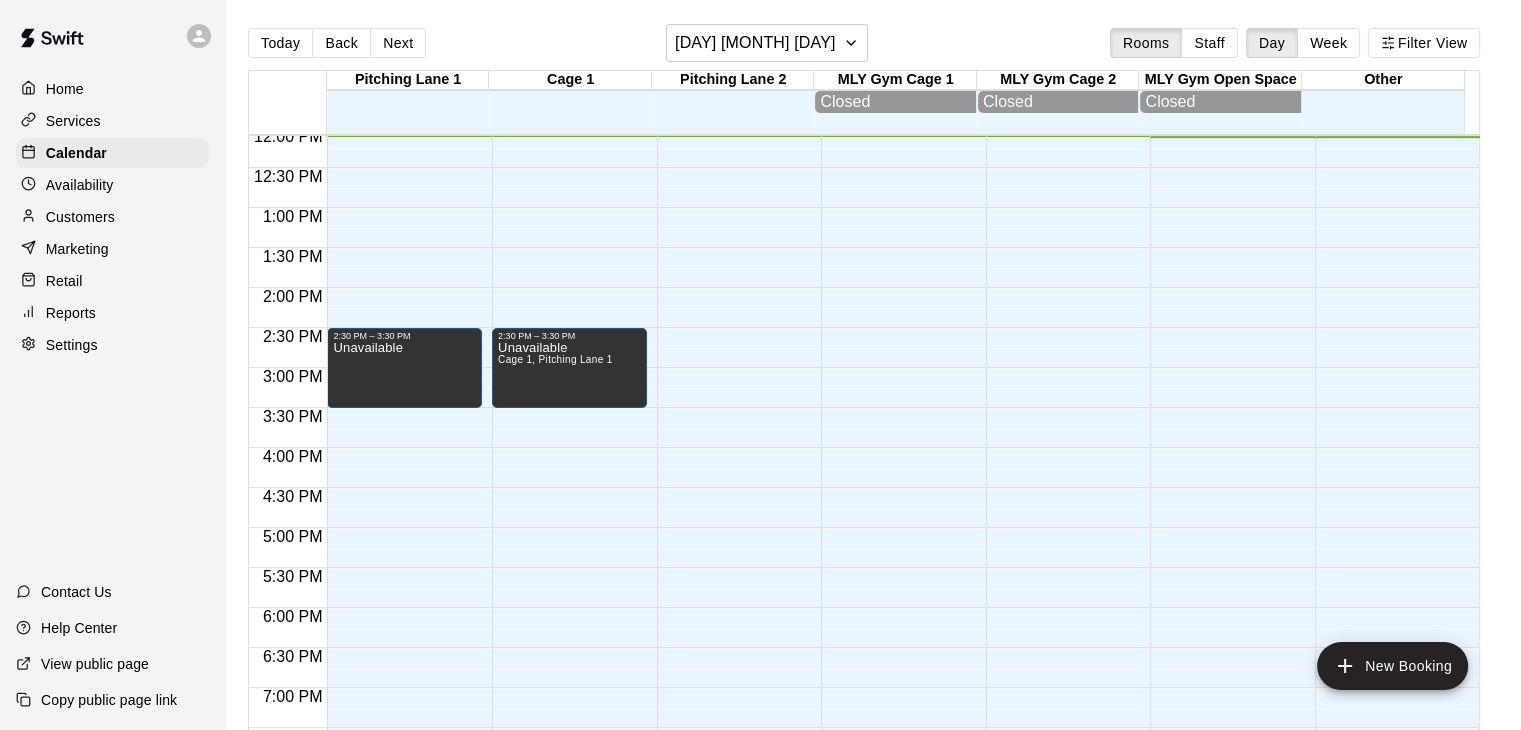 click on "Next" at bounding box center [398, 43] 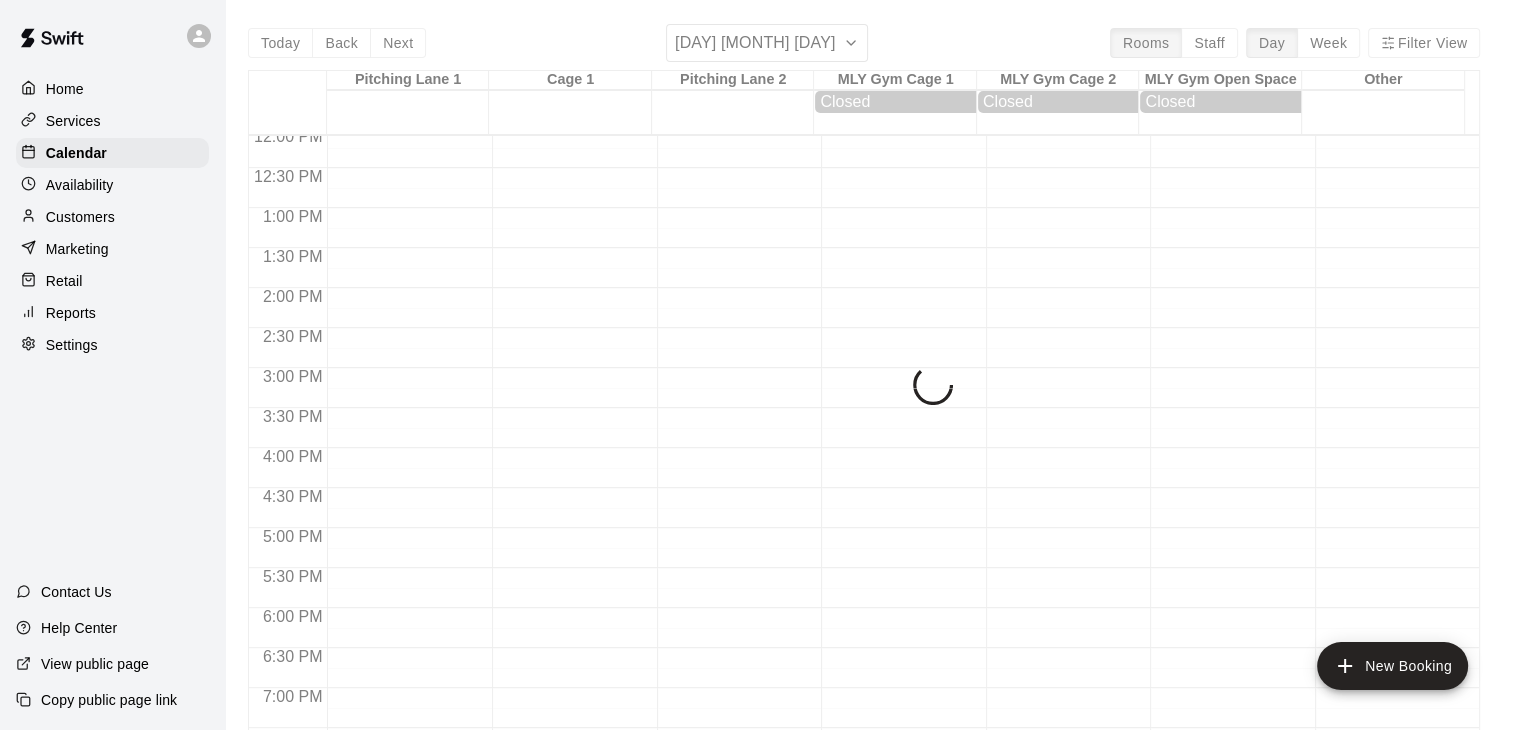 click on "Today Back Next [DAY] [MONTH] [DAY] Rooms Staff Day Week Filter View Pitching Lane 1 [DAY] [DAY] Cage 1 [DAY] [DAY] Pitching Lane 2 [DAY] [DAY] MLY Gym Cage 1 [DAY] [DAY] Closed MLY Gym Cage 2 [DAY] [DAY] Closed MLY Gym Open Space [DAY] [DAY] Closed Other [DAY] [DAY] 12:00 AM 12:30 AM 1:00 AM 1:30 AM 2:00 AM 2:30 AM 3:00 AM 3:30 AM 4:00 AM 4:30 AM 5:00 AM 5:30 AM 6:00 AM 6:30 AM 7:00 AM 7:30 AM 8:00 AM 8:30 AM 9:00 AM 9:30 AM 10:00 AM 10:30 AM 11:00 AM 11:30 AM 12:00 PM 12:30 PM 1:00 PM 1:30 PM 2:00 PM 2:30 PM 3:00 PM 3:30 PM 4:00 PM 4:30 PM 5:00 PM 5:30 PM 6:00 PM 6:30 PM 7:00 PM 7:30 PM 8:00 PM 8:30 PM 9:00 PM 9:30 PM 10:00 PM 10:30 PM 11:00 PM 11:30 PM 12:00 AM – 8:00 AM Closed 10:00 PM – 11:59 PM Closed 12:00 AM – 8:00 AM Closed 10:00 PM – 11:59 PM Closed 12:00 AM – 8:00 AM Closed 10:00 PM – 11:59 PM Closed 12:00 AM – 8:00 AM Closed 10:00 PM – 11:59 PM Closed" at bounding box center [864, 389] 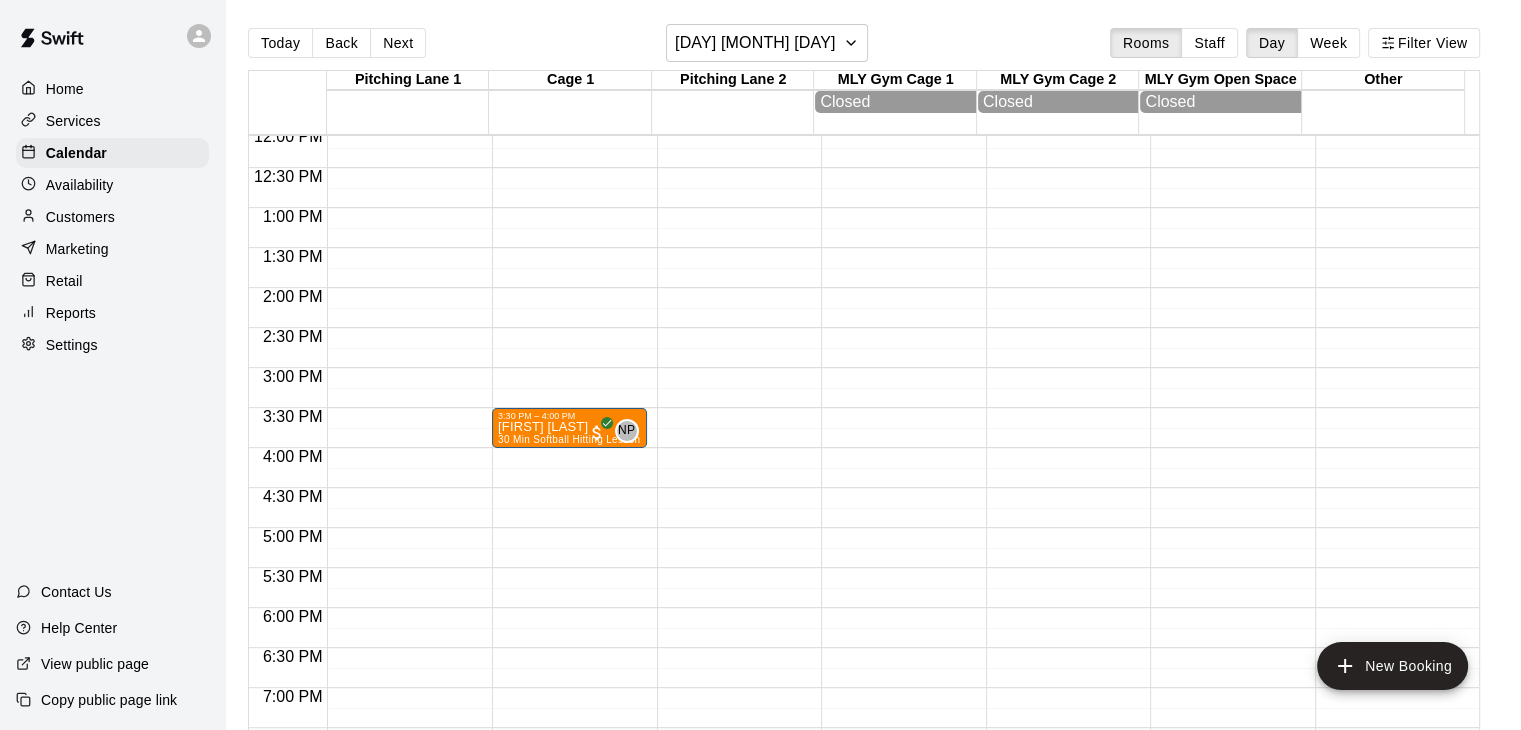 click on "Next" at bounding box center (398, 43) 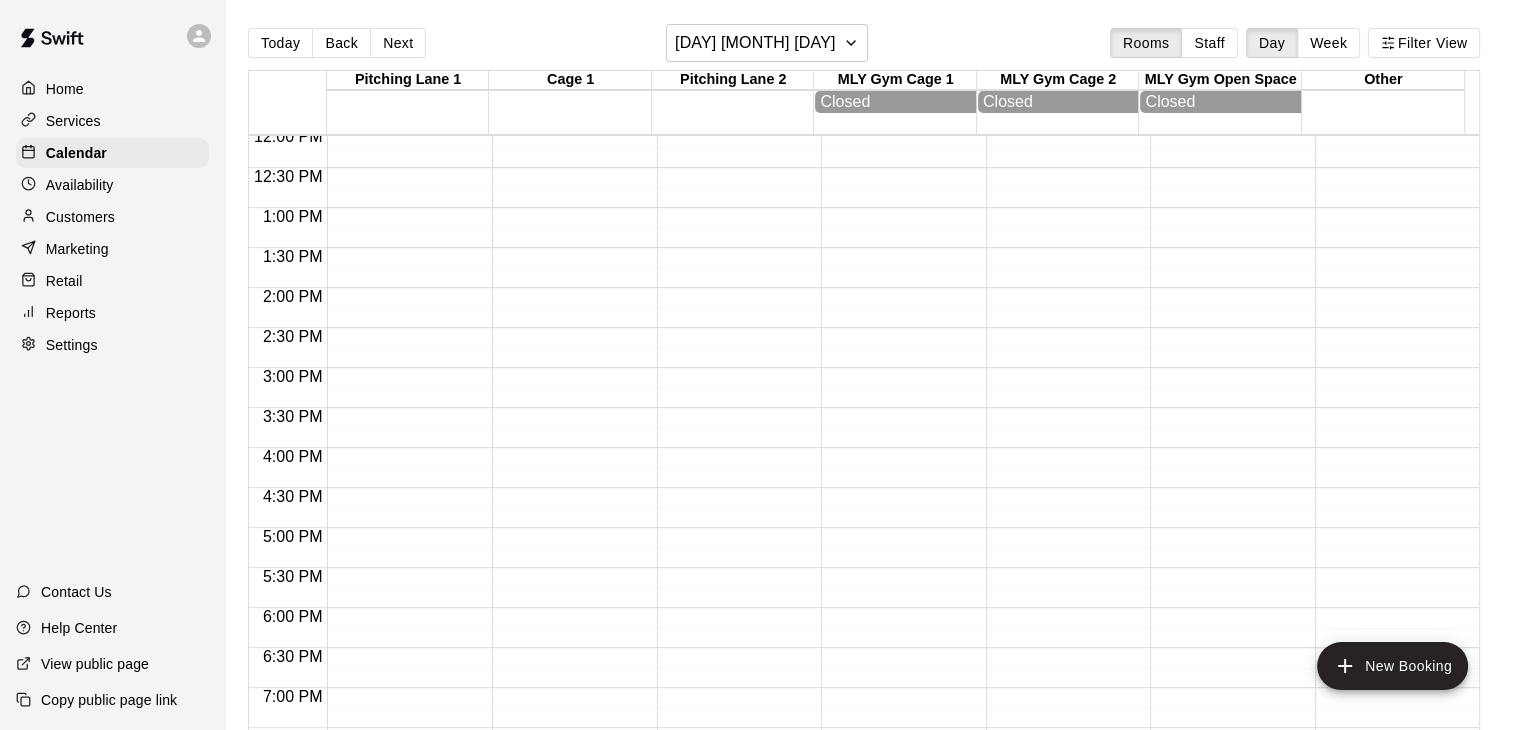 click on "Next" at bounding box center (398, 43) 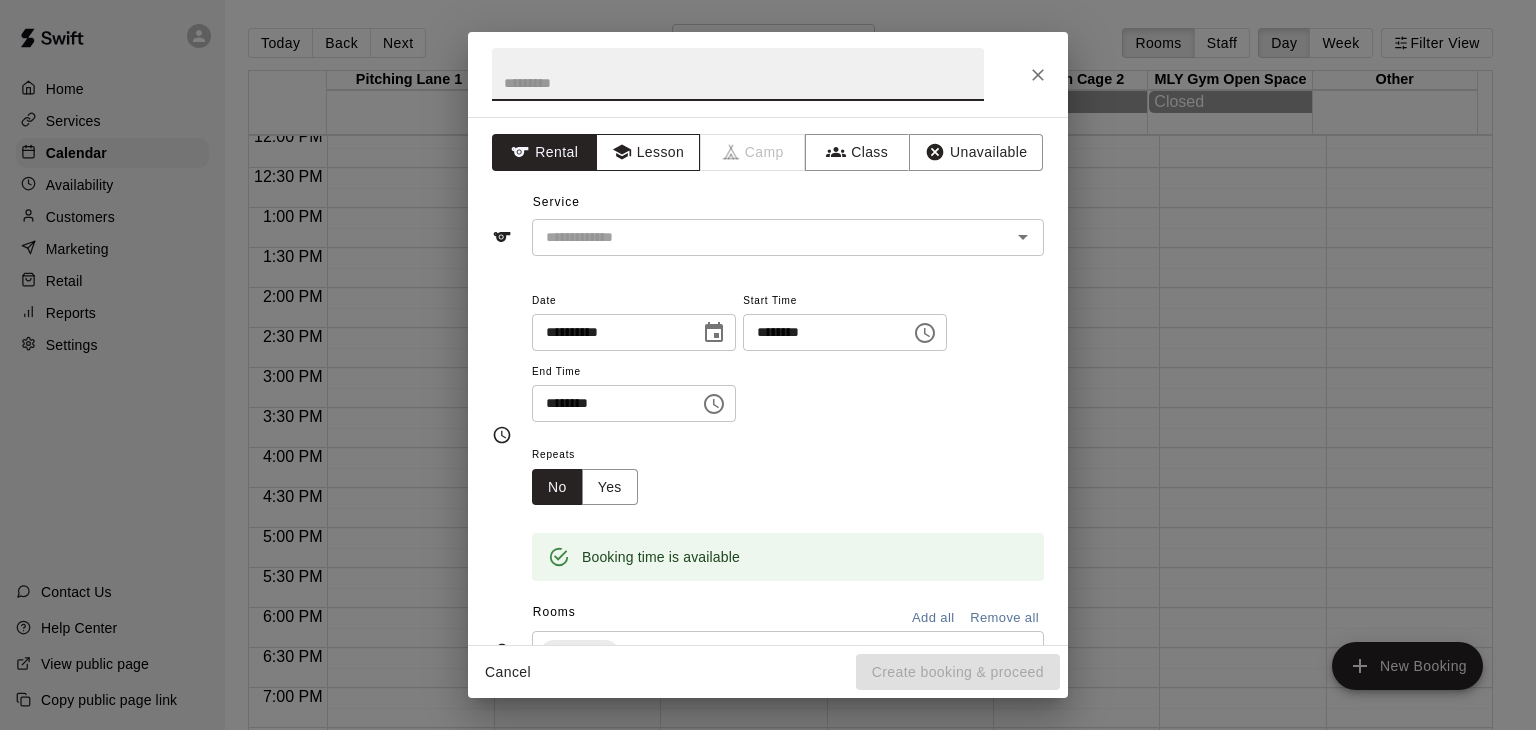 drag, startPoint x: 647, startPoint y: 146, endPoint x: 650, endPoint y: 156, distance: 10.440307 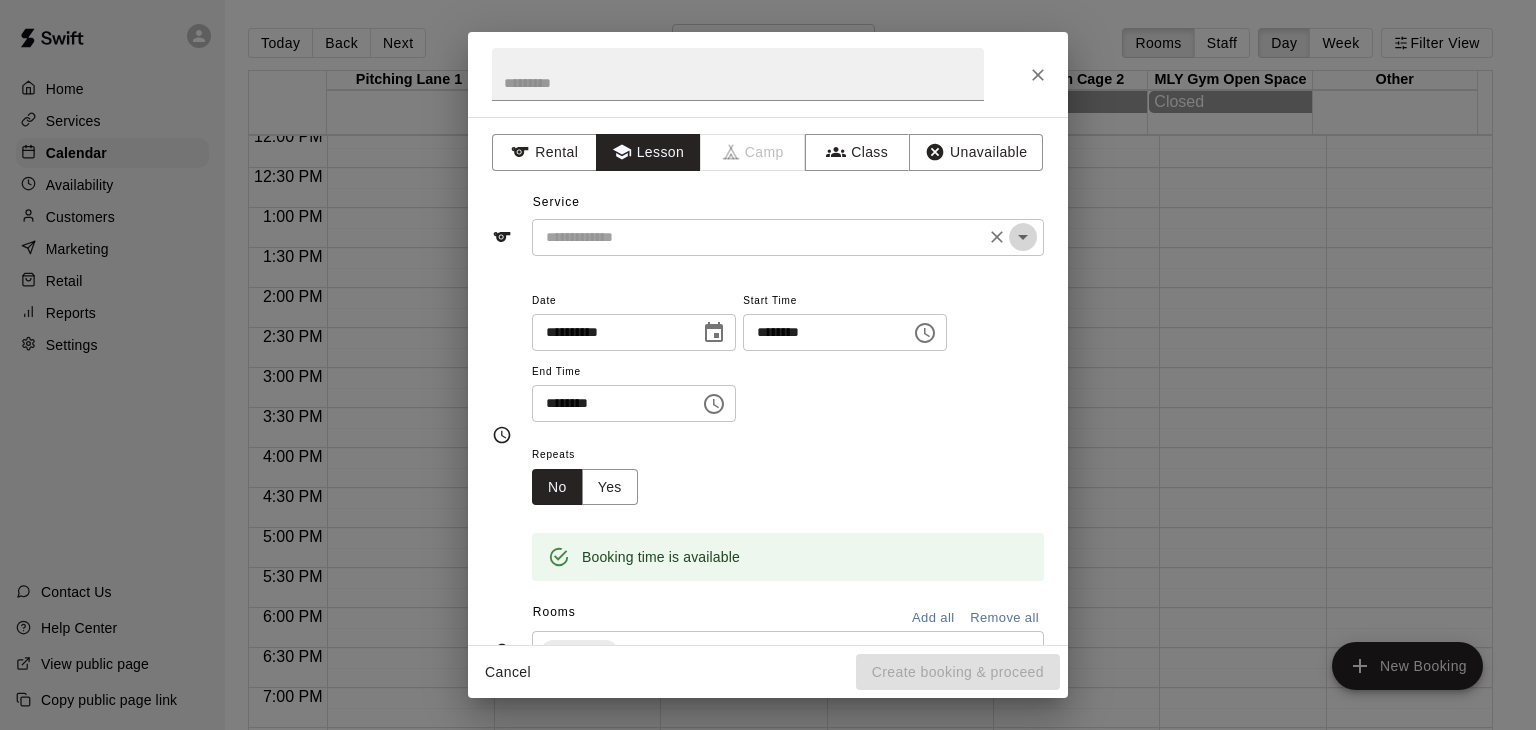 click 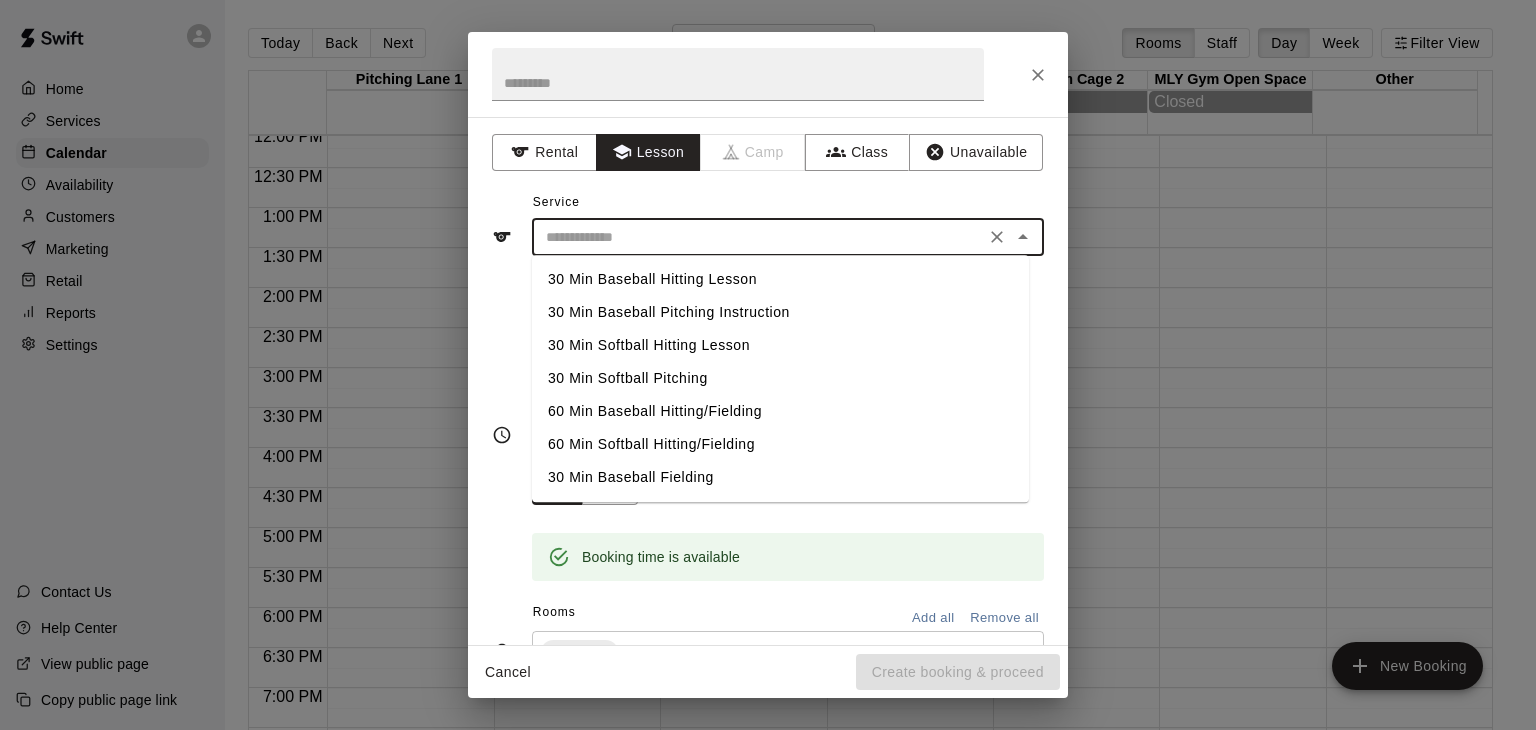 click on "30 Min Baseball Hitting Lesson" at bounding box center (780, 279) 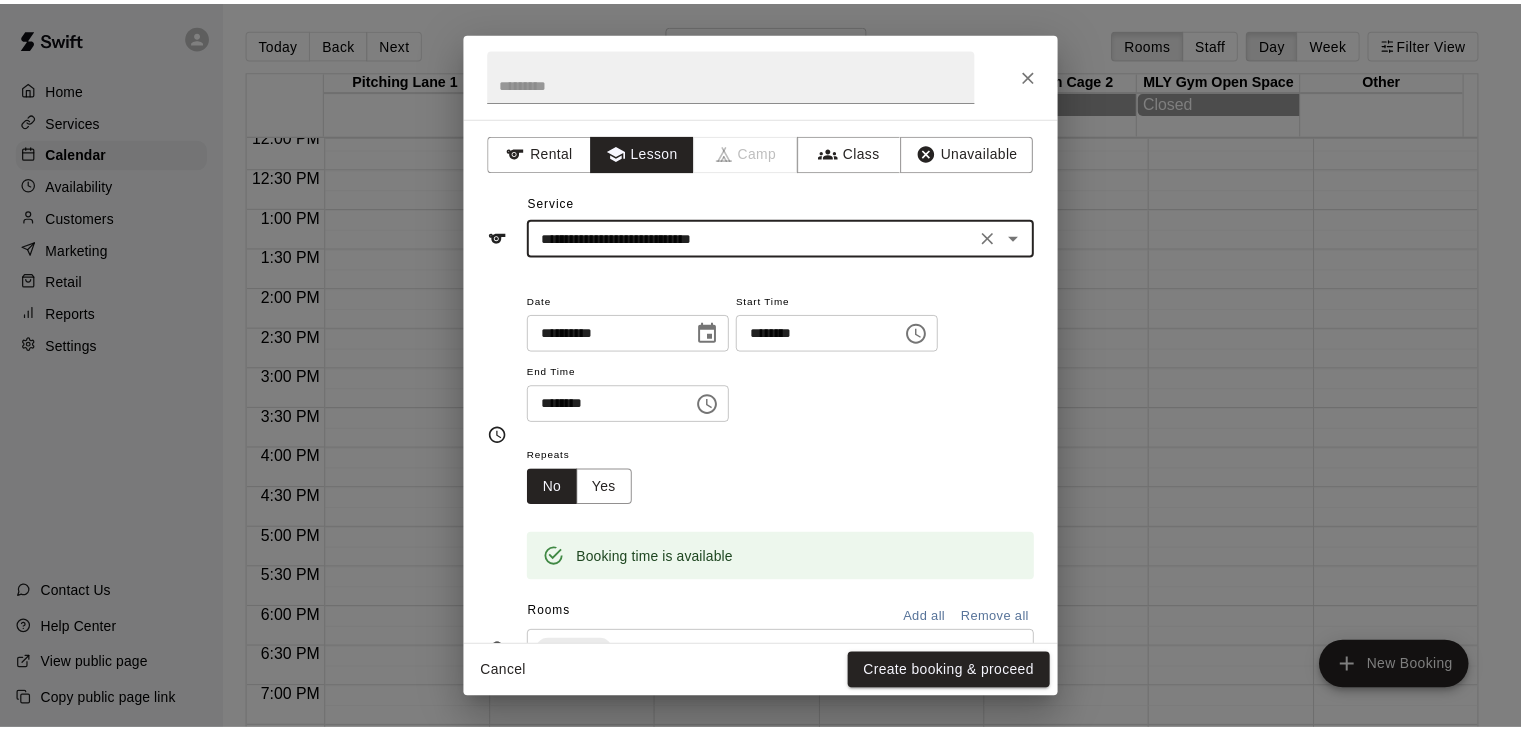 scroll, scrollTop: 100, scrollLeft: 0, axis: vertical 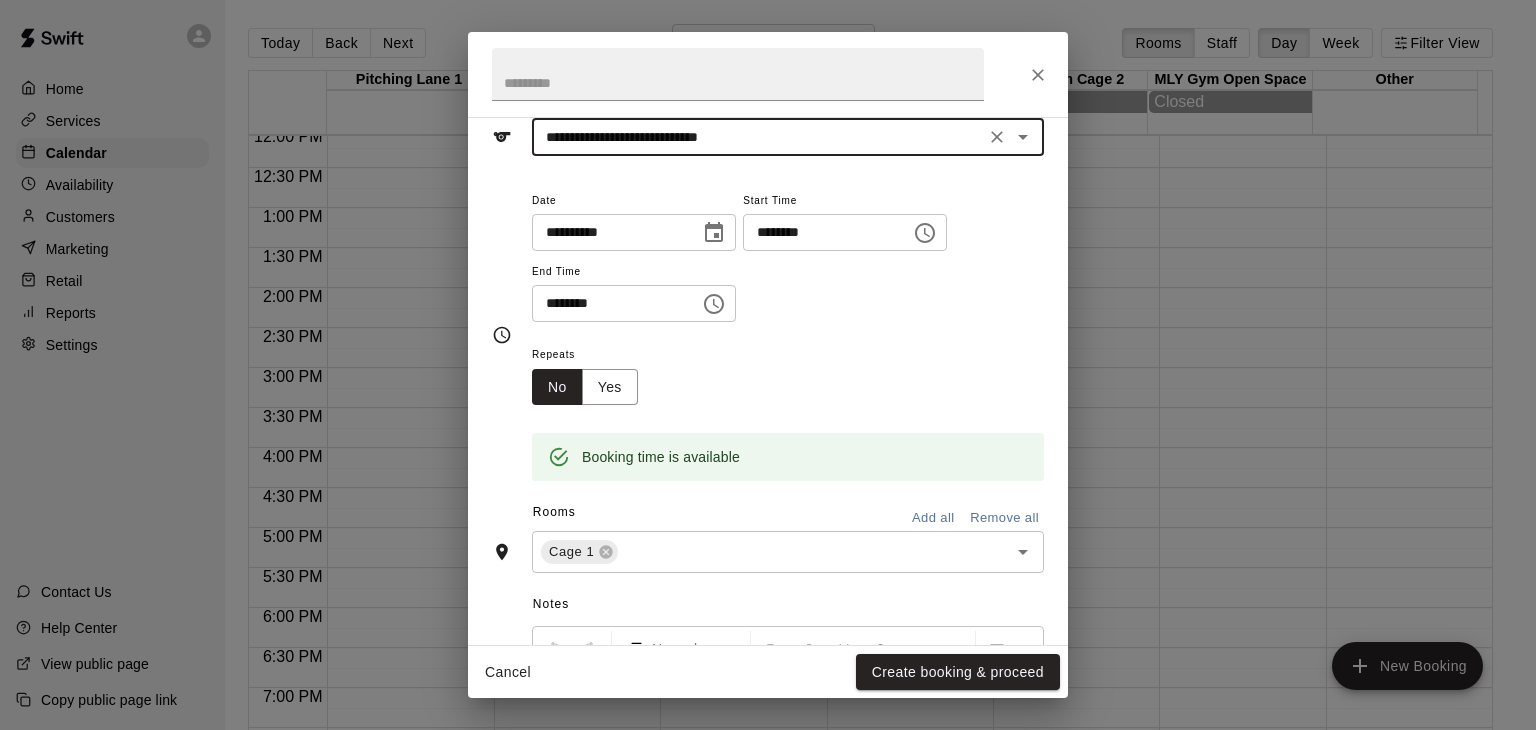 click on "Create booking & proceed" at bounding box center [958, 672] 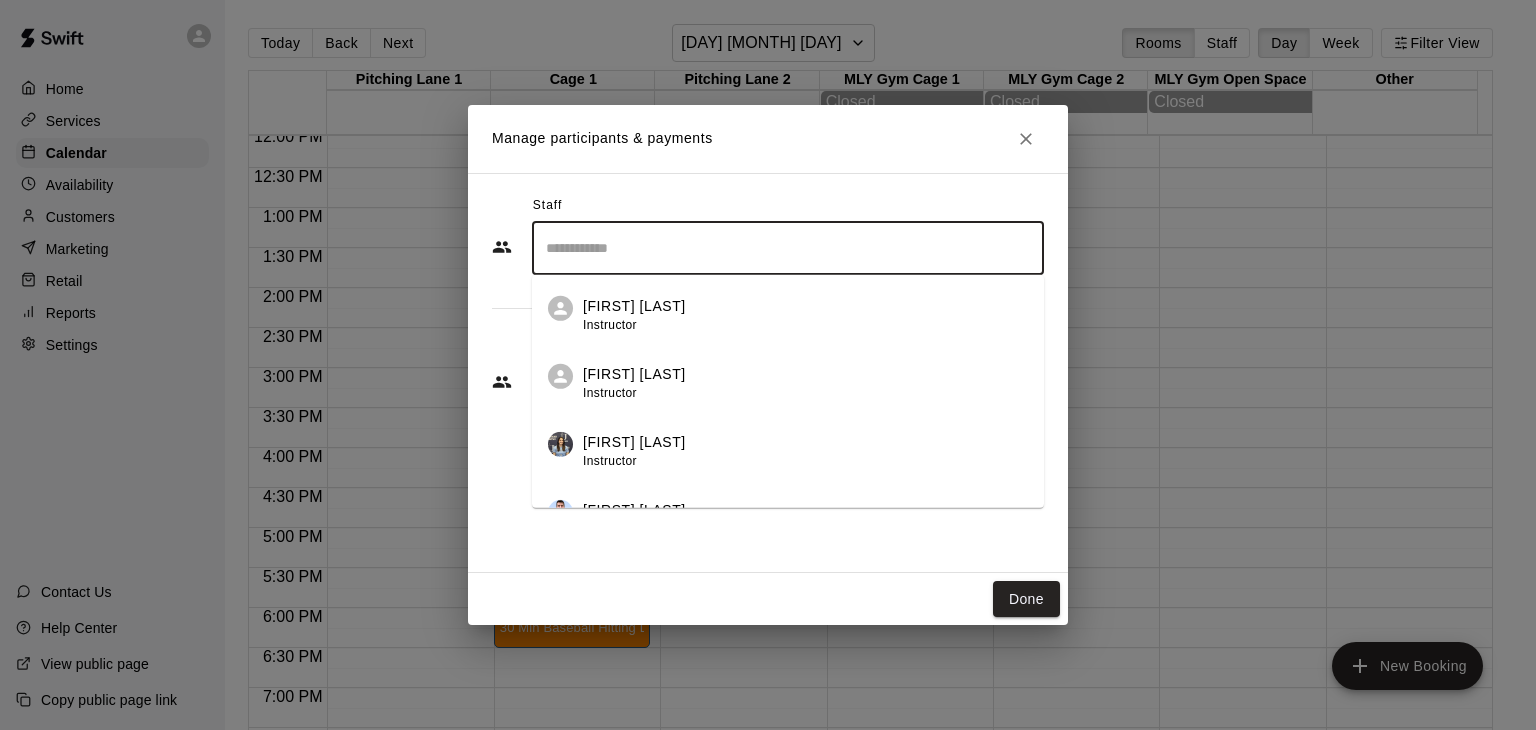 click at bounding box center [788, 248] 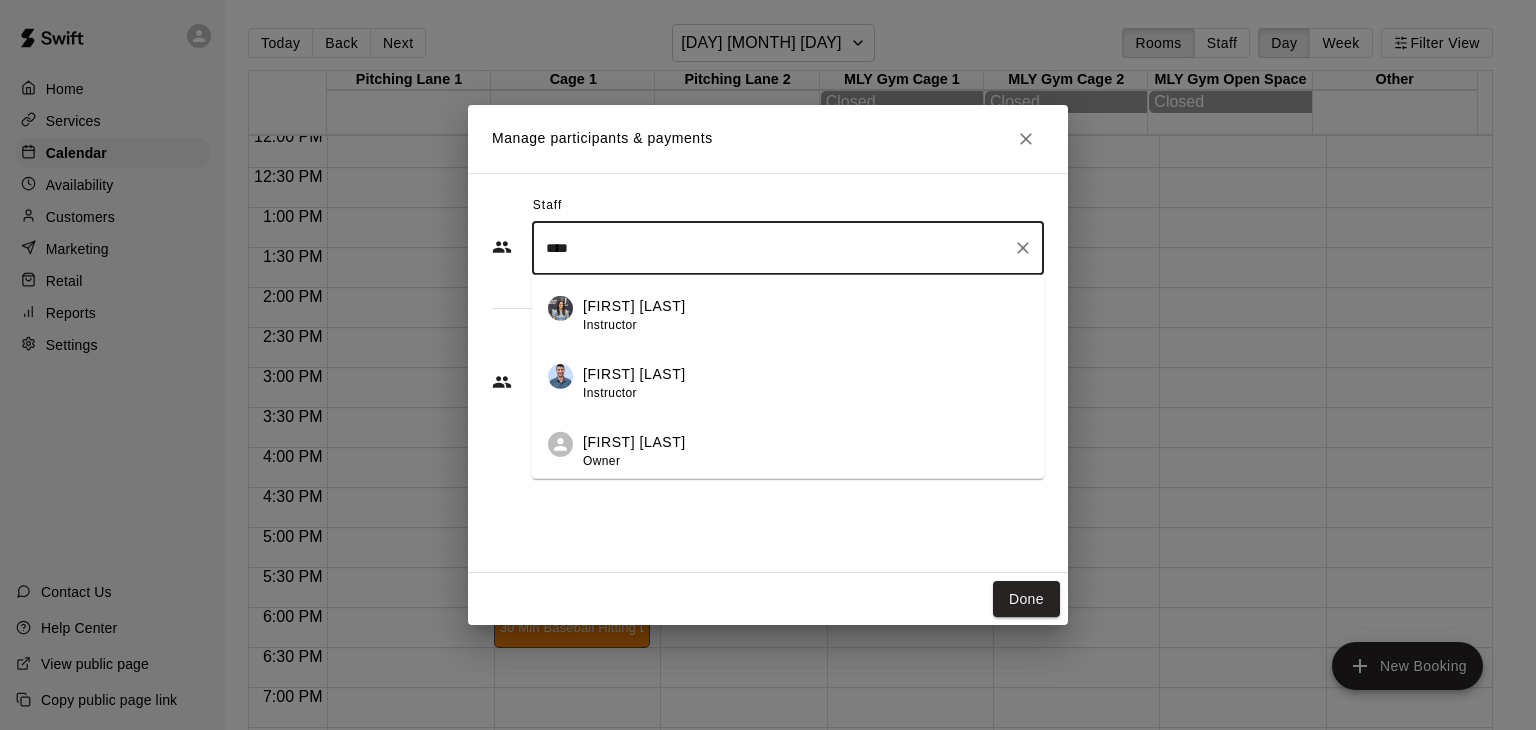 click on "[LAST] [LAST] Owner" at bounding box center [805, 451] 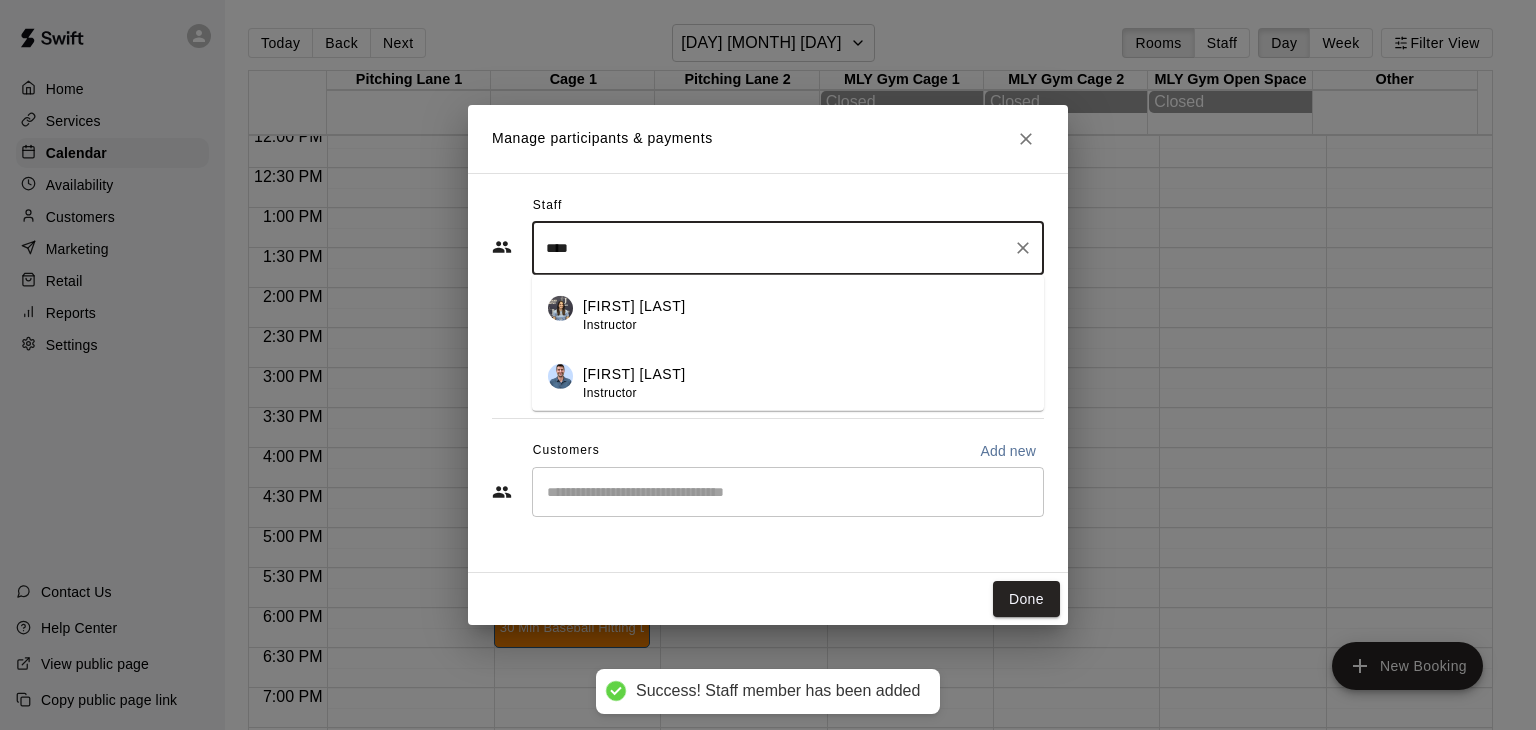 type on "****" 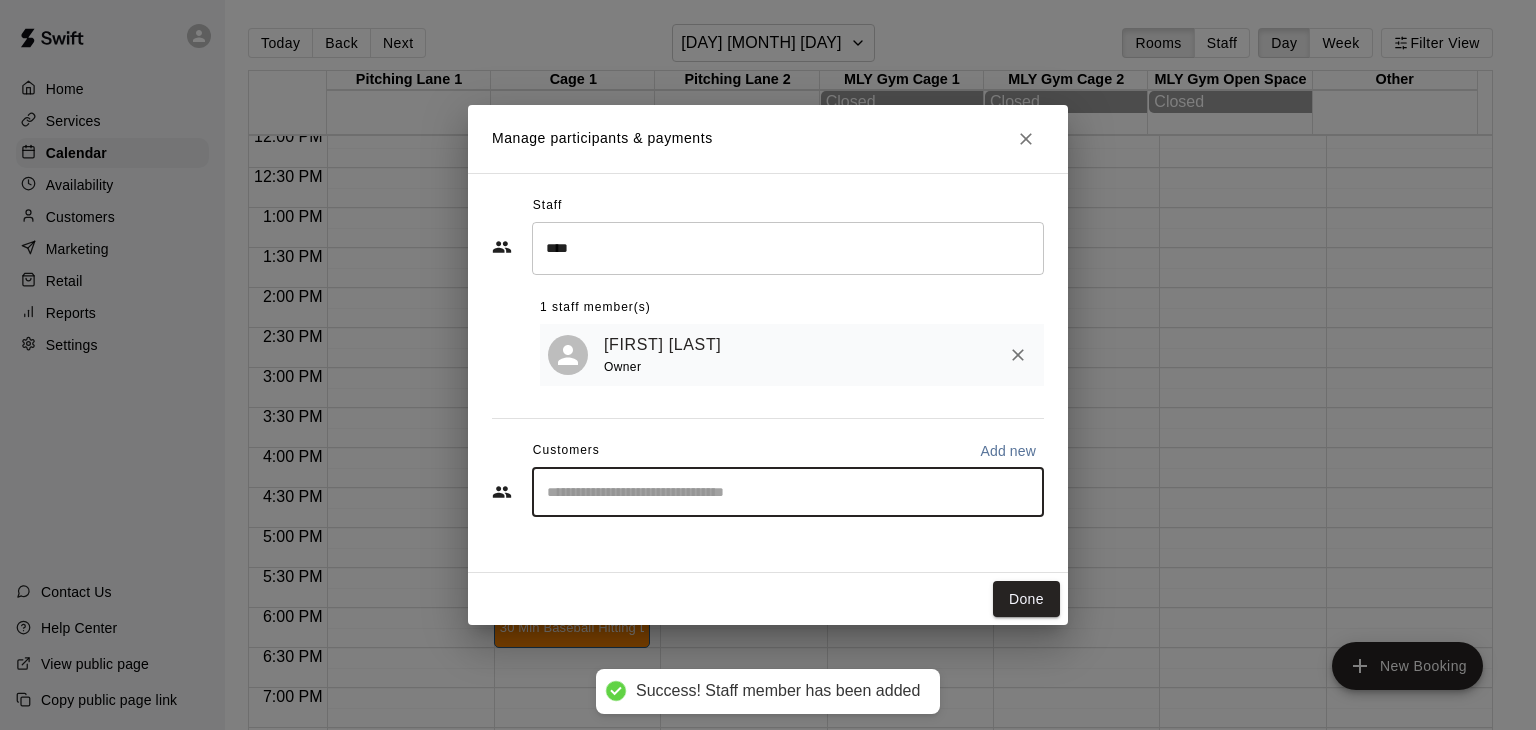 click at bounding box center [788, 492] 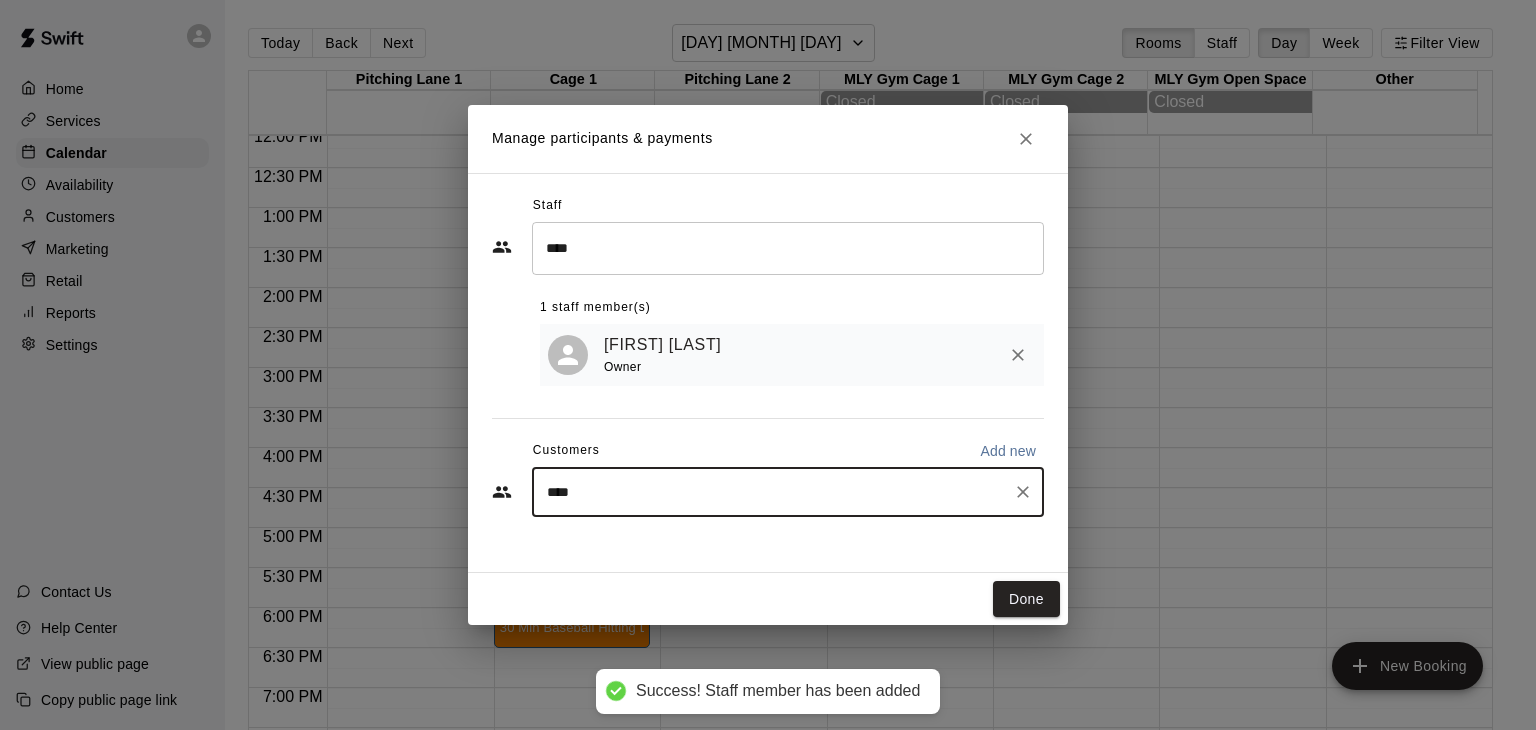 type on "*****" 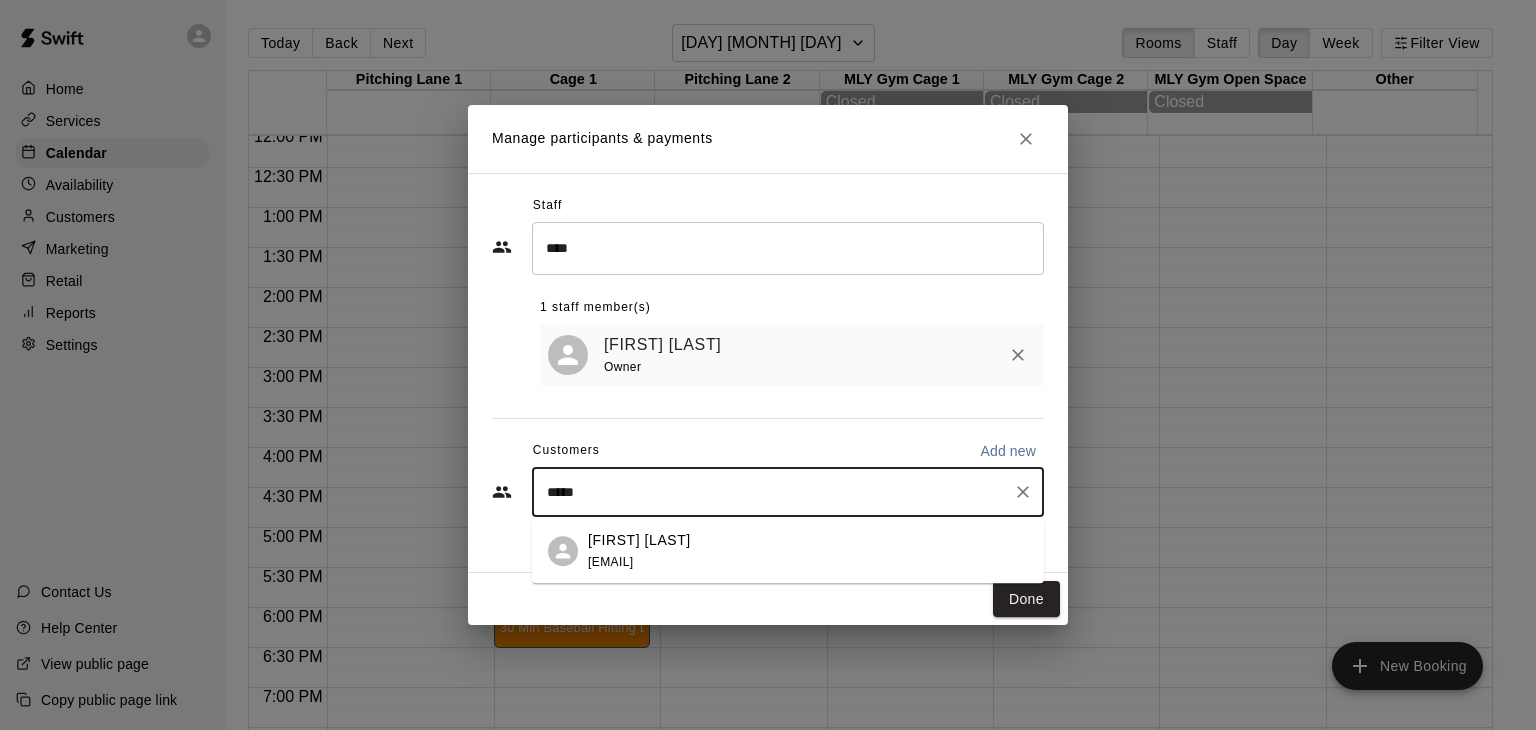 click on "[FIRST] [LAST] [EMAIL]" at bounding box center [639, 551] 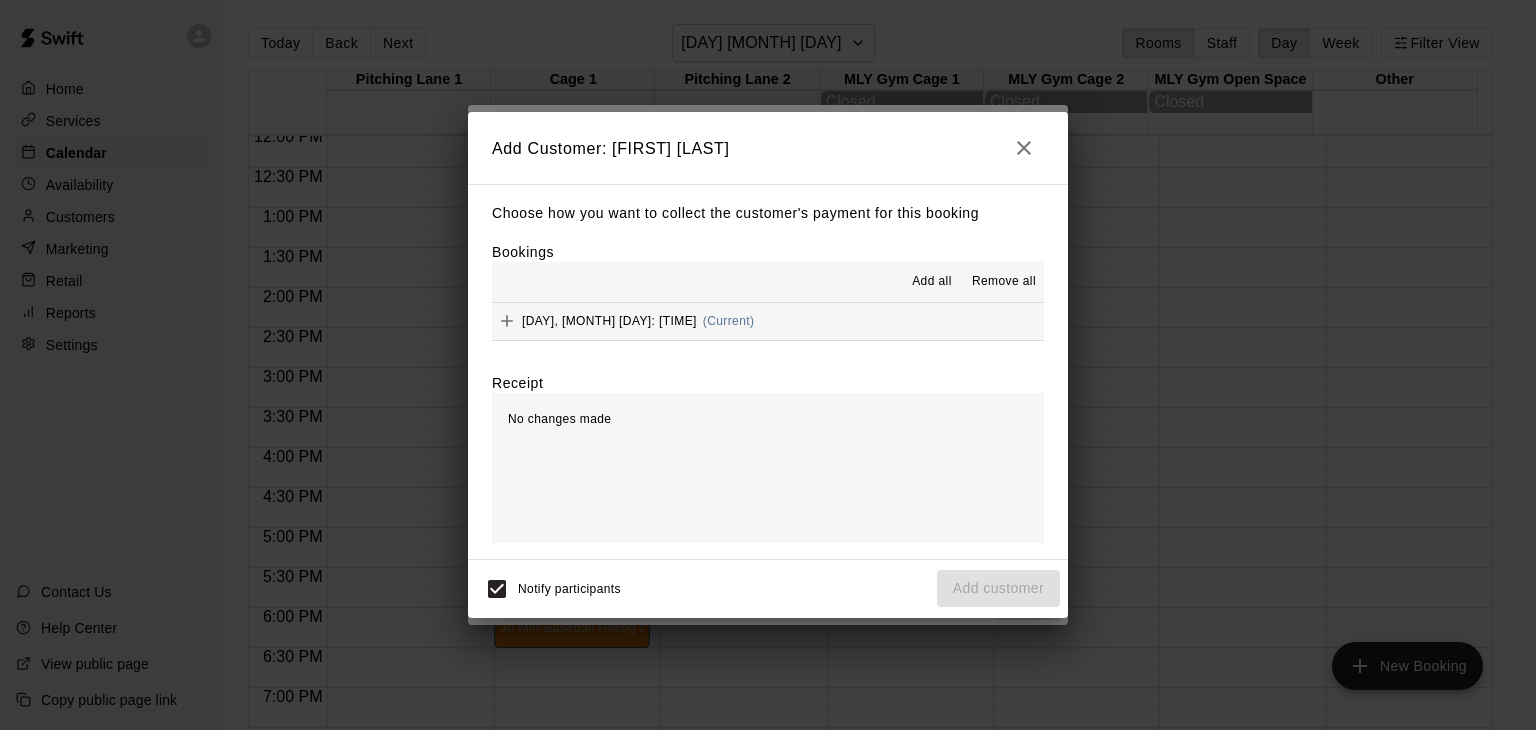 click on "Add all" at bounding box center (932, 282) 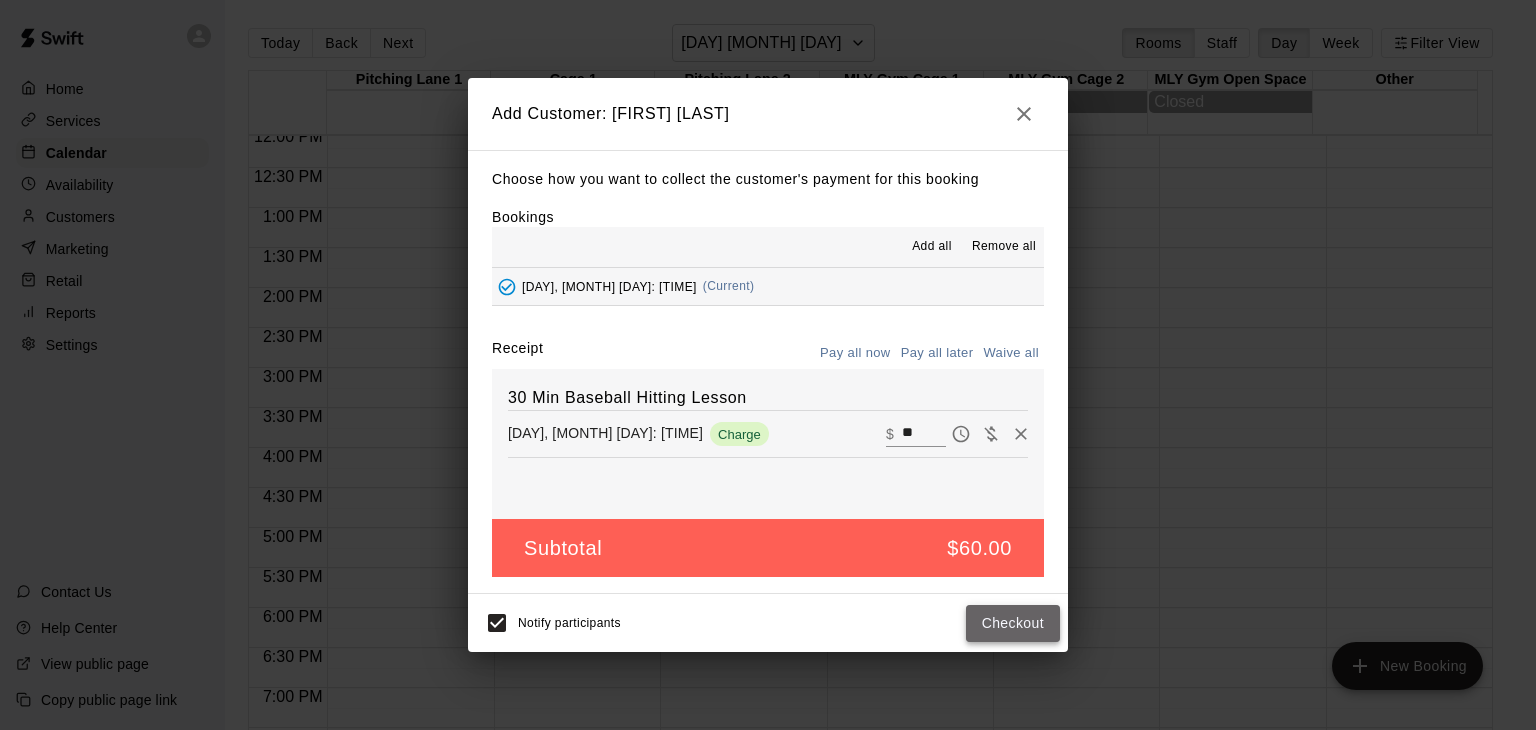 click on "Checkout" at bounding box center (1013, 623) 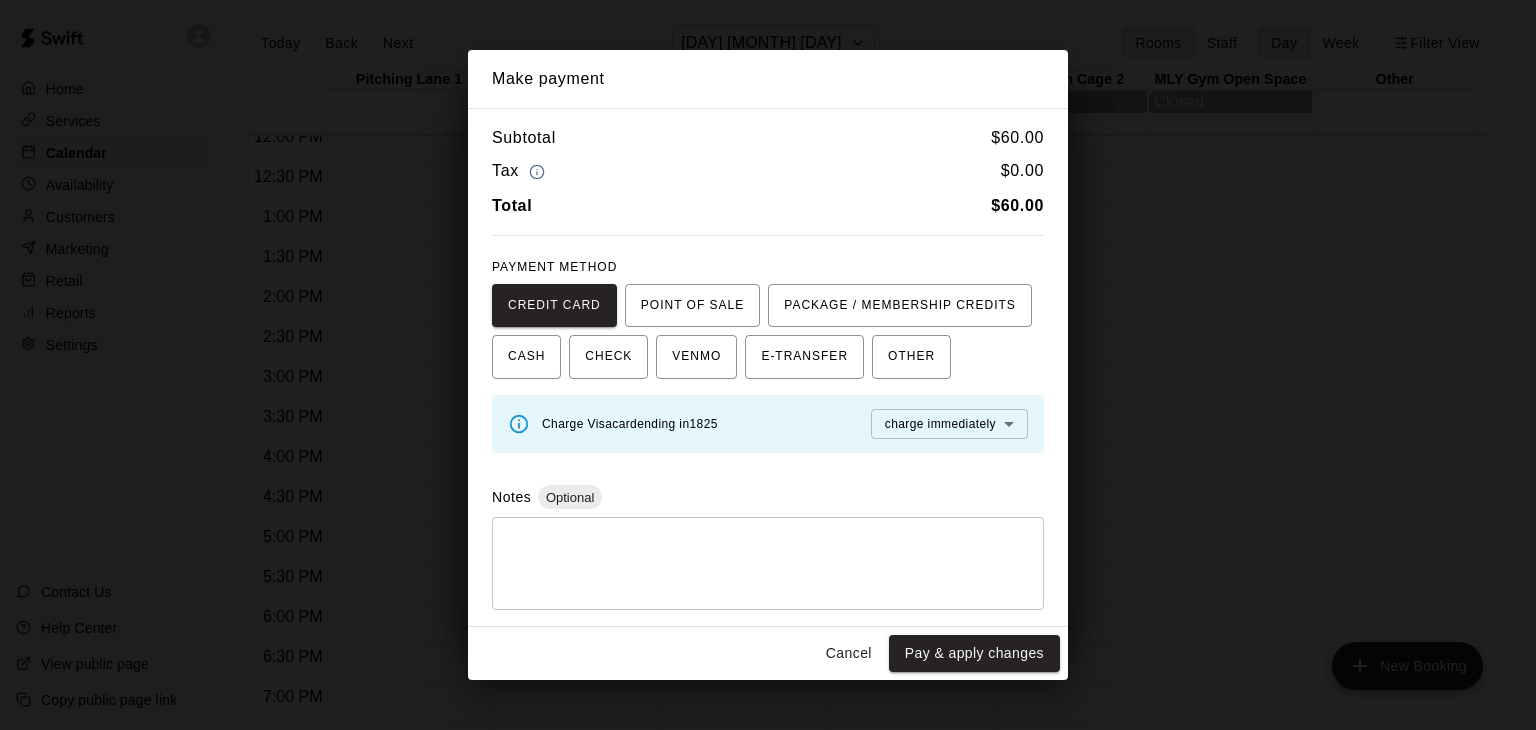 click on "Pay & apply changes" at bounding box center [974, 653] 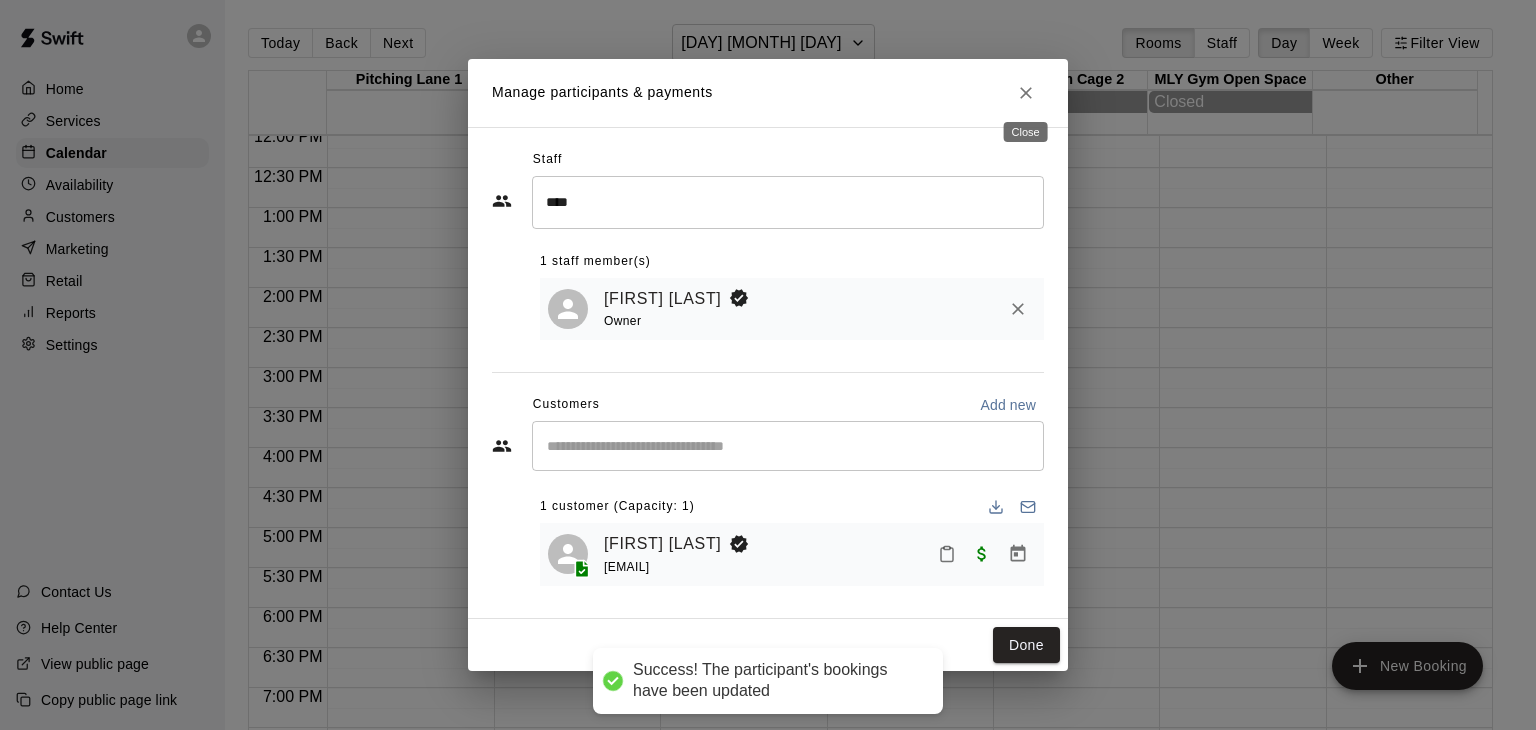 drag, startPoint x: 1030, startPoint y: 95, endPoint x: 1164, endPoint y: 5, distance: 161.41872 